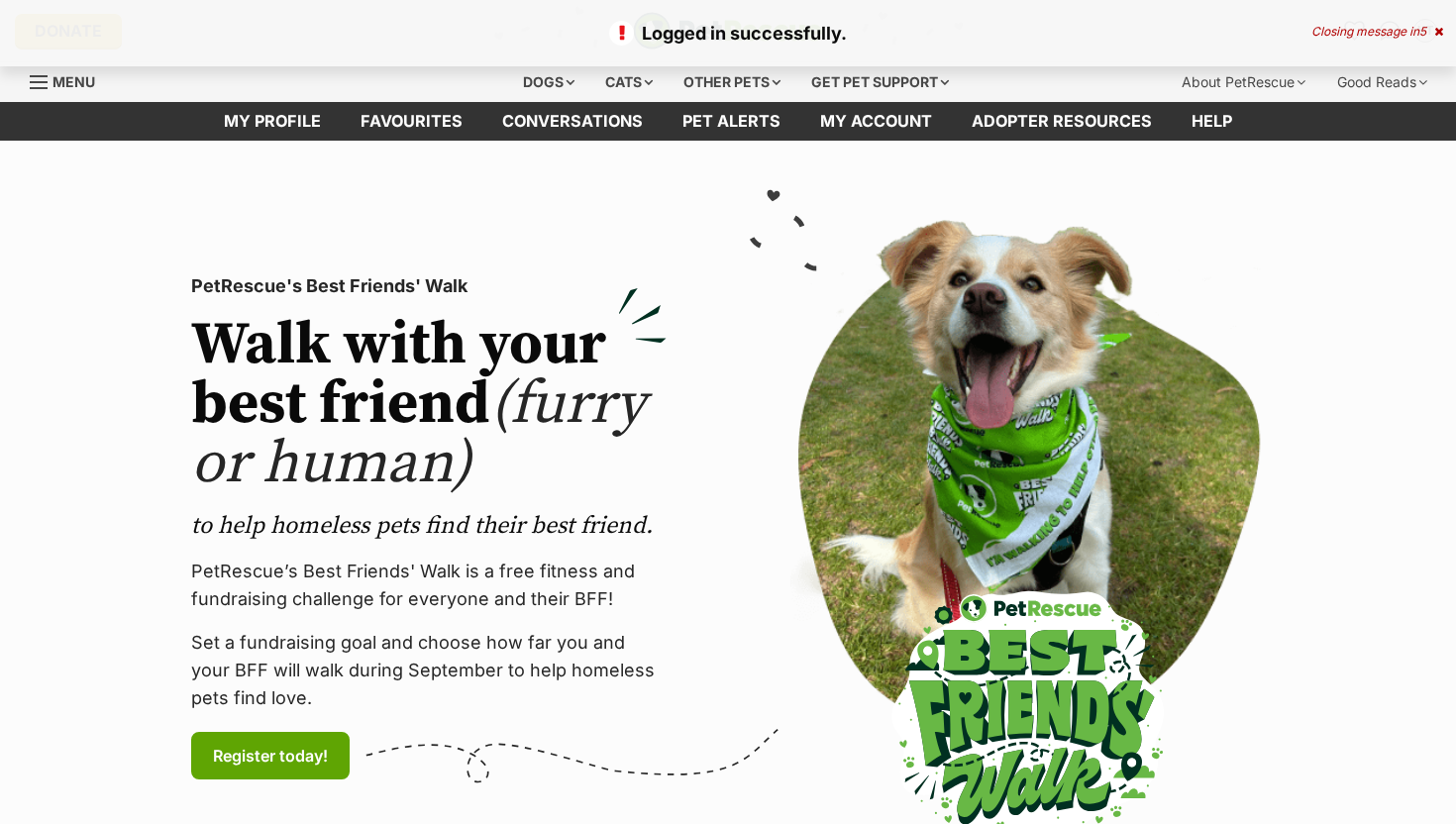 scroll, scrollTop: 133, scrollLeft: 0, axis: vertical 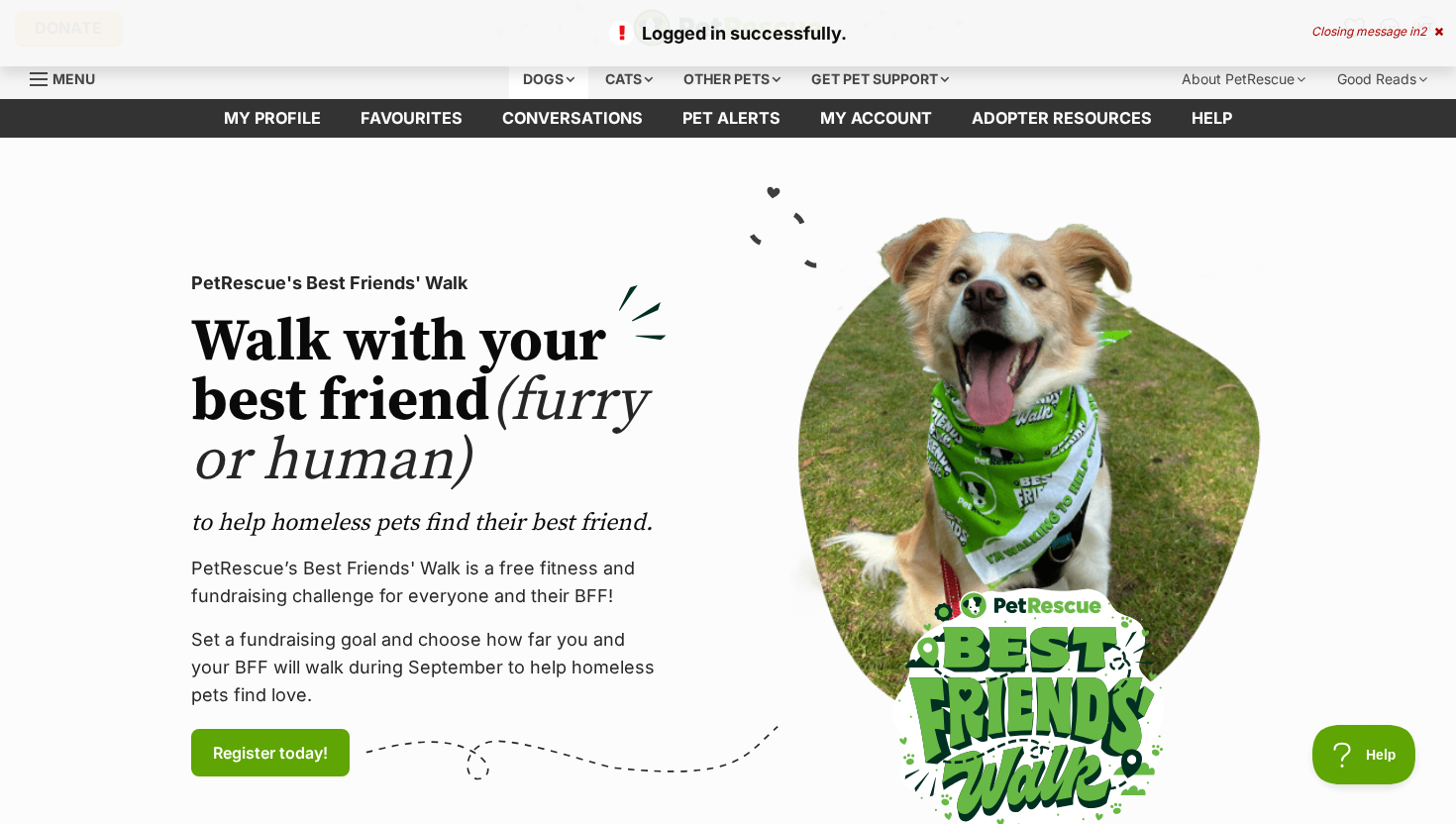 click on "Dogs" at bounding box center [549, 79] 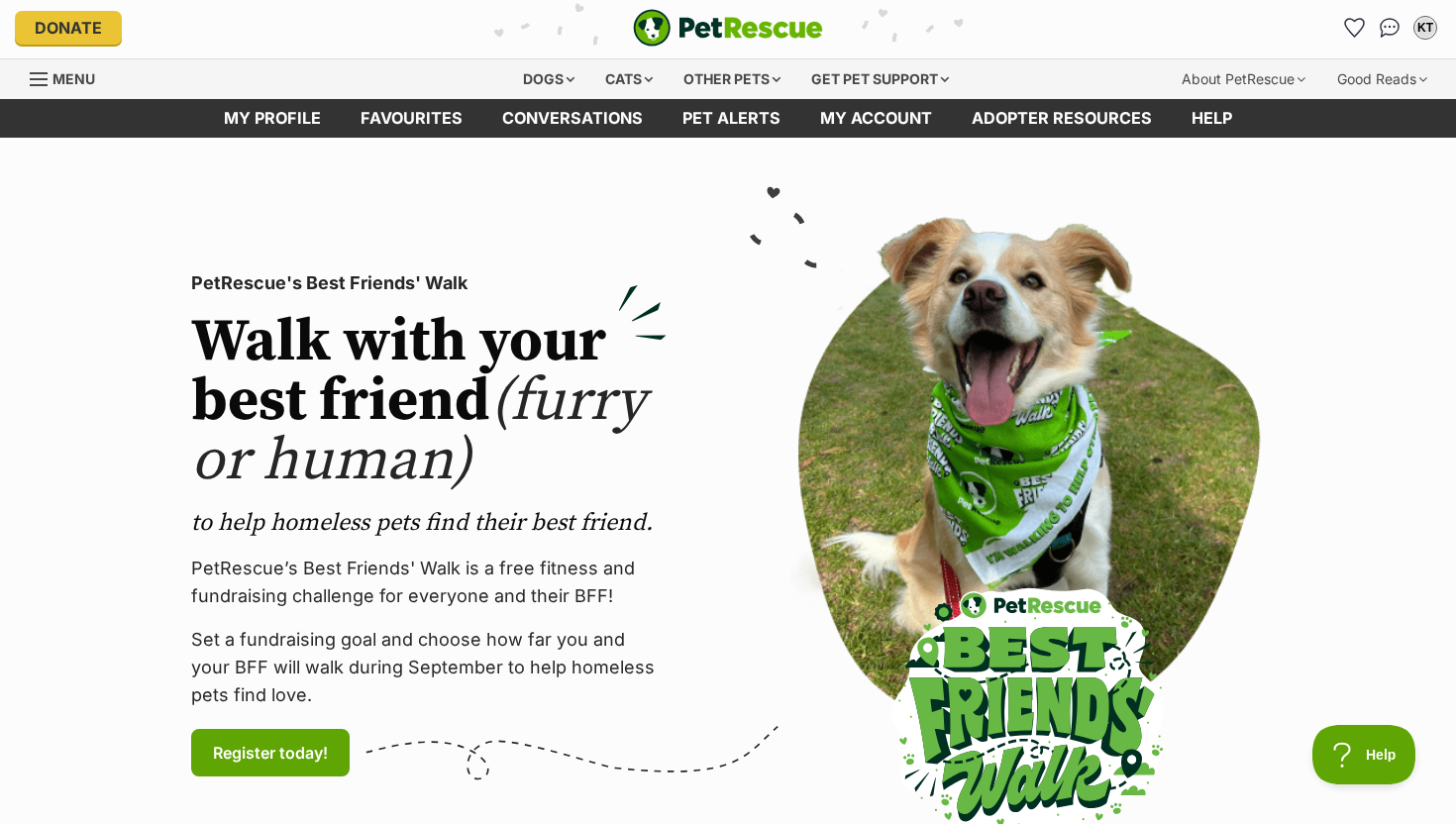 click on "Donate
PetRescue home
KT
My account
KT
Keeley Thornell
Edit profile
Log out
Pet alerts
Pet alert matches
Account settings
Change password
Dogs
Find a dog on PetRescue
View all dogs
Browse all of the doggos looking for a home
Senior dogs
Fill their golden years with love and happiness
Bonded pets
Dogs that need to be adopted together
Dogs looking for foster care
Dogs looking for a temporary home
Dog adoption assistance
How to set up an adopter profile
A guide to setting up your account
Pet adoption tips
Tips to boost your pet search
Creating and managing pet alerts
Get notified about a pawfect match!
Do you speak dog?" at bounding box center [728, 3244] 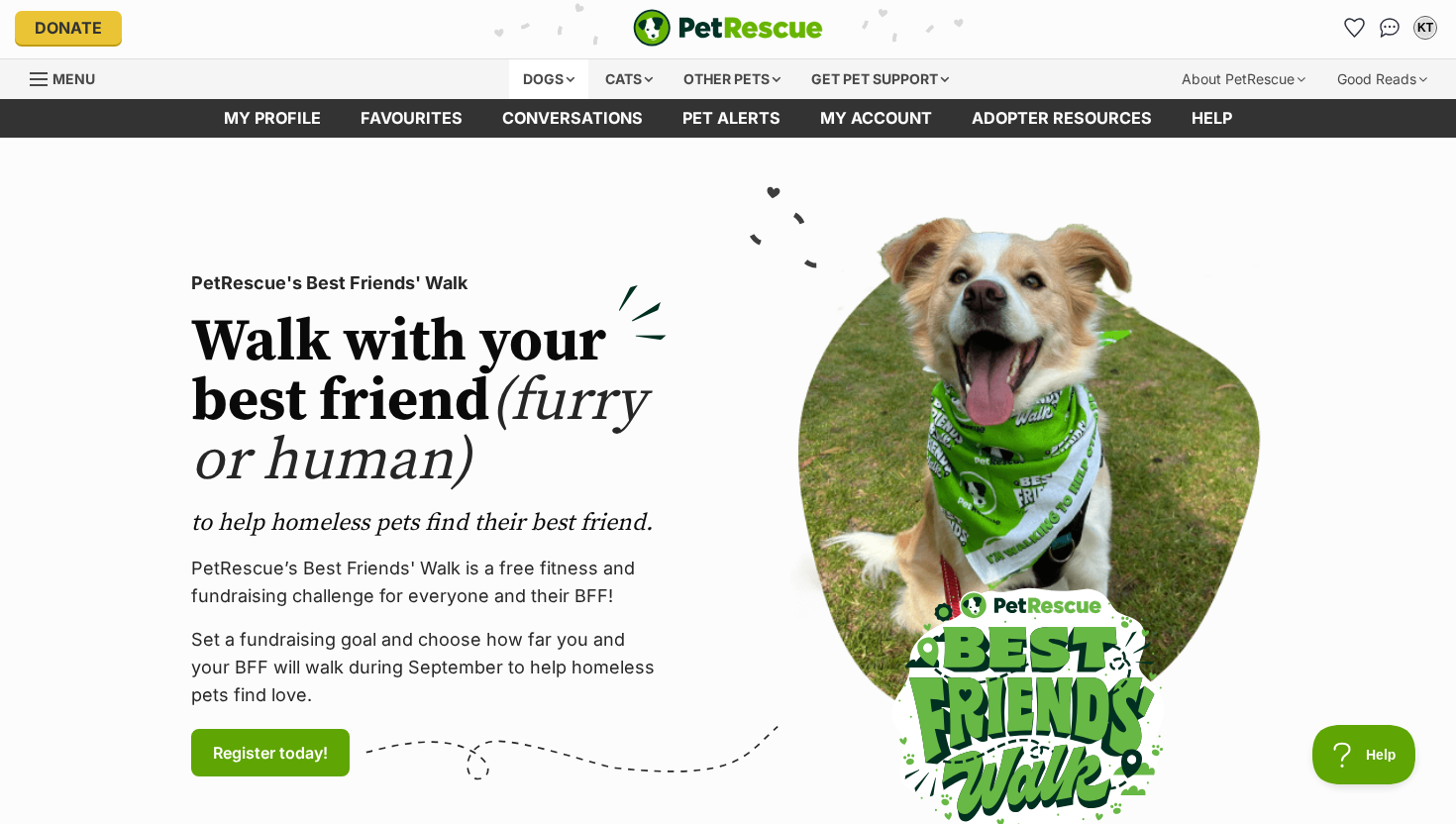 click on "Dogs" at bounding box center [549, 79] 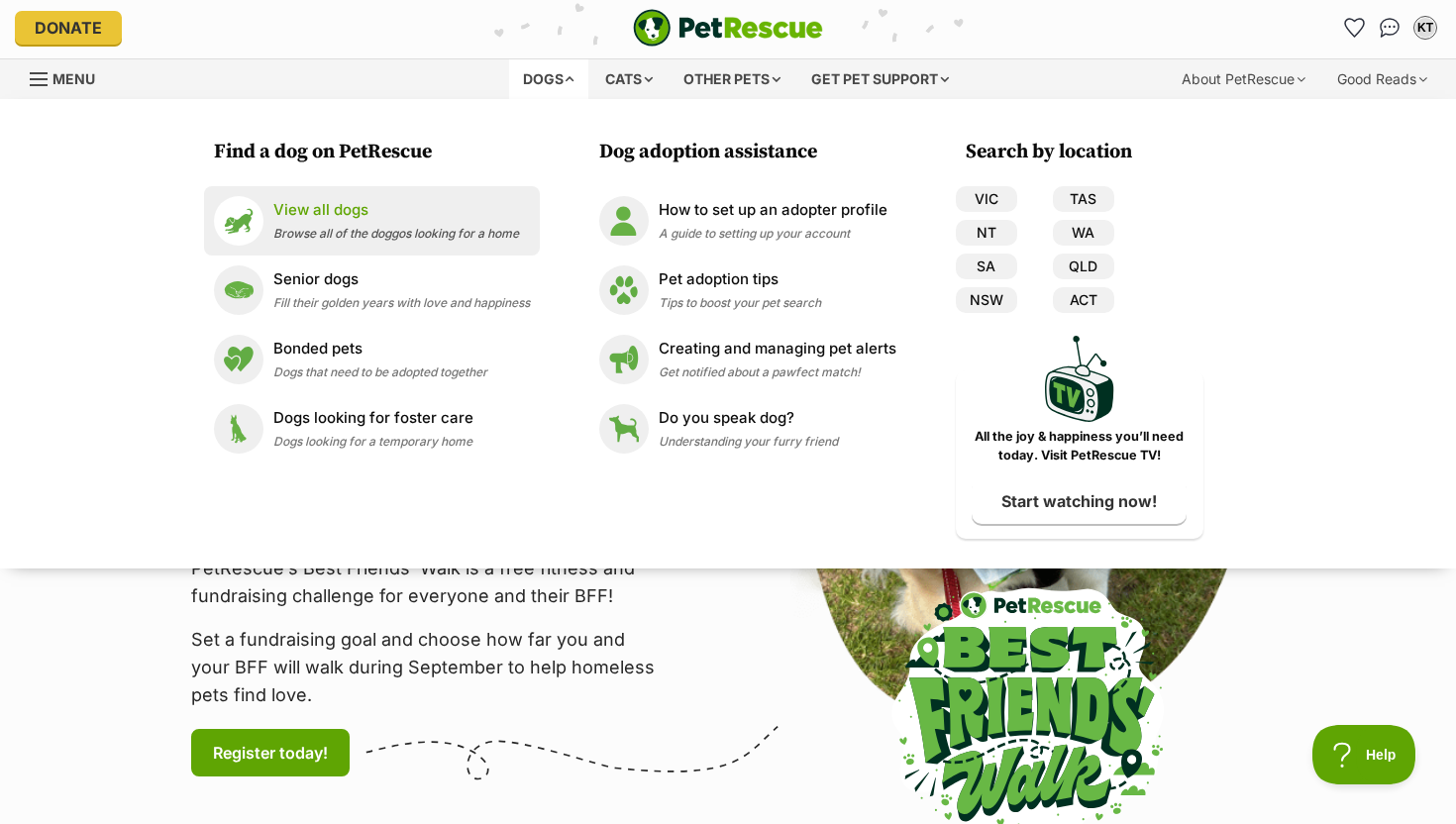 click on "View all dogs
Browse all of the doggos looking for a home" at bounding box center [396, 220] 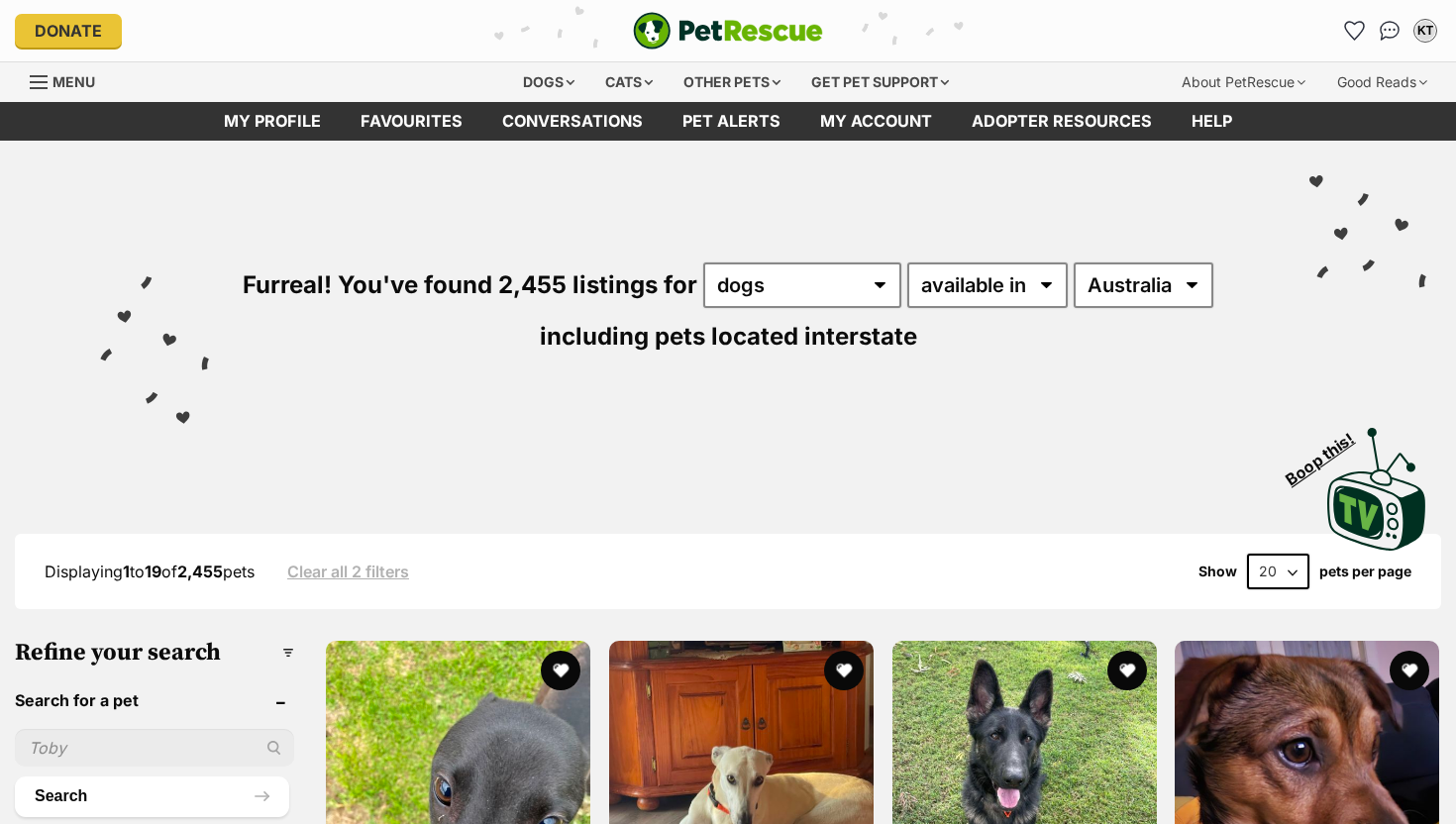 scroll, scrollTop: 0, scrollLeft: 0, axis: both 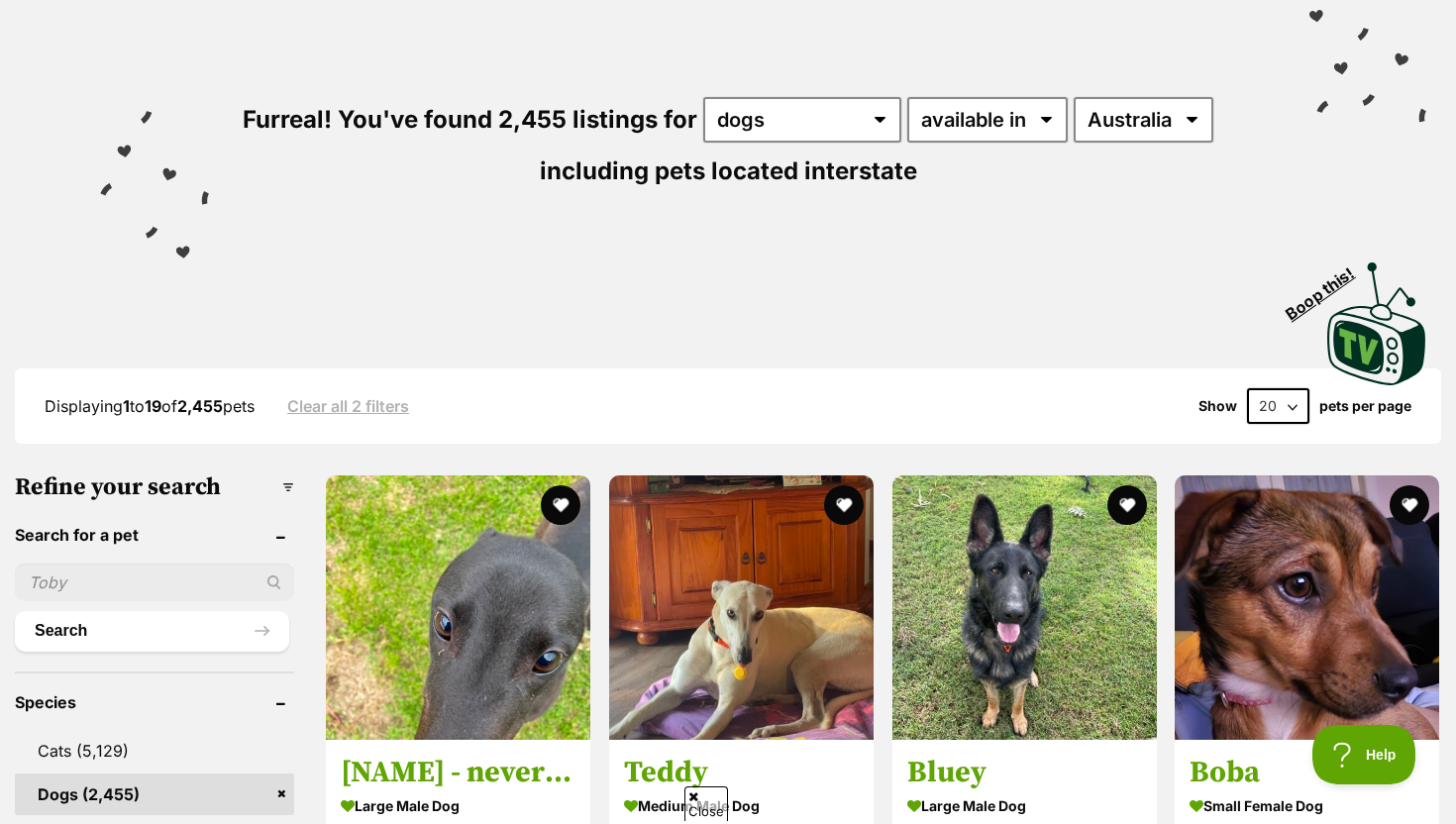 click at bounding box center [155, 582] 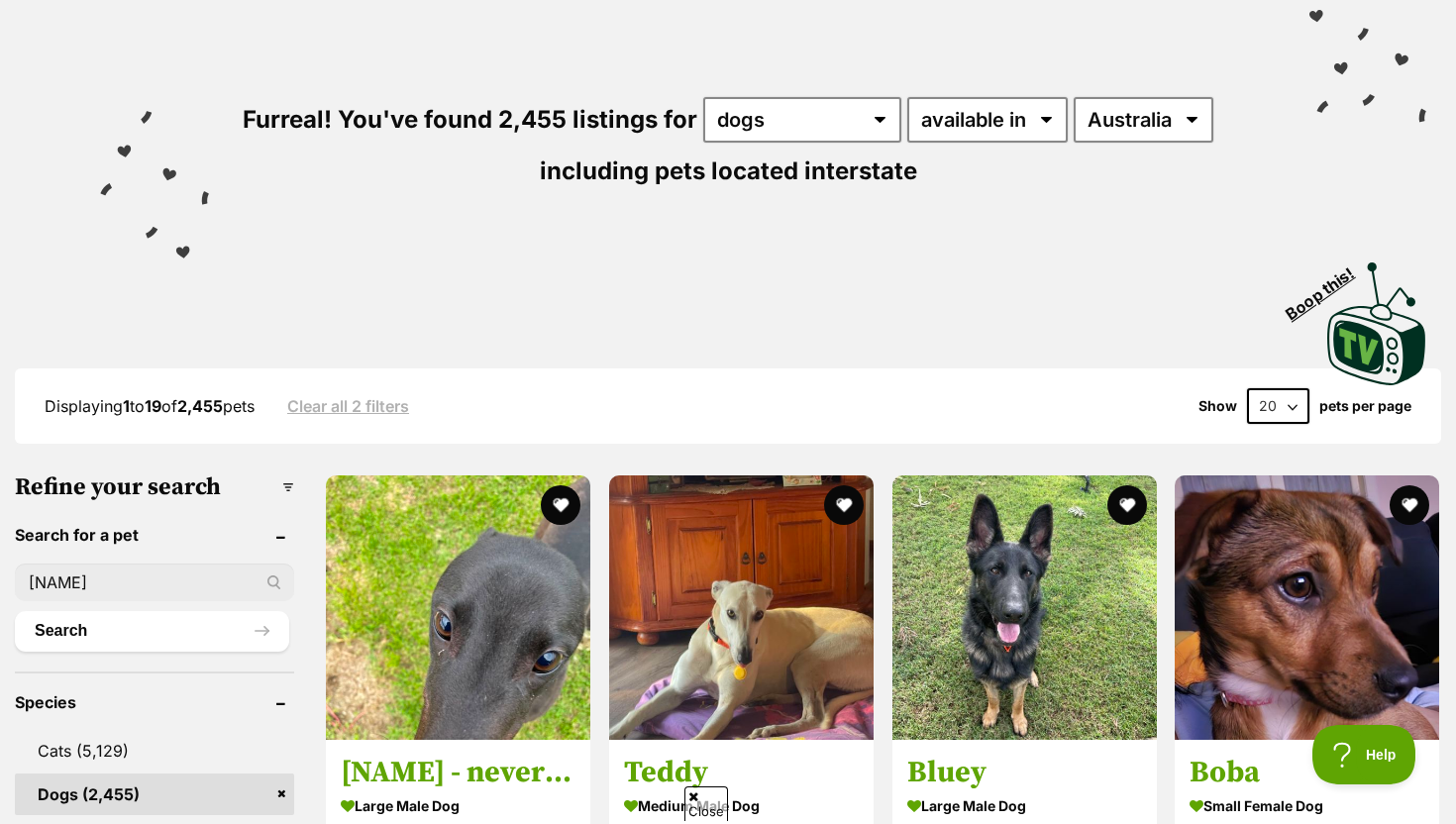 type on "angus" 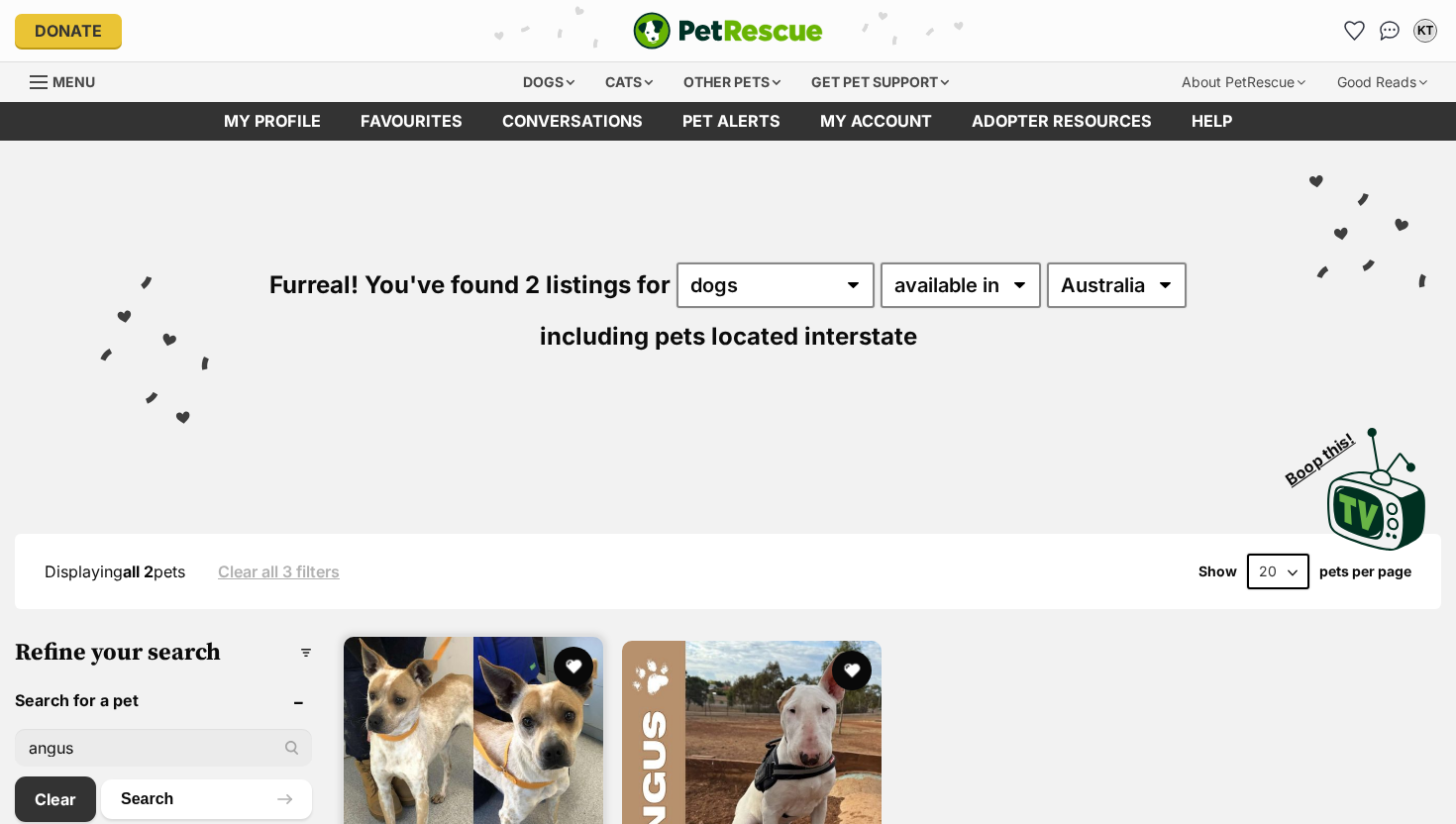 scroll, scrollTop: 0, scrollLeft: 0, axis: both 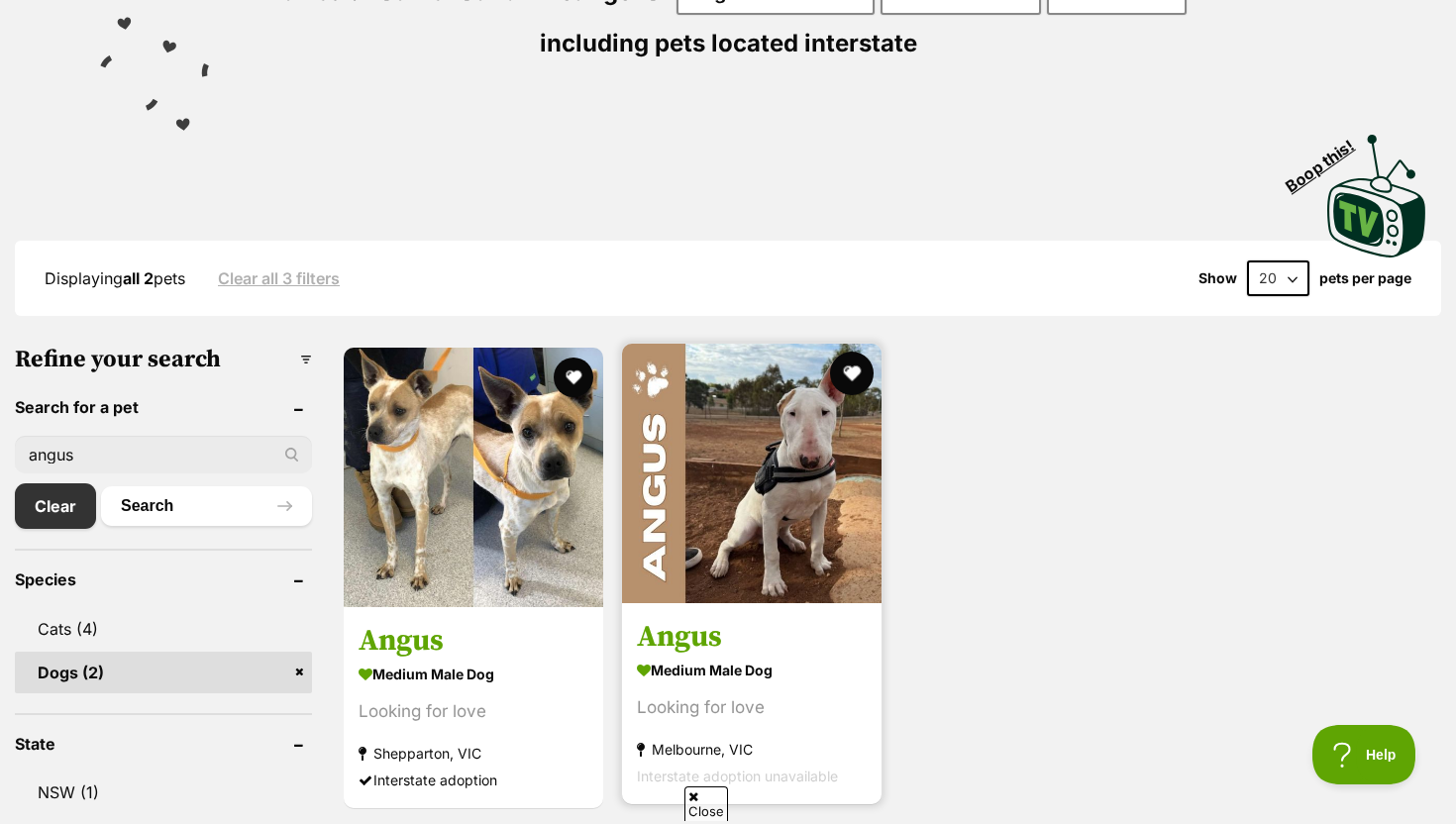 click at bounding box center (853, 373) 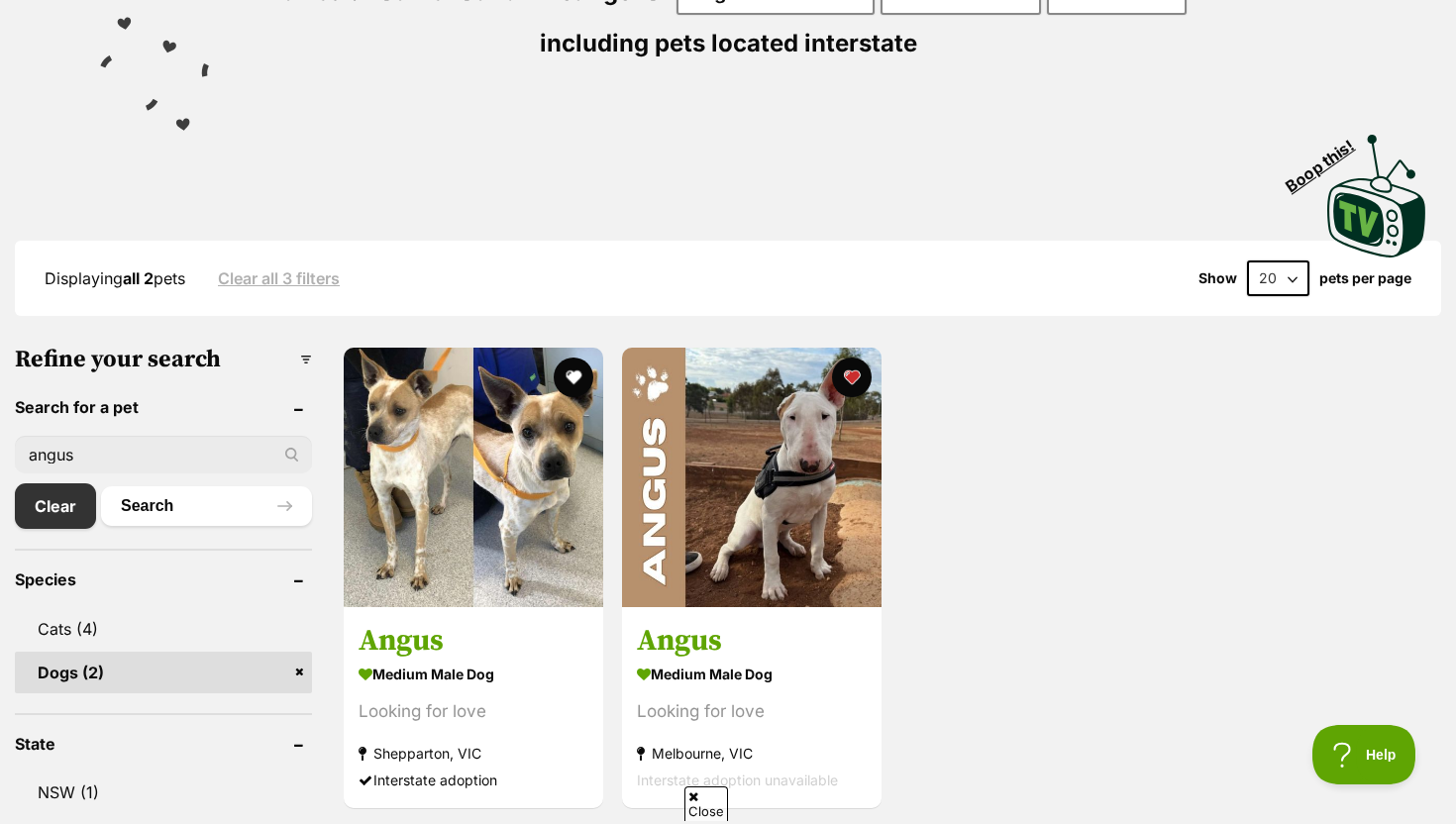 click on "angus" at bounding box center [163, 455] 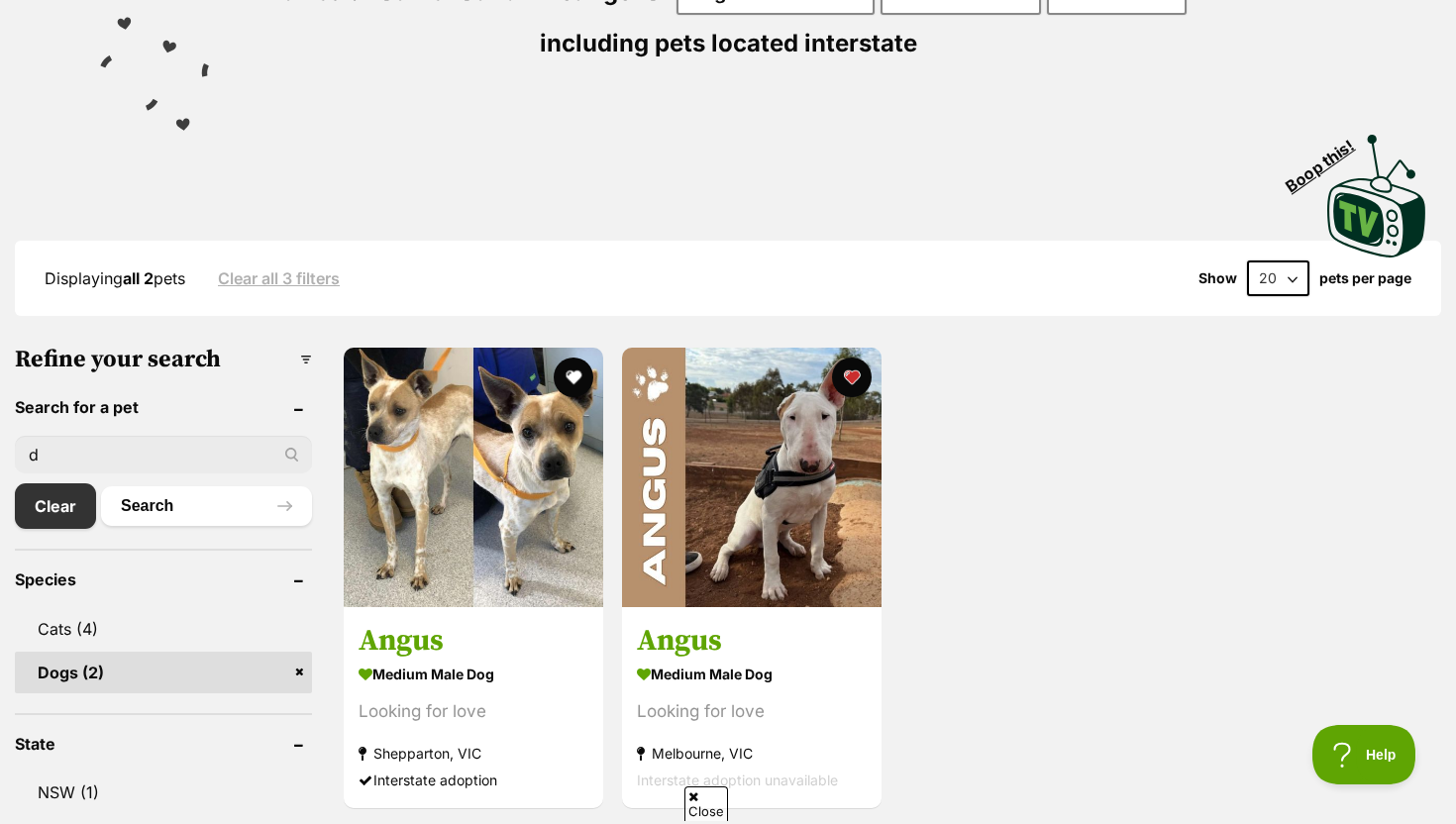 scroll, scrollTop: 0, scrollLeft: 0, axis: both 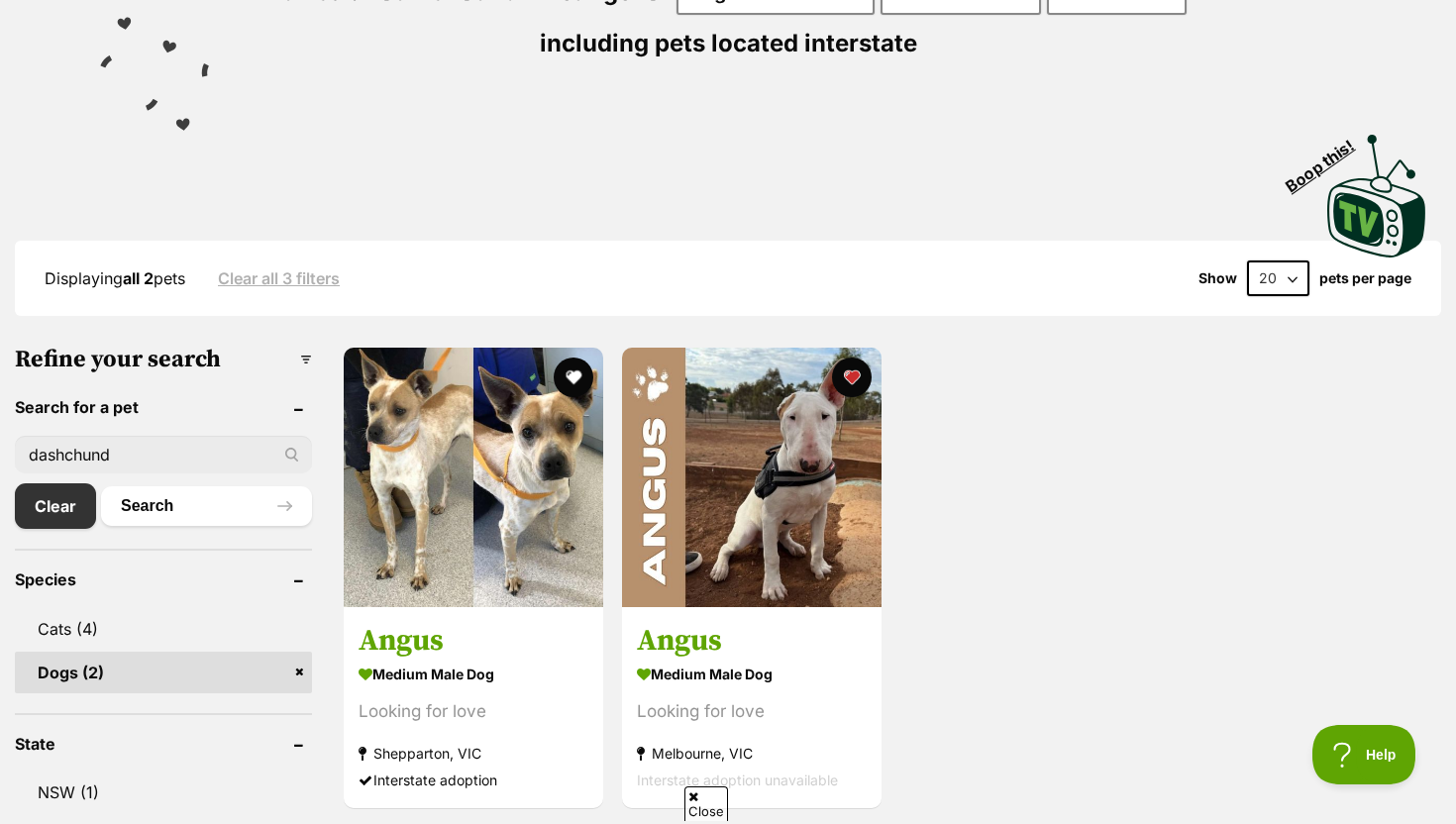 type on "dashchund" 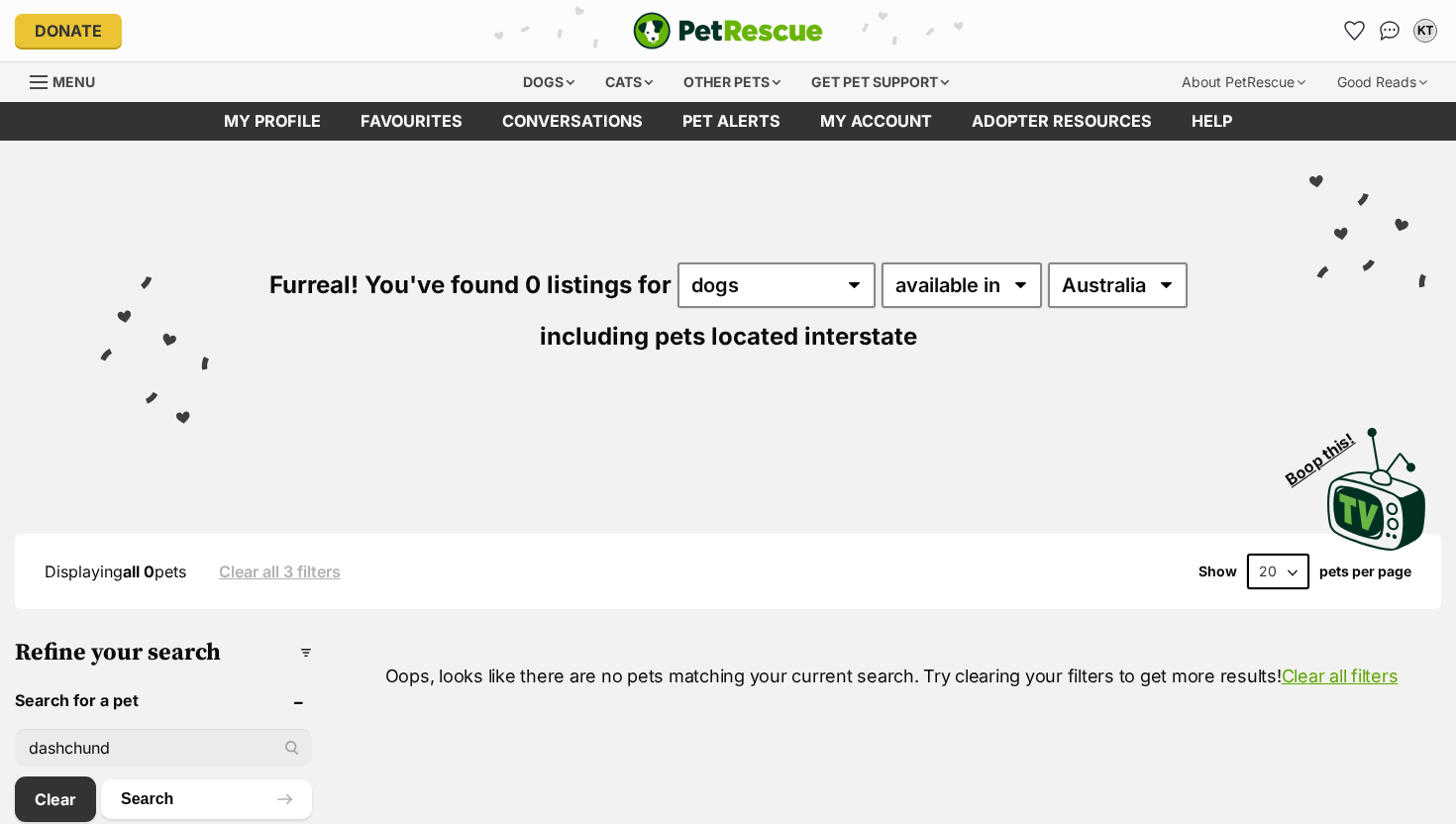 scroll, scrollTop: 0, scrollLeft: 0, axis: both 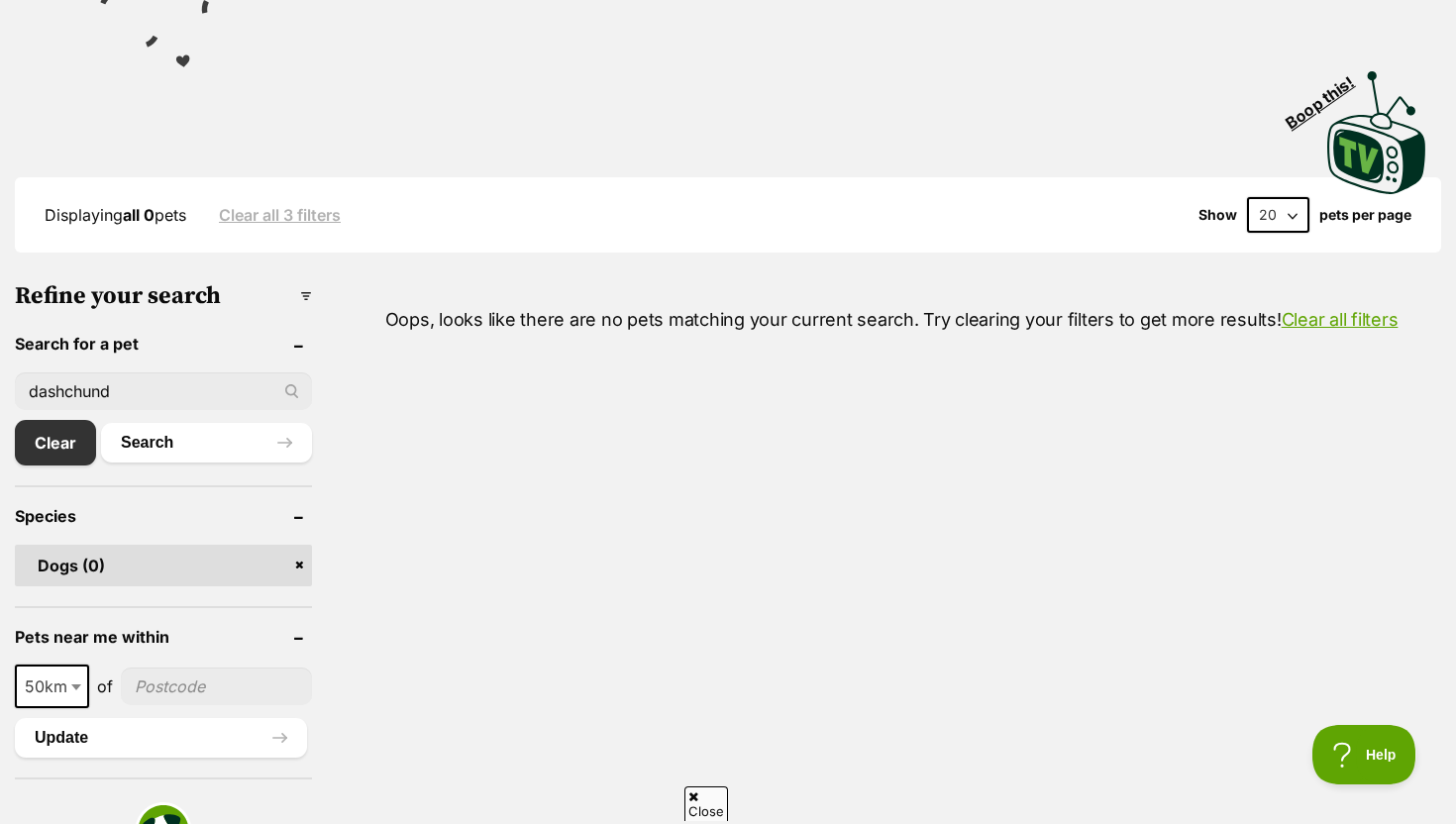 click on "dashchund" at bounding box center [163, 391] 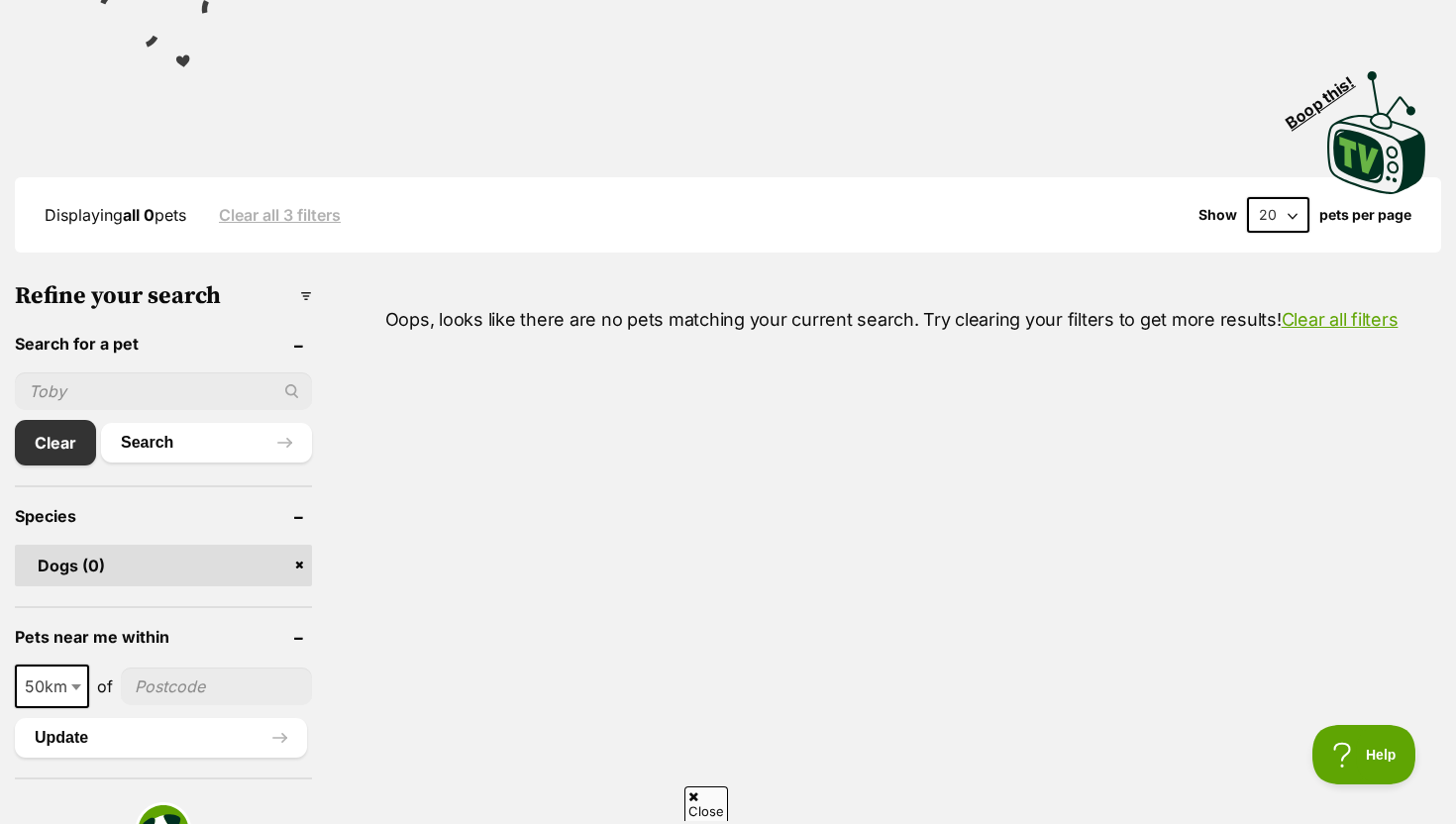 type 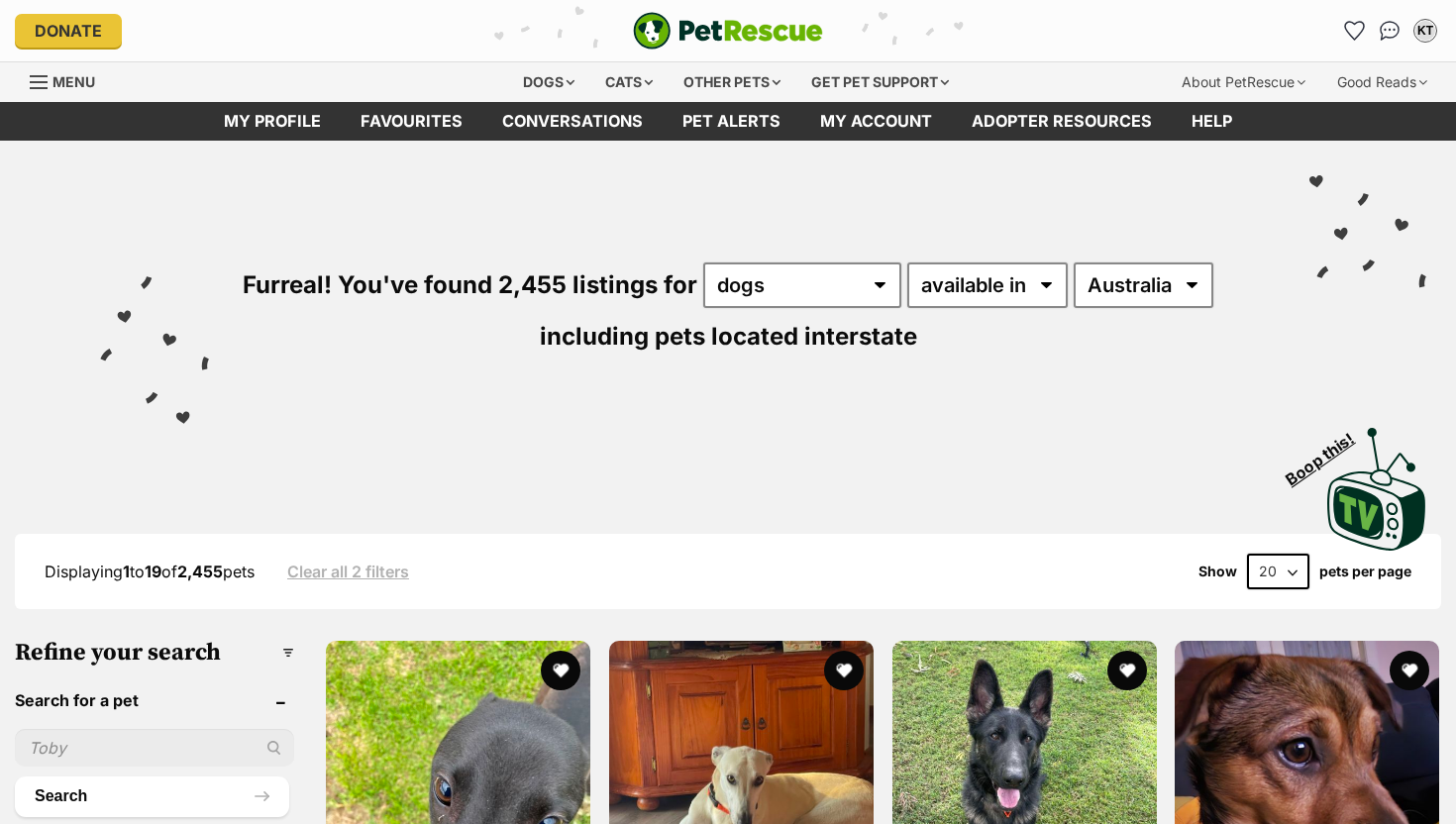 scroll, scrollTop: 0, scrollLeft: 0, axis: both 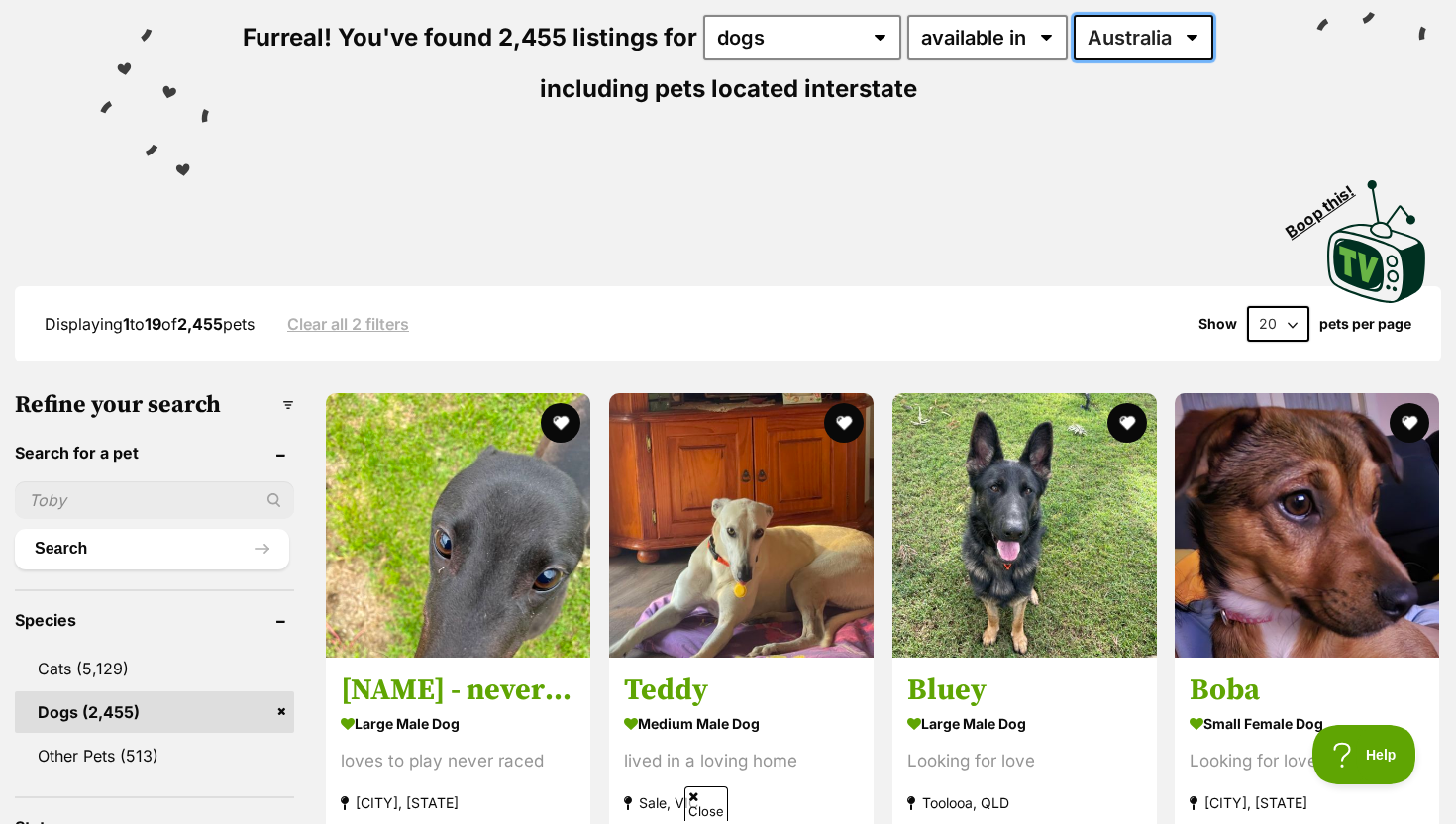 click on "Australia
ACT
NSW
NT
QLD
SA
TAS
VIC
WA" at bounding box center [1143, 38] 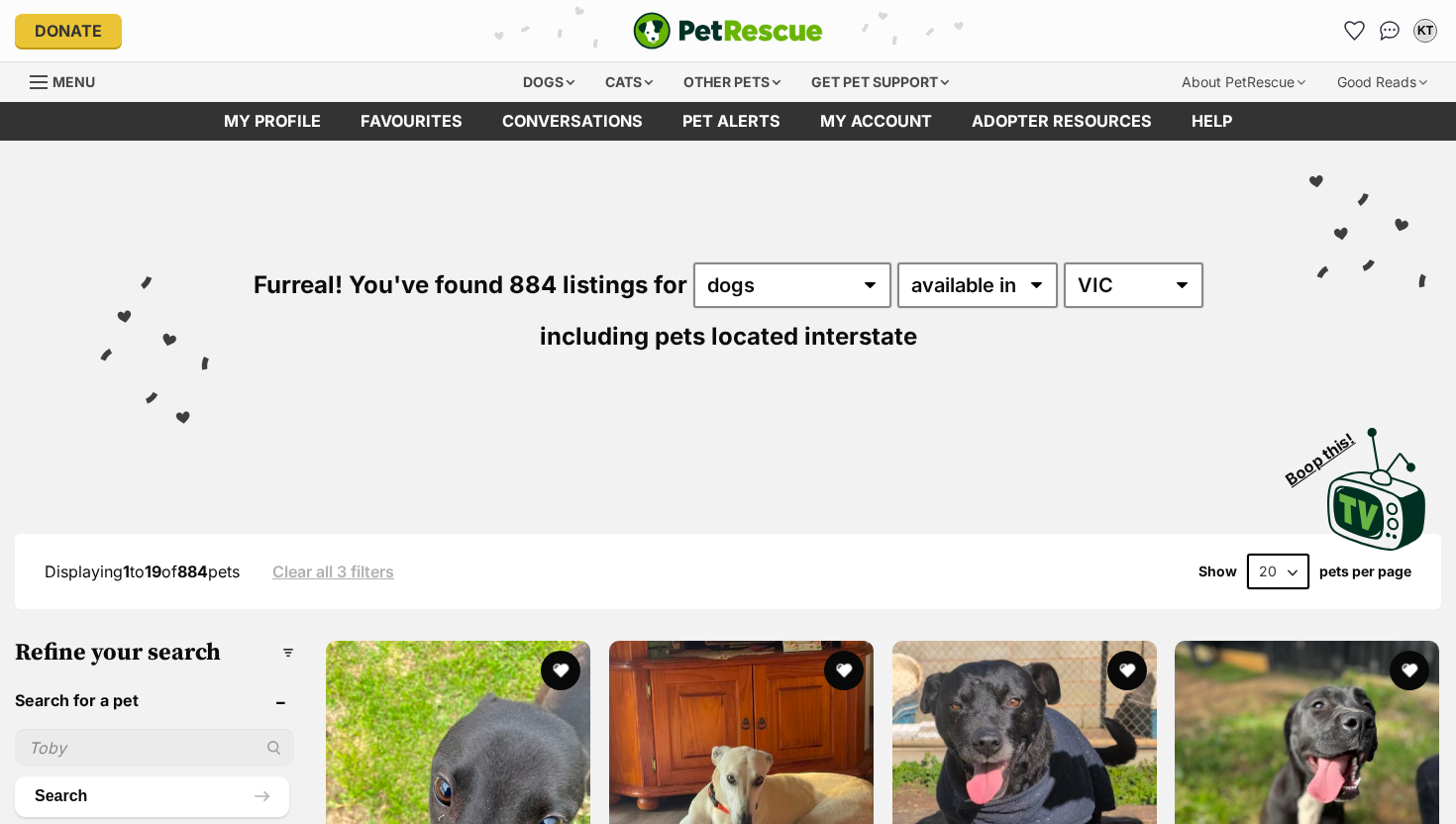 scroll, scrollTop: 0, scrollLeft: 0, axis: both 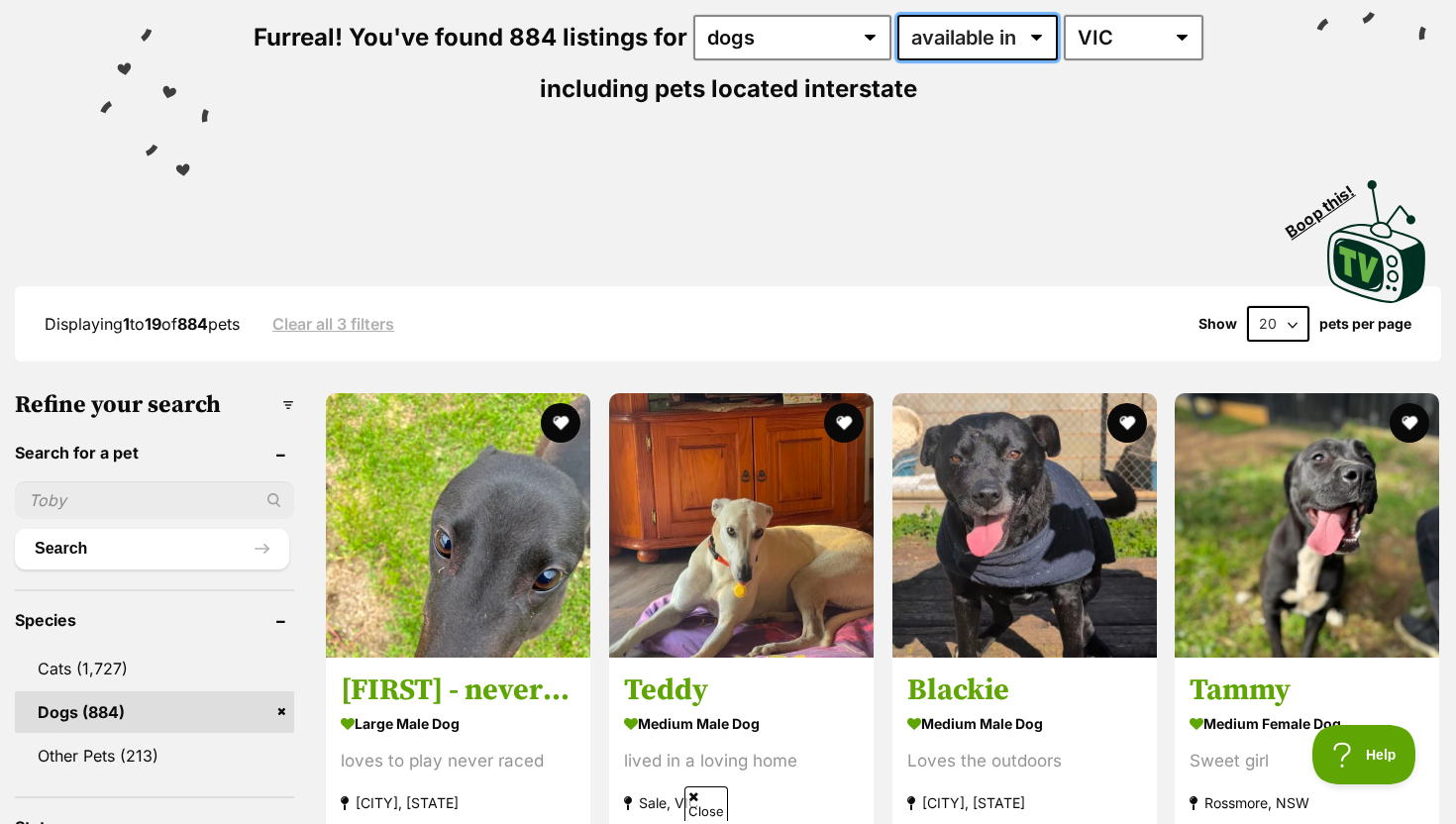 click on "available in
located in" at bounding box center (978, 38) 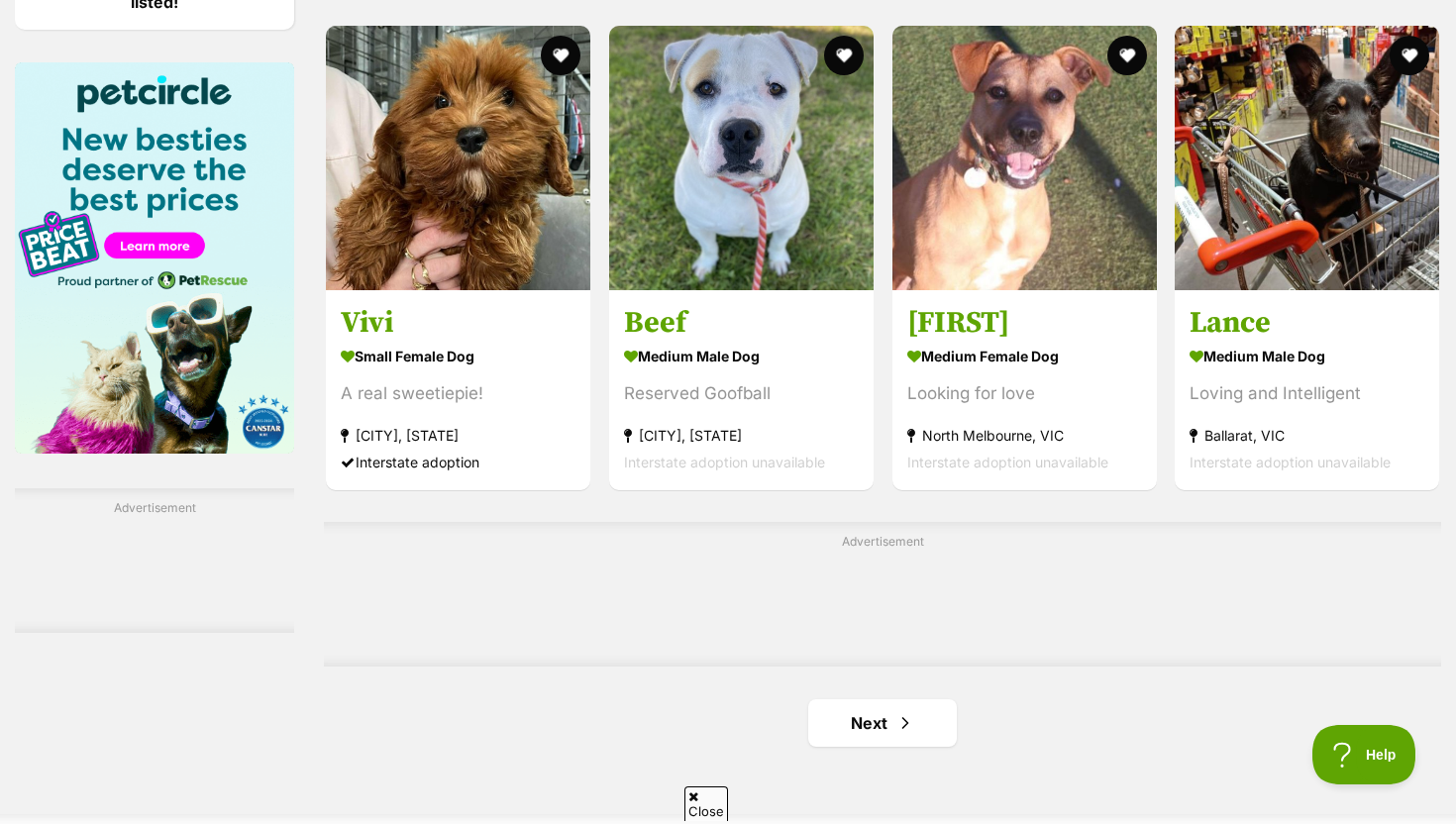 scroll, scrollTop: 2942, scrollLeft: 0, axis: vertical 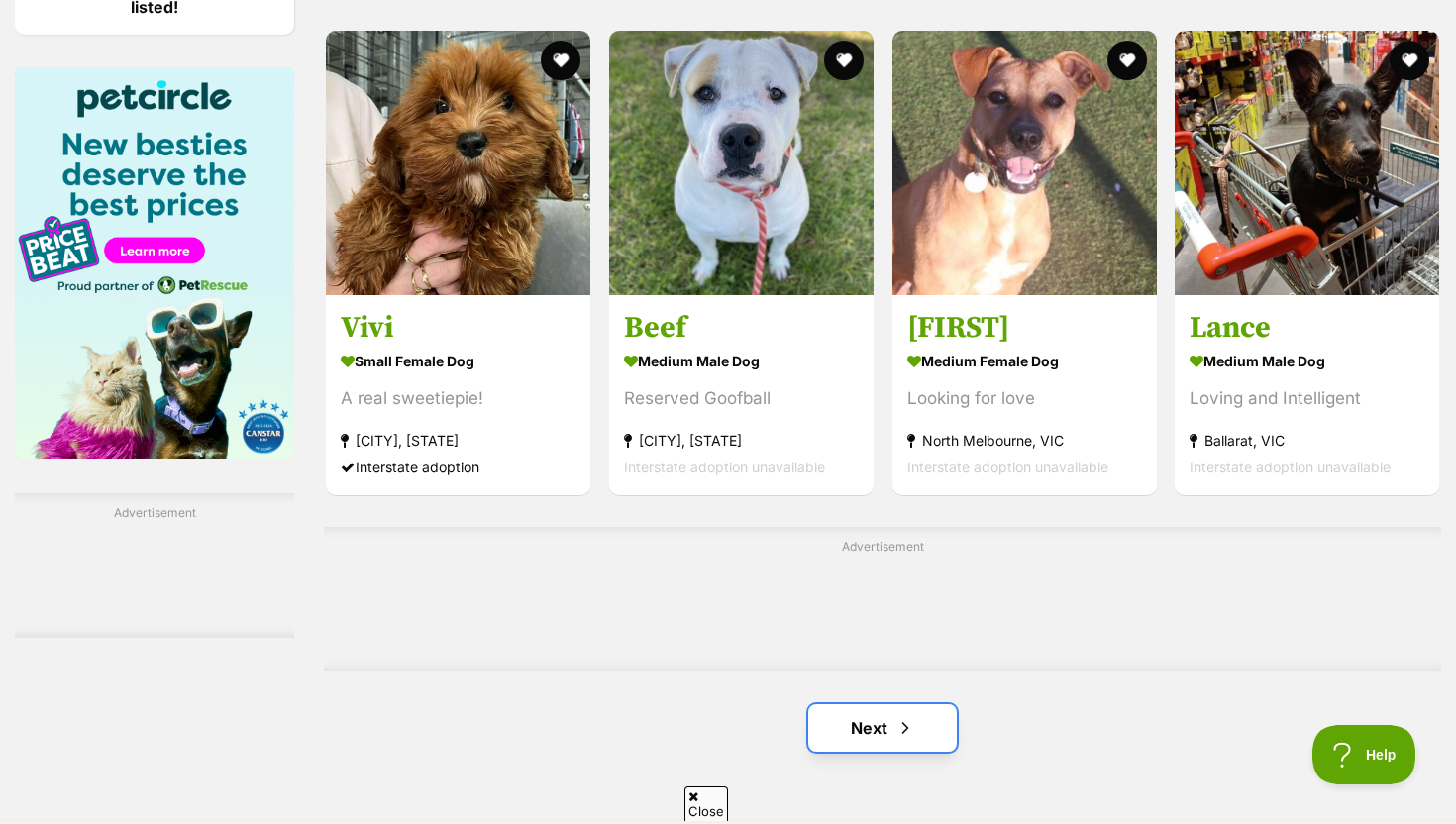 click on "Next" at bounding box center [883, 728] 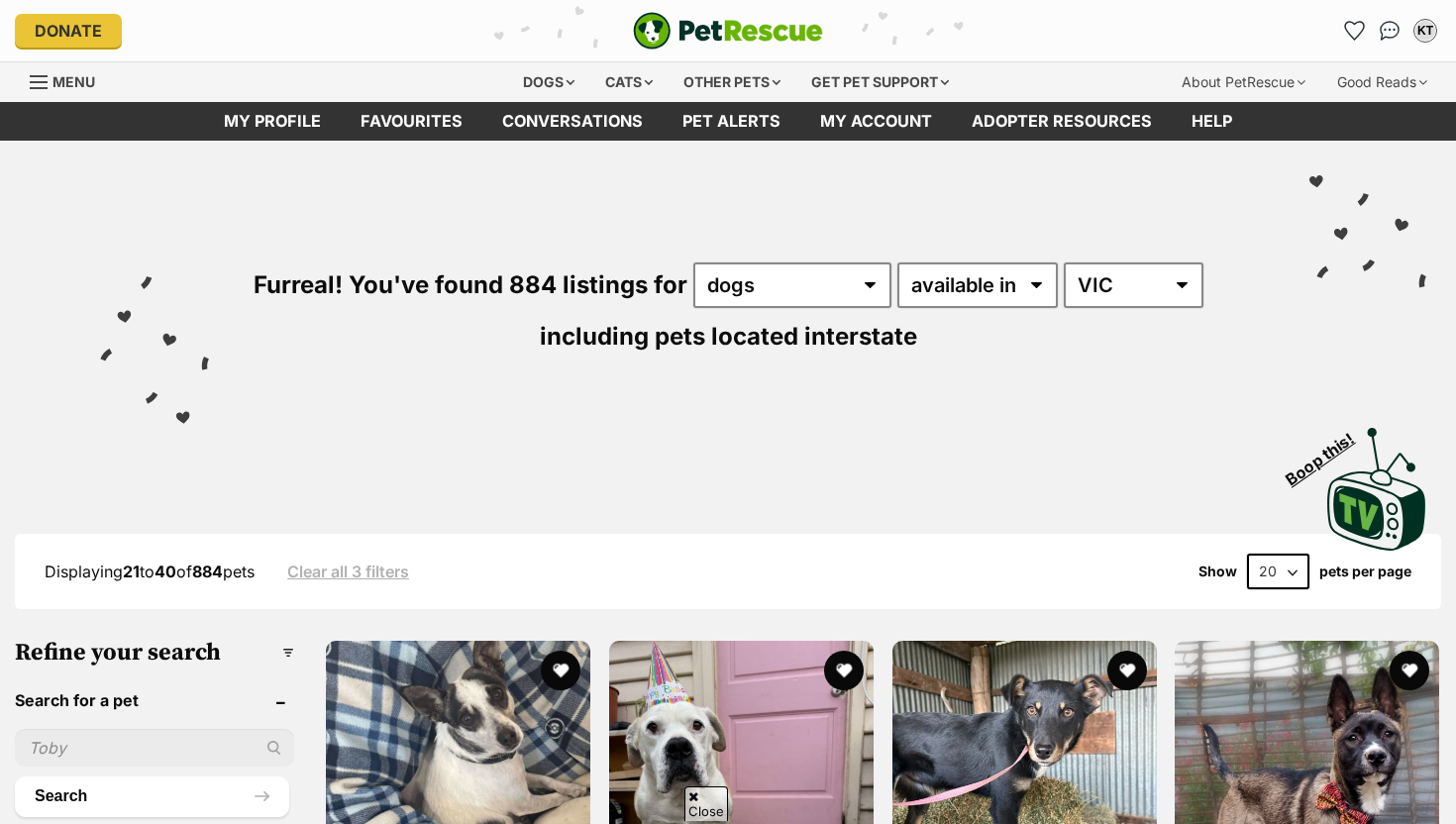 scroll, scrollTop: 955, scrollLeft: 0, axis: vertical 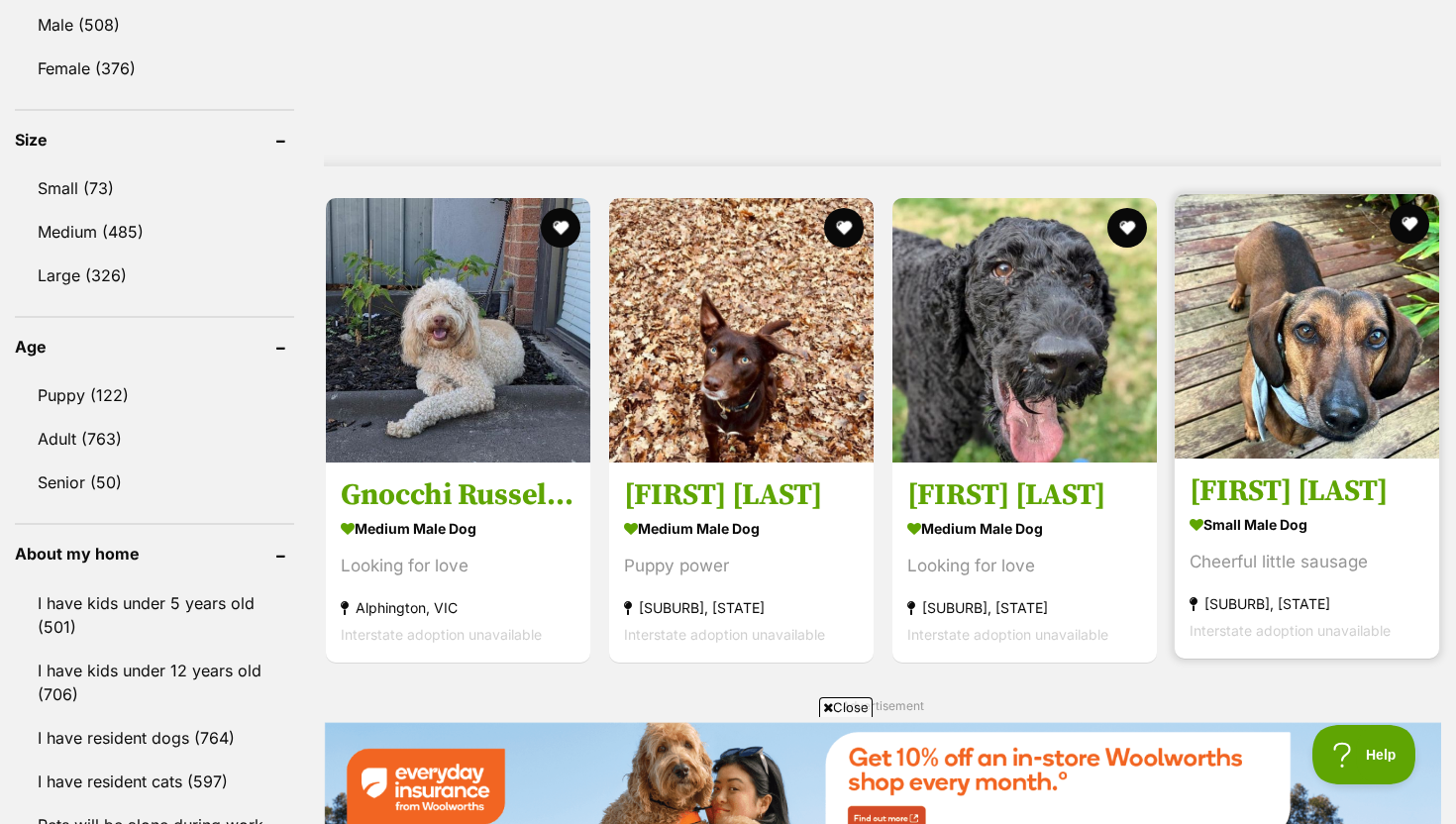 click at bounding box center (1306, 326) 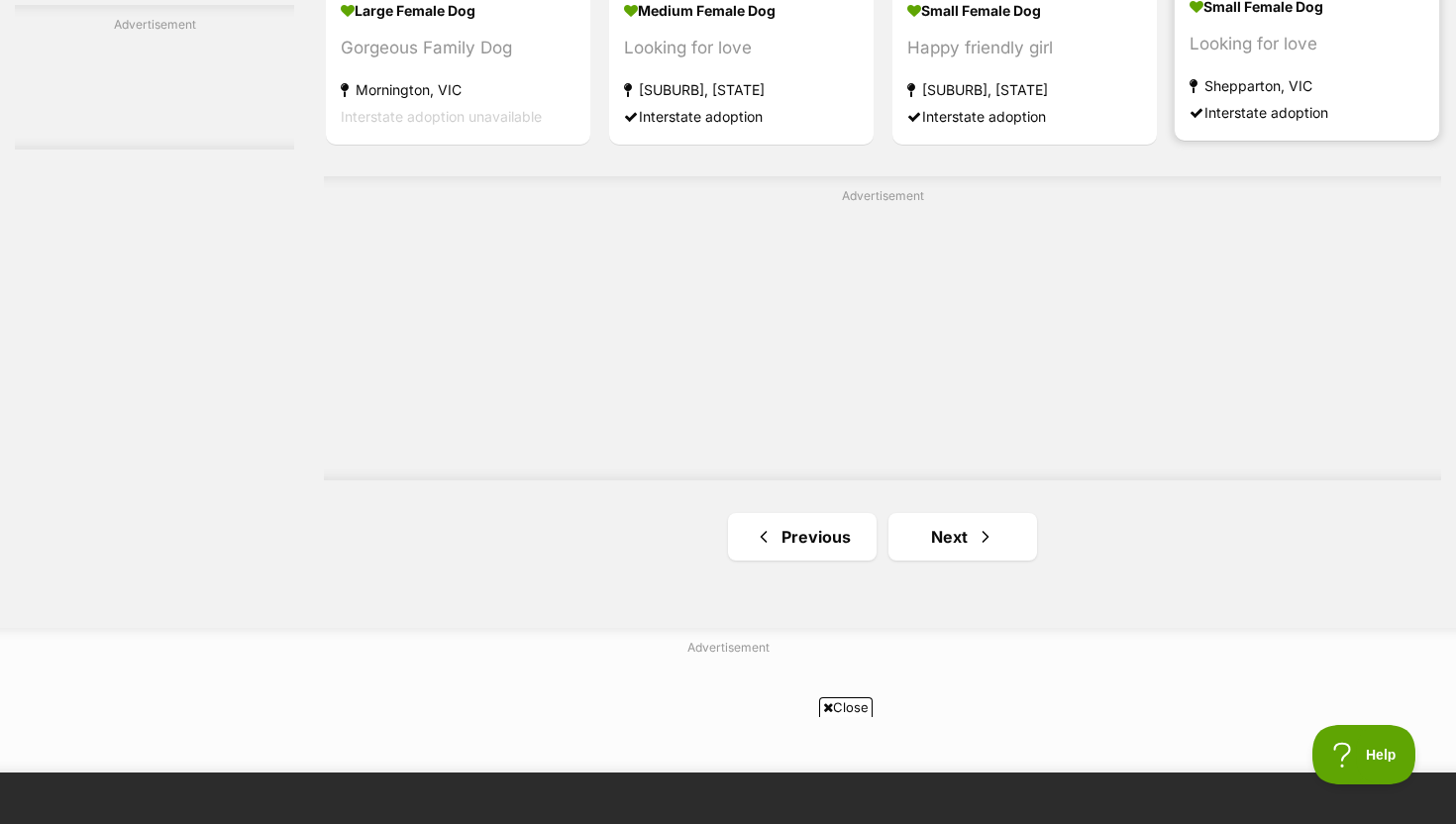 scroll, scrollTop: 3453, scrollLeft: 0, axis: vertical 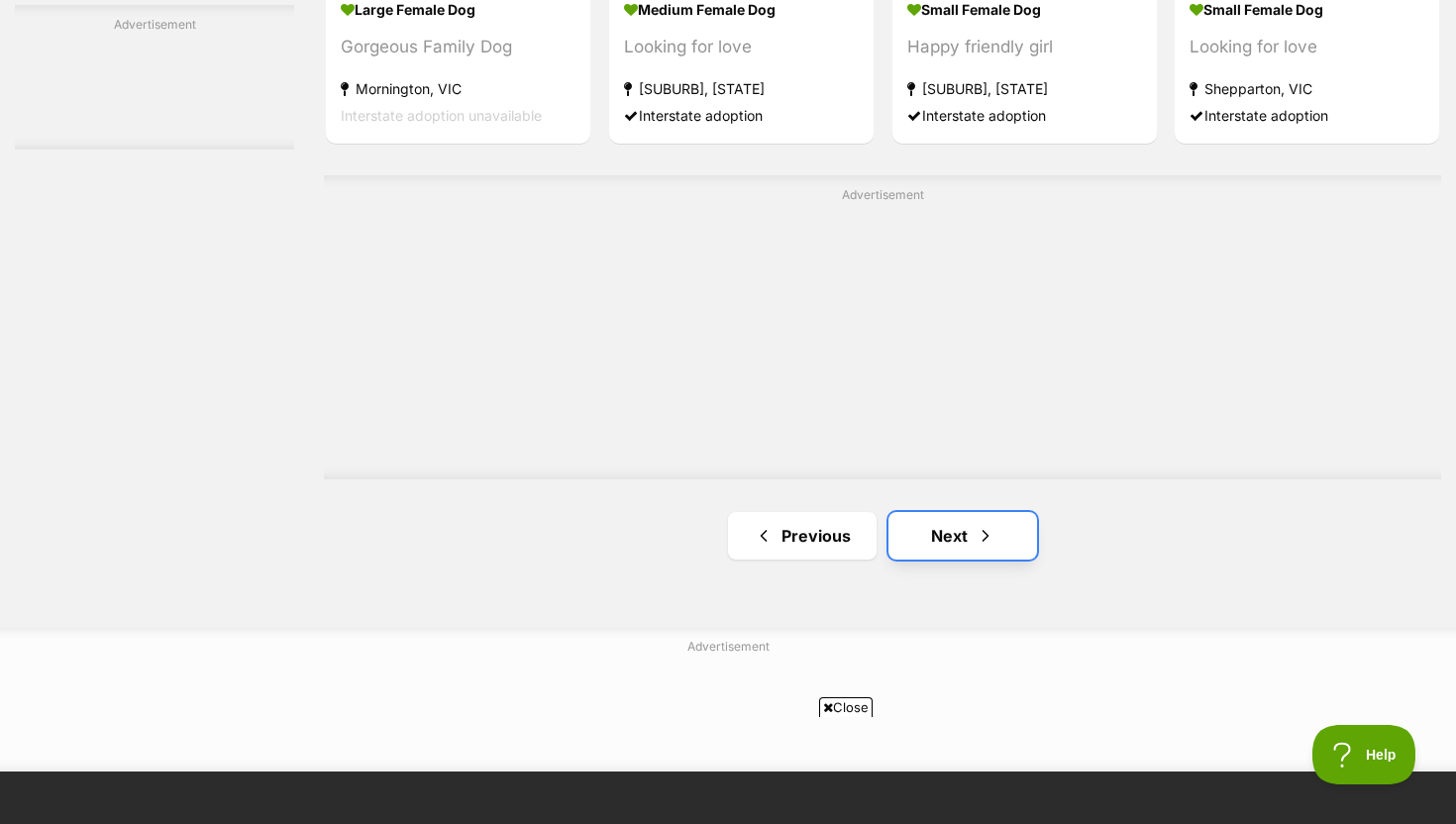 click on "Next" at bounding box center [963, 536] 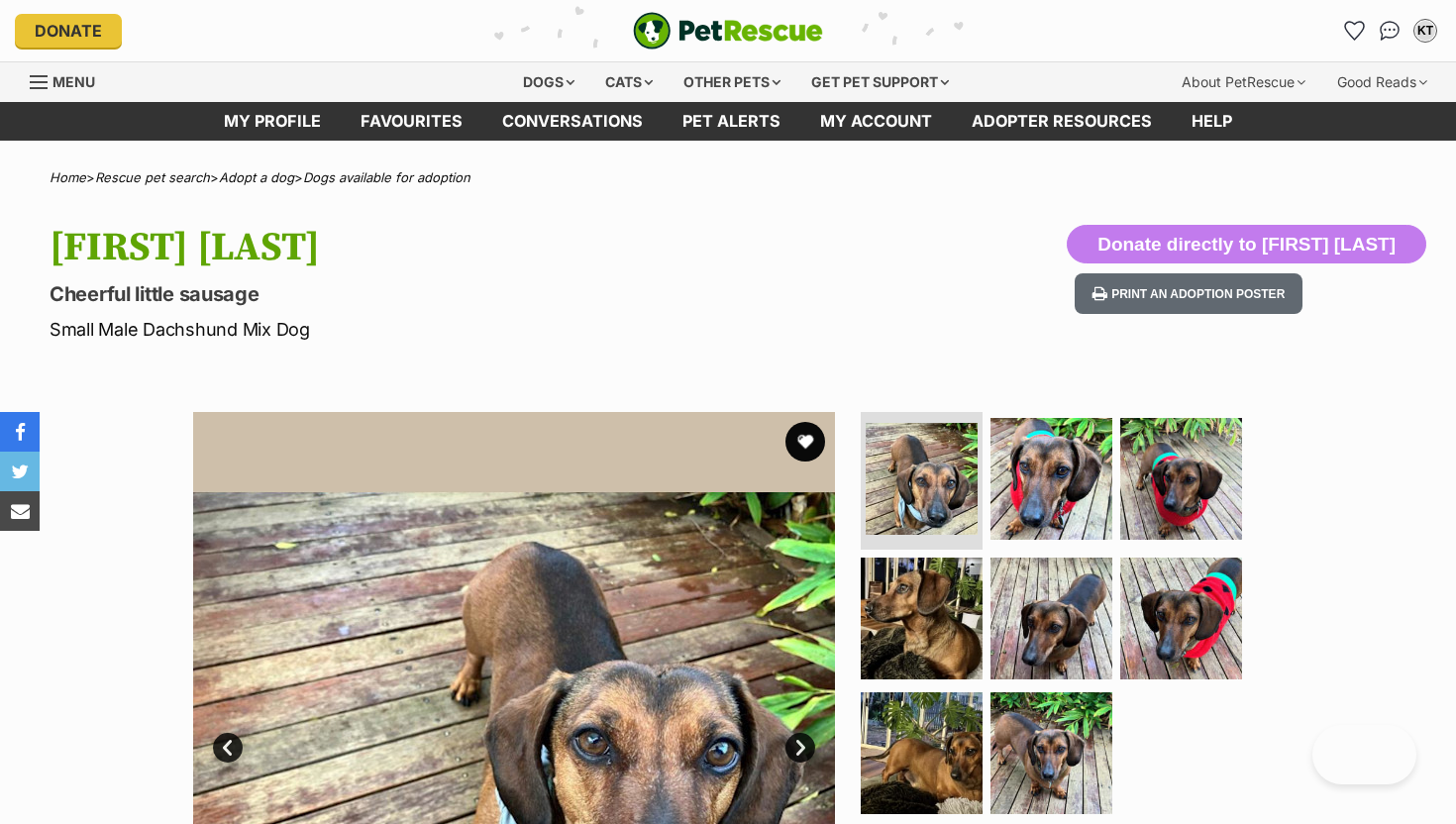 scroll, scrollTop: 0, scrollLeft: 0, axis: both 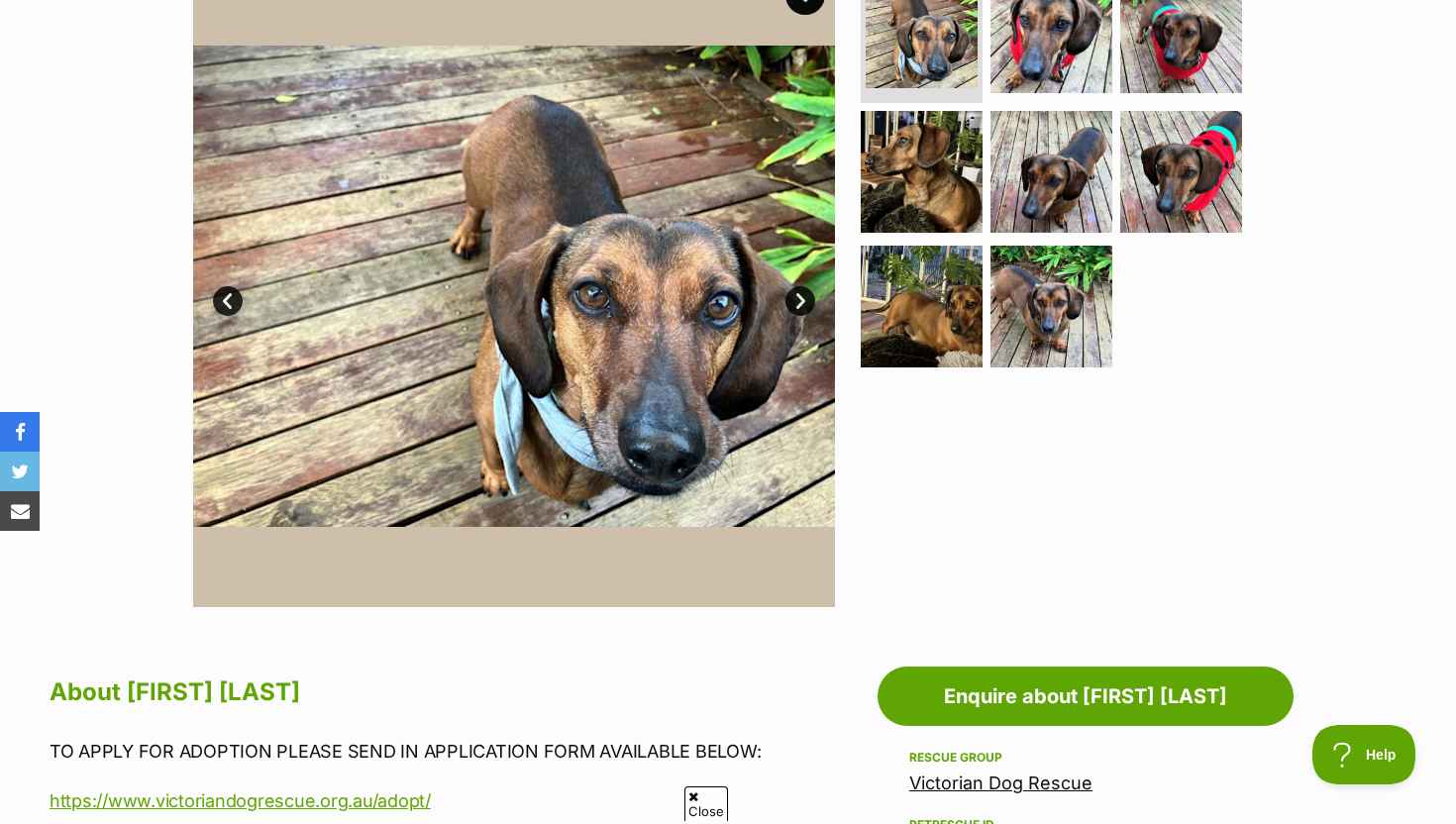 click on "Next" at bounding box center (800, 301) 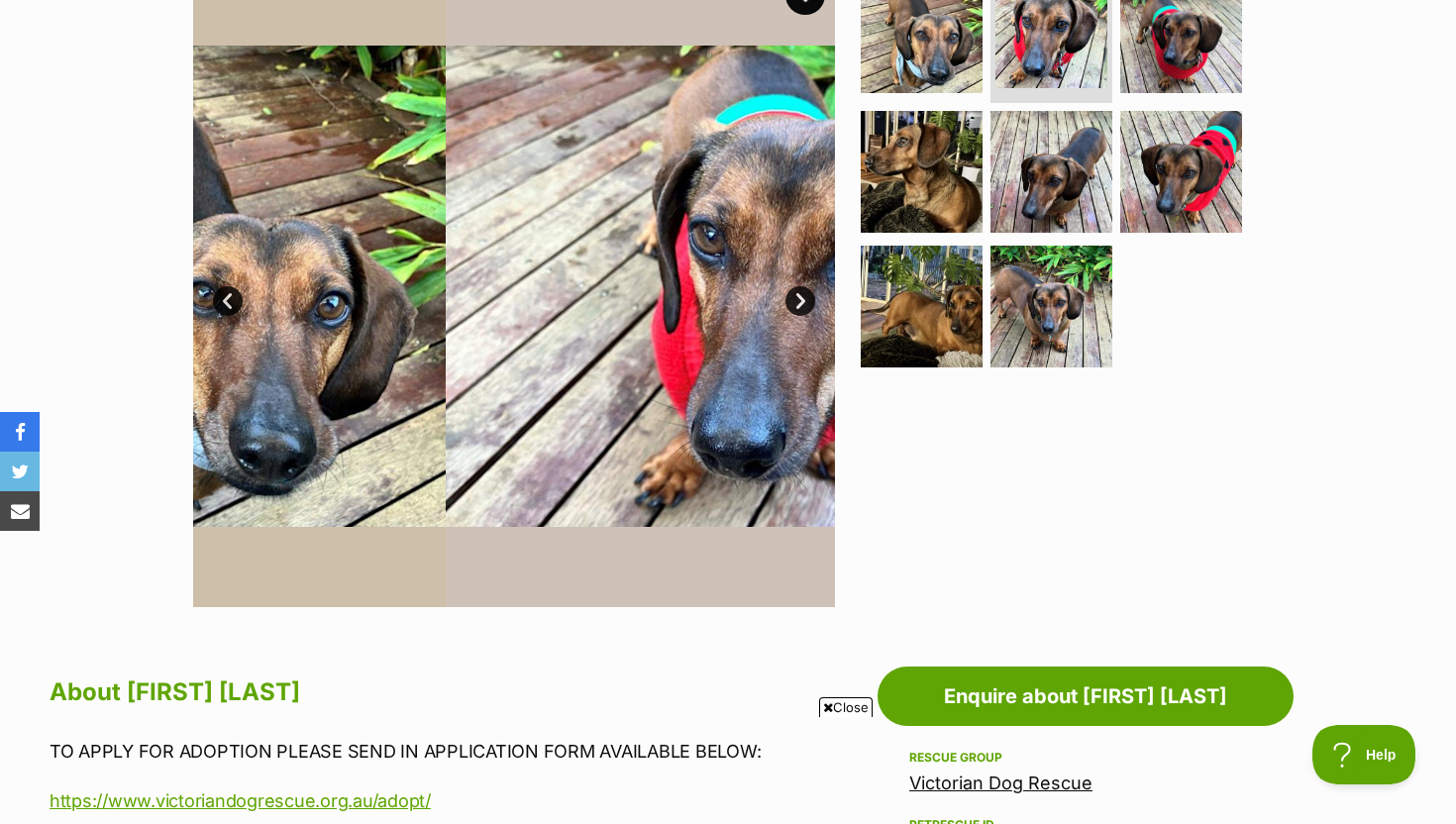 scroll, scrollTop: 0, scrollLeft: 0, axis: both 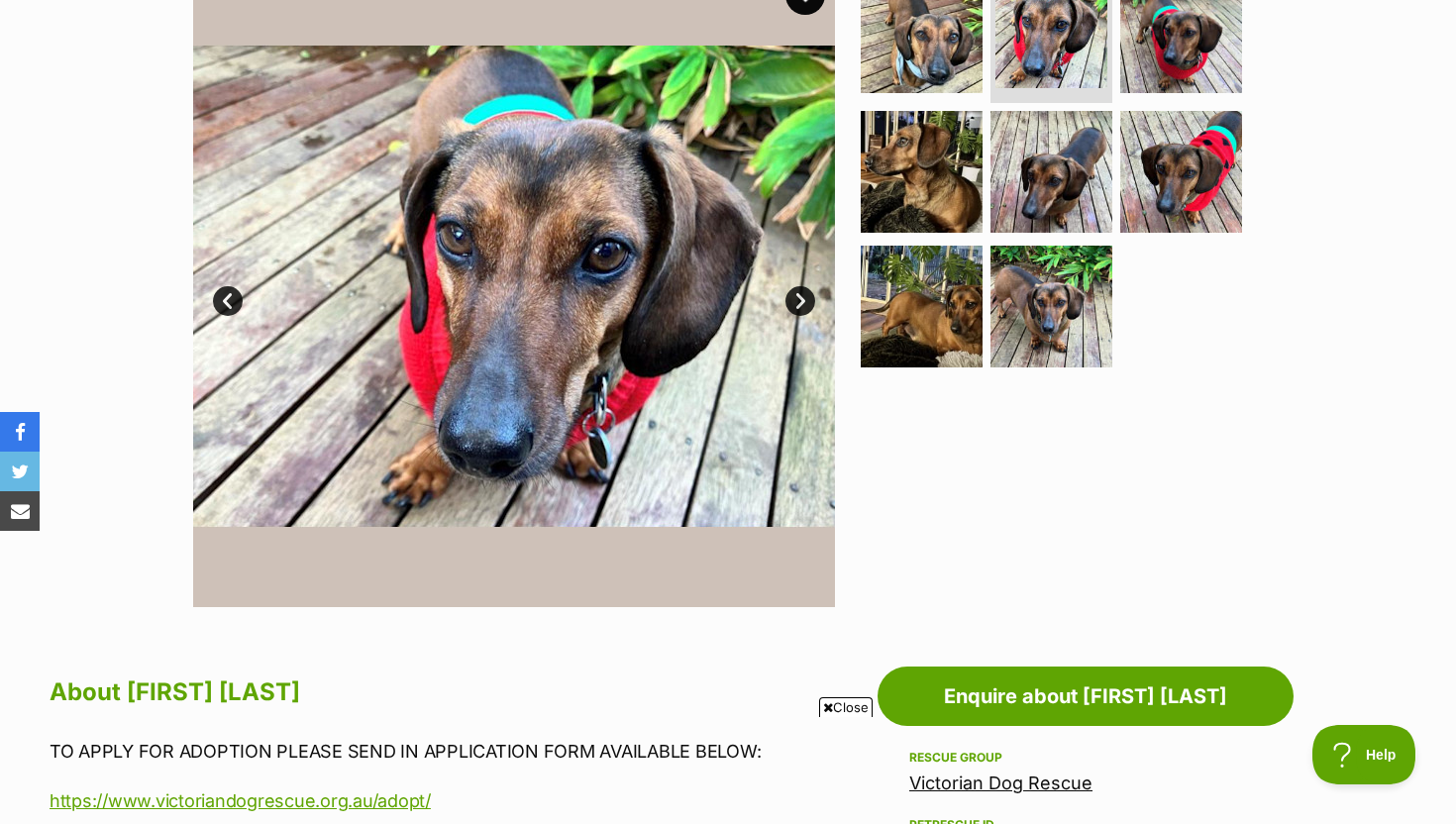 click on "Next" at bounding box center (800, 301) 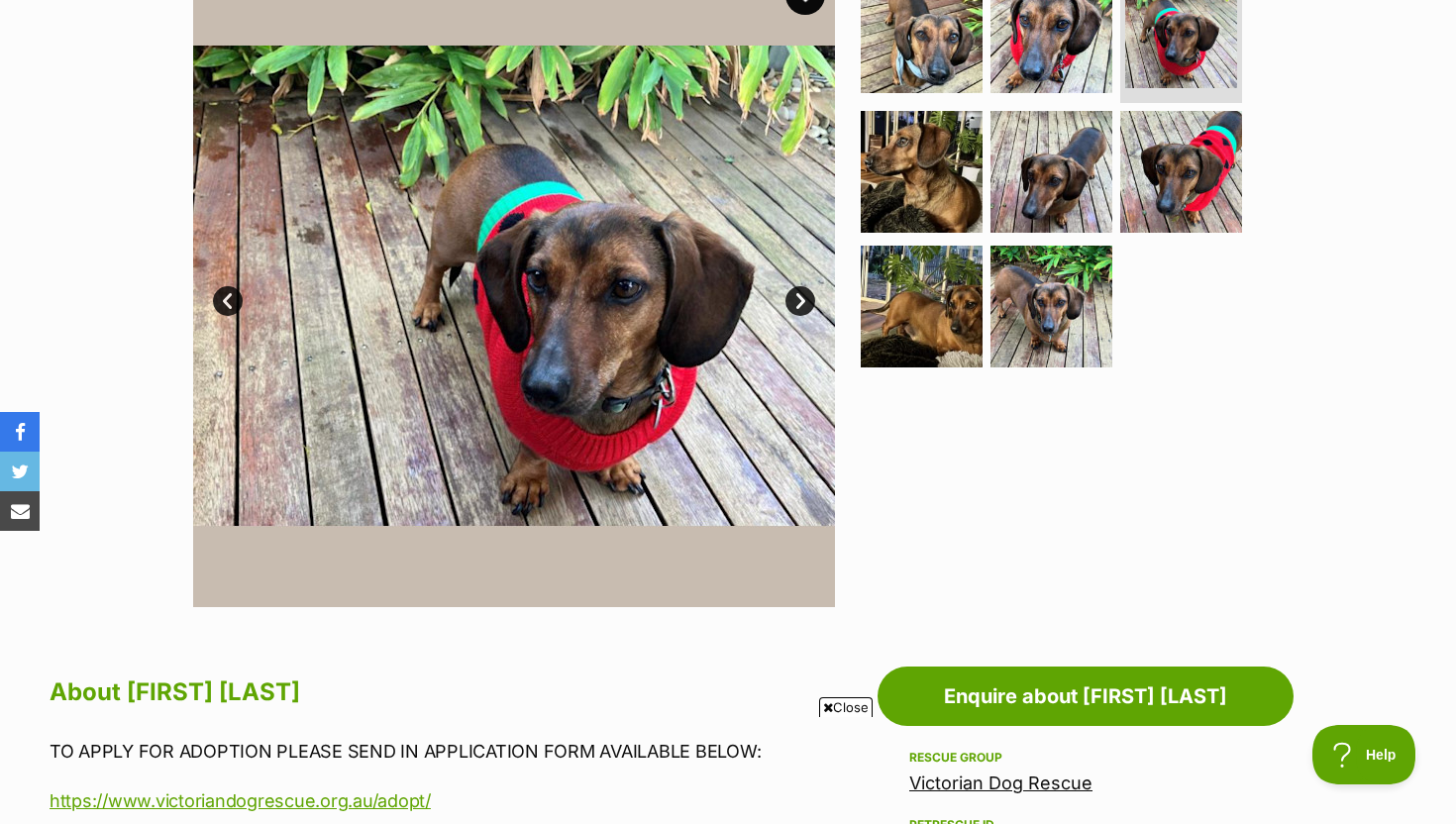 scroll, scrollTop: 0, scrollLeft: 0, axis: both 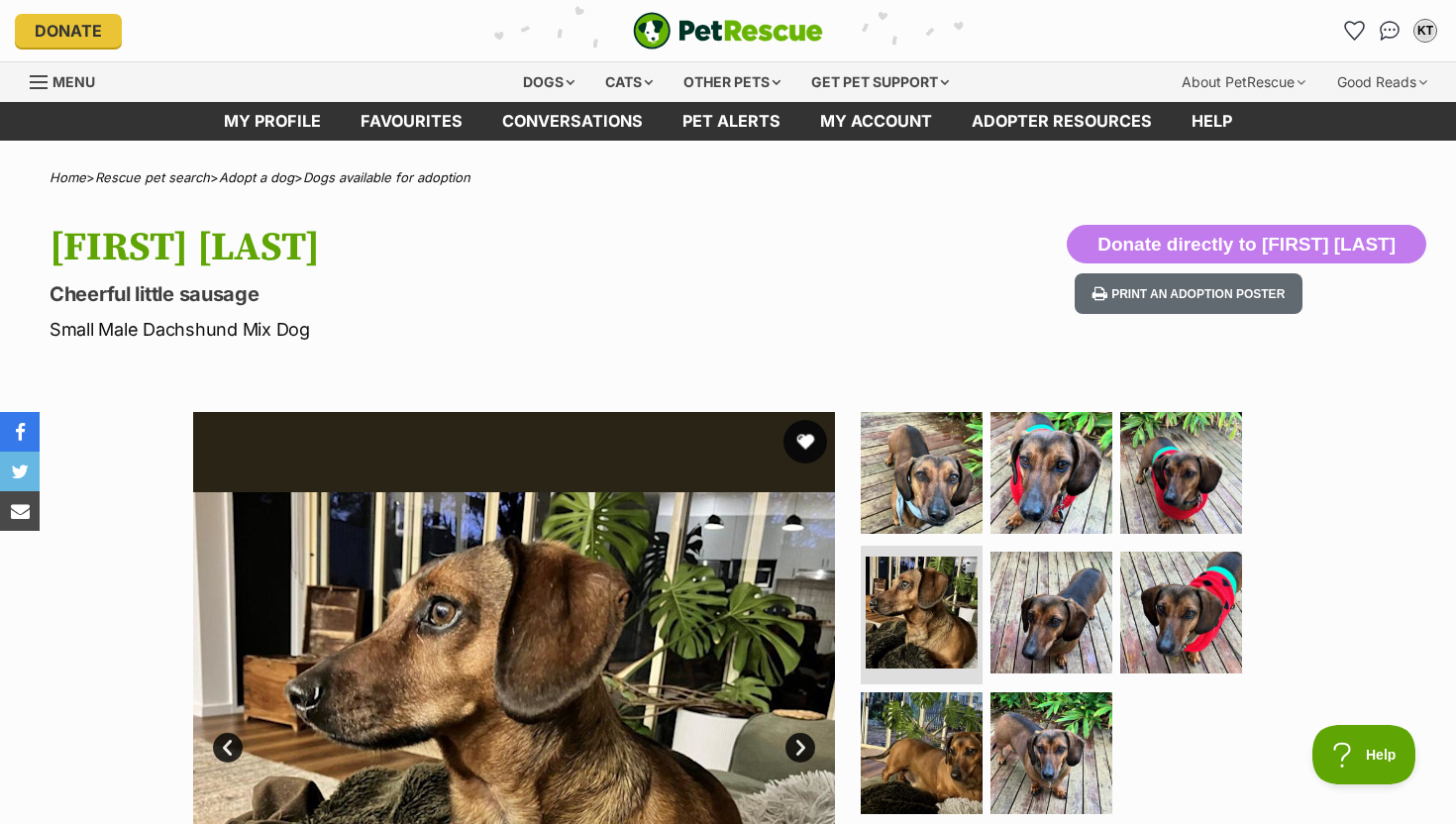 click at bounding box center (805, 442) 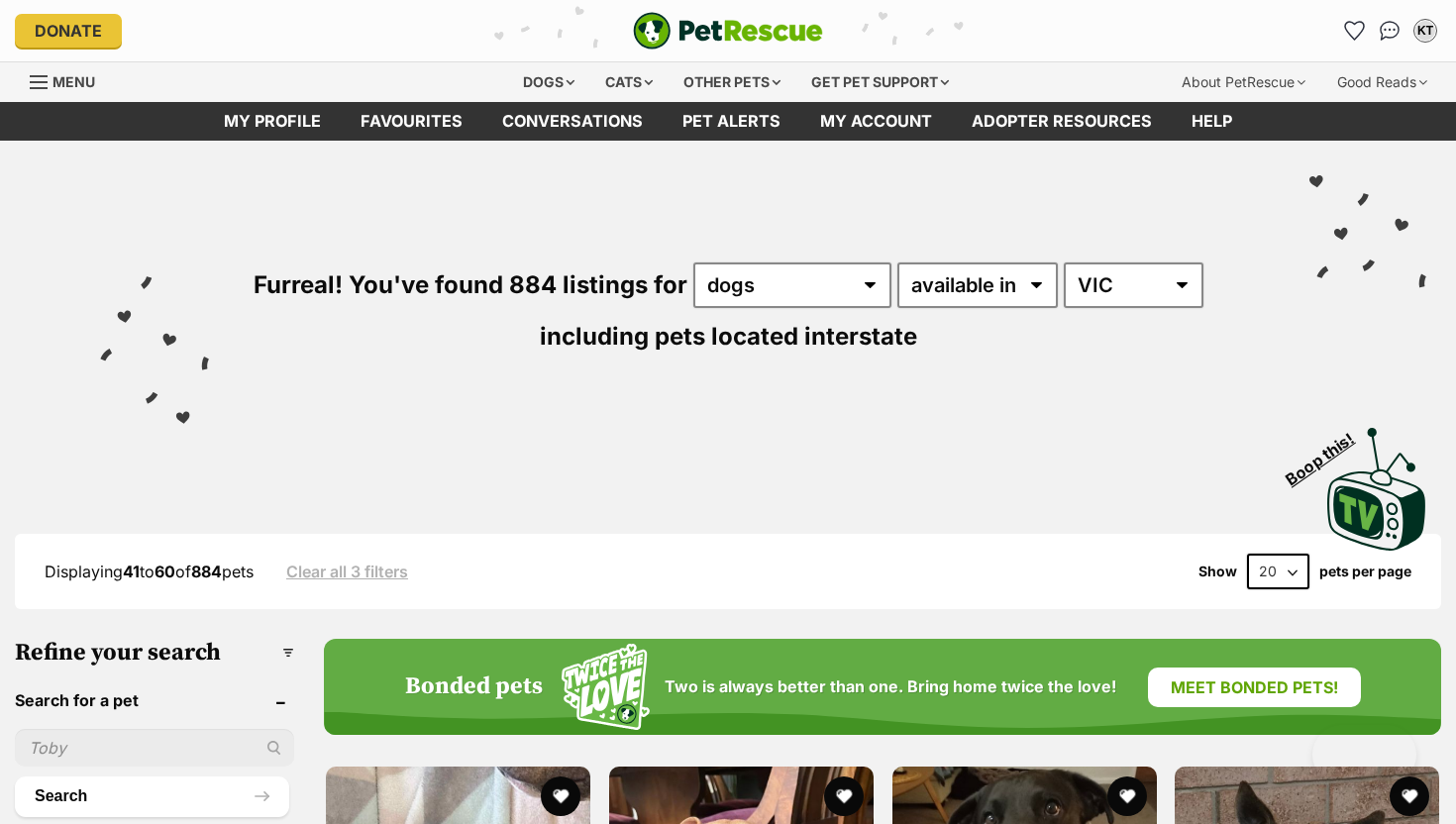 scroll, scrollTop: 0, scrollLeft: 0, axis: both 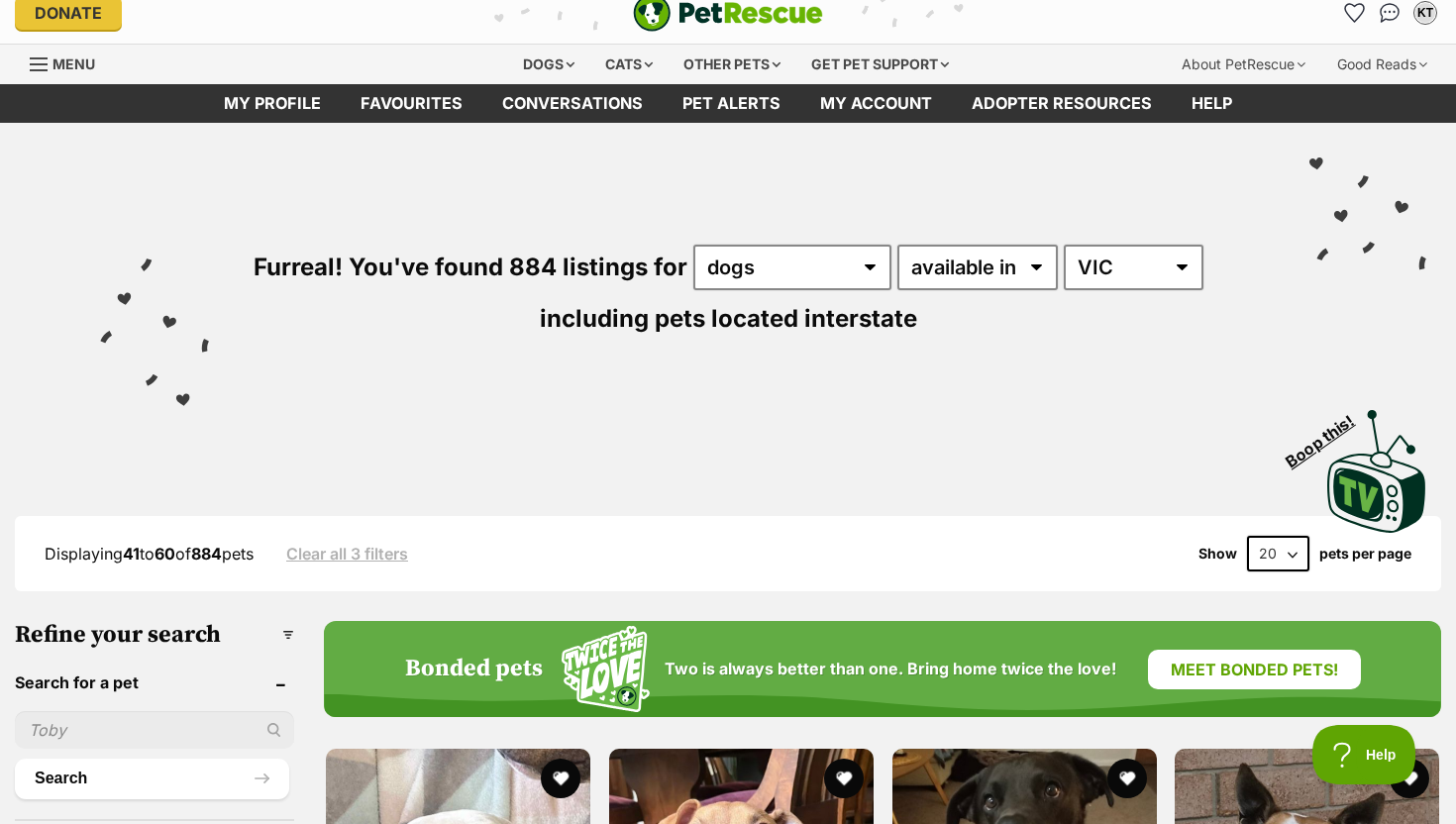 click on "including pets located interstate" at bounding box center [728, 318] 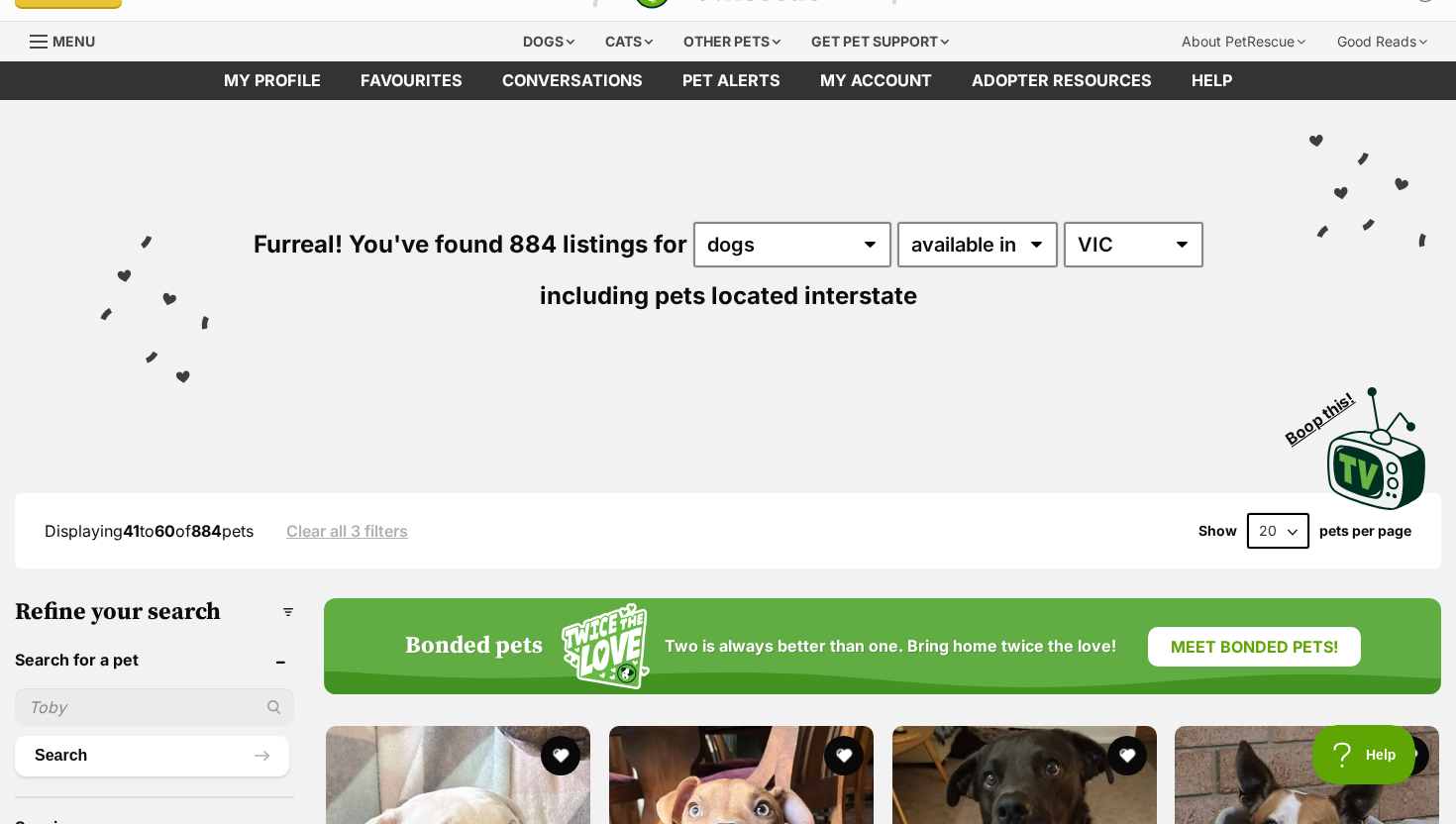 scroll, scrollTop: 51, scrollLeft: 0, axis: vertical 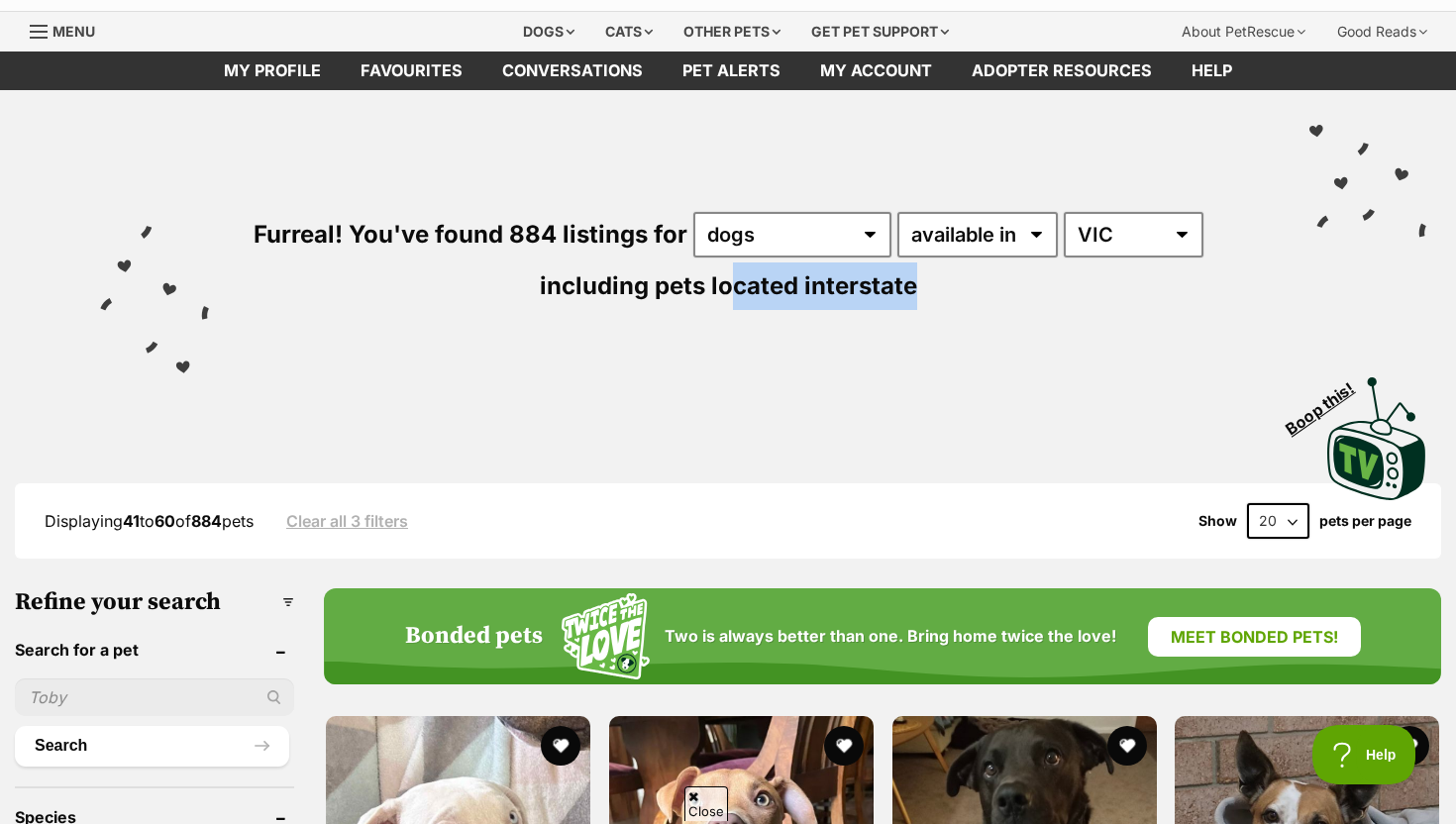 drag, startPoint x: 728, startPoint y: 287, endPoint x: 949, endPoint y: 344, distance: 228.23234 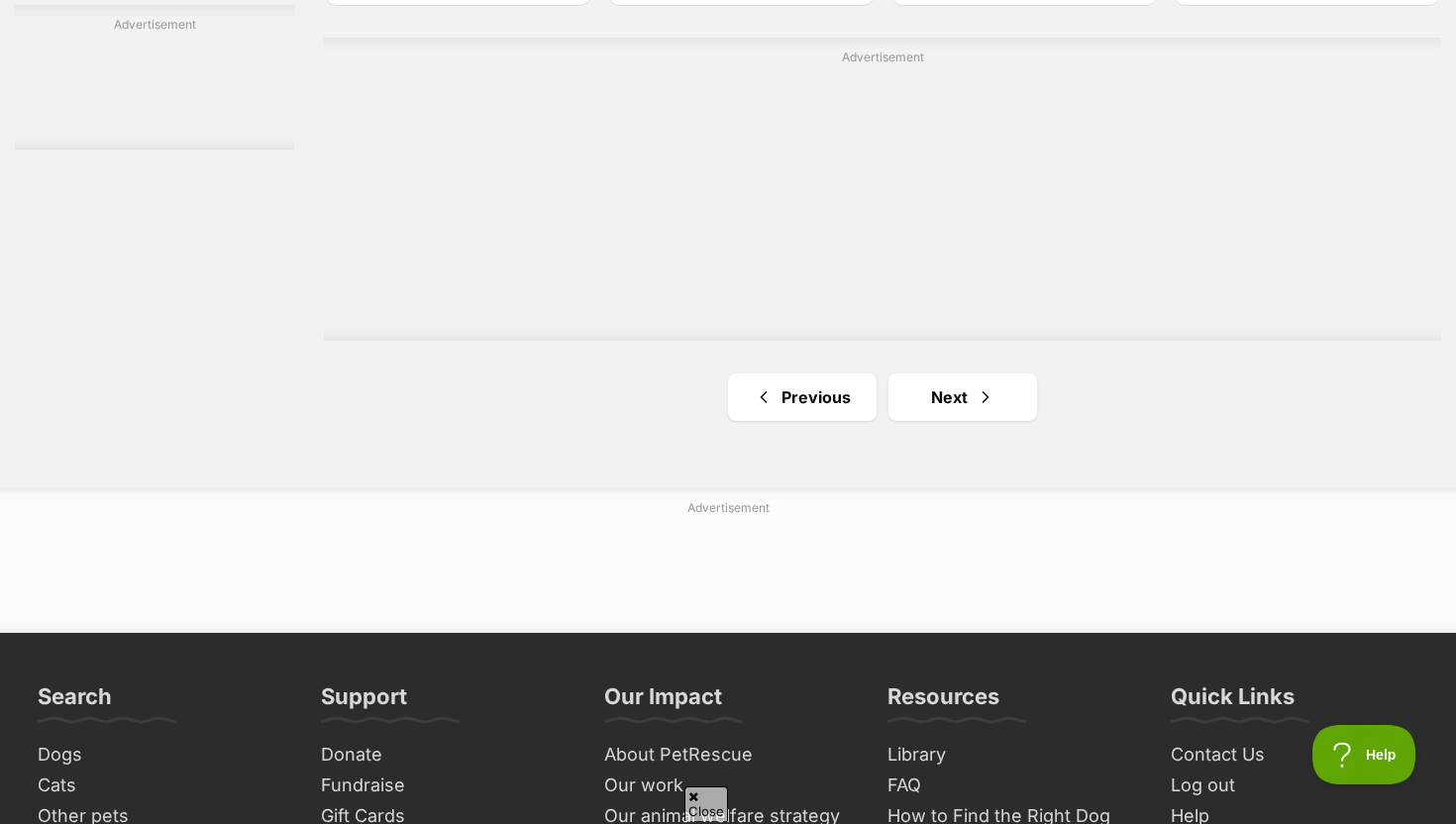 scroll, scrollTop: 3713, scrollLeft: 0, axis: vertical 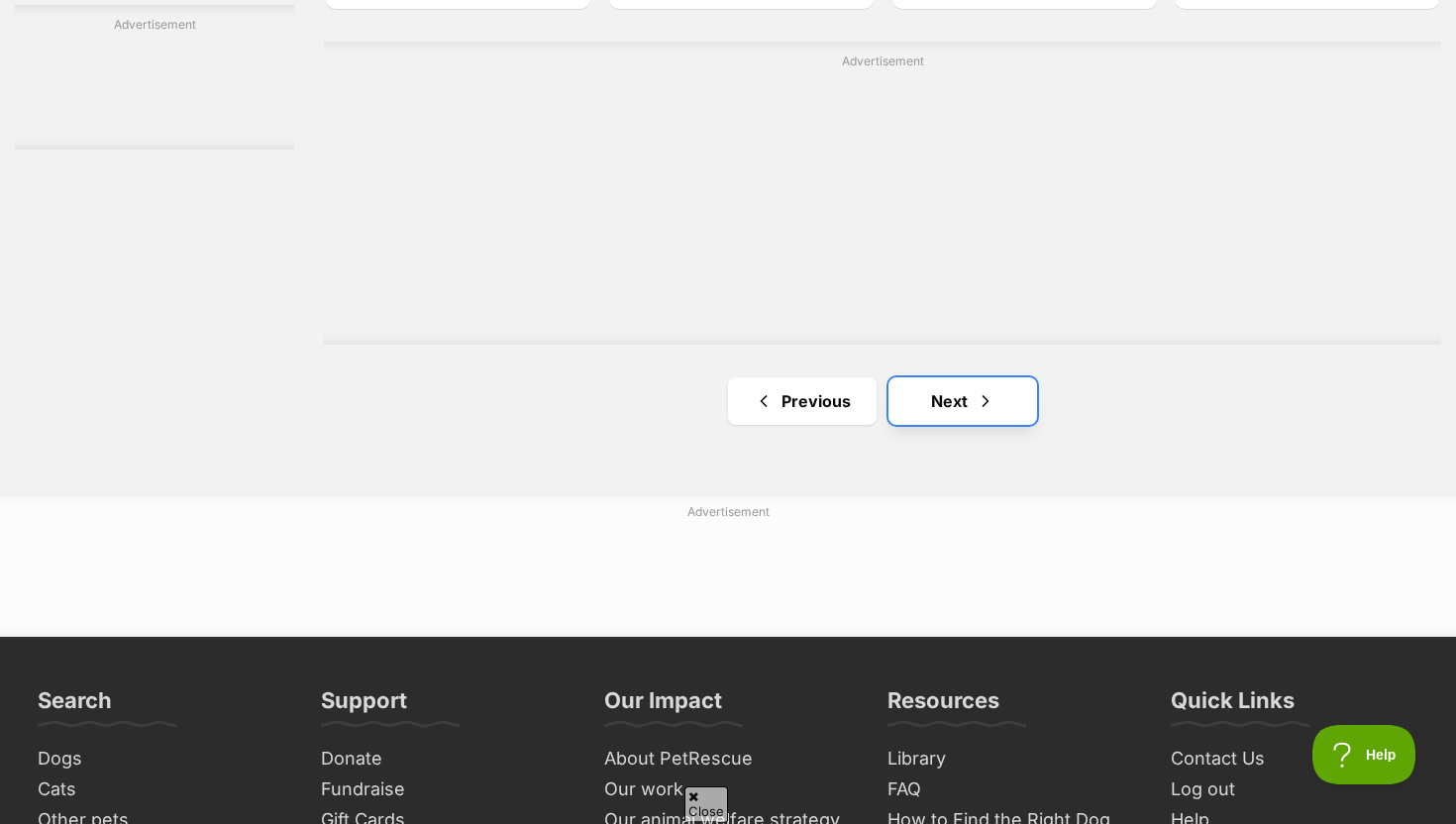 click on "Next" at bounding box center (963, 401) 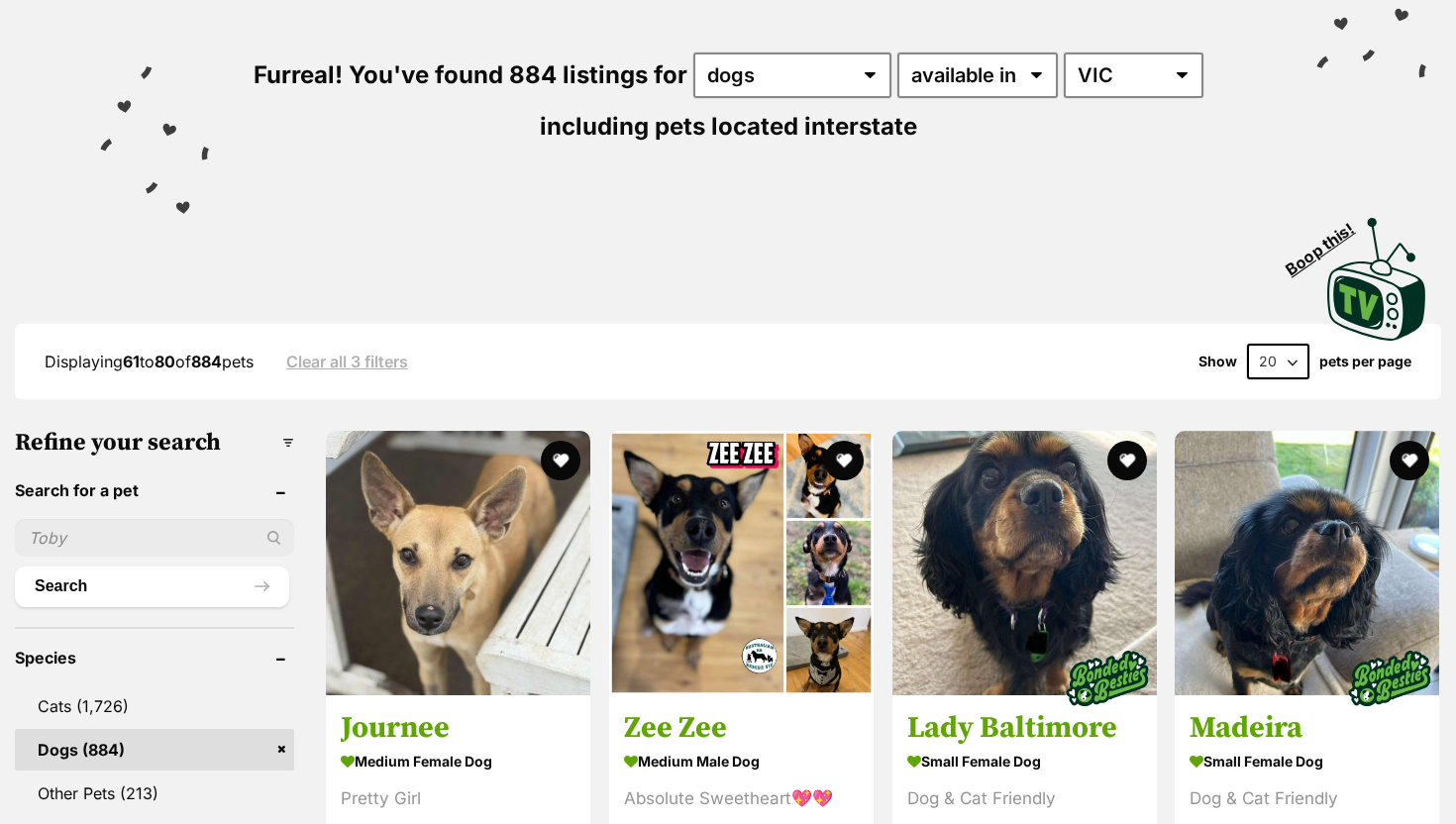 scroll, scrollTop: 0, scrollLeft: 0, axis: both 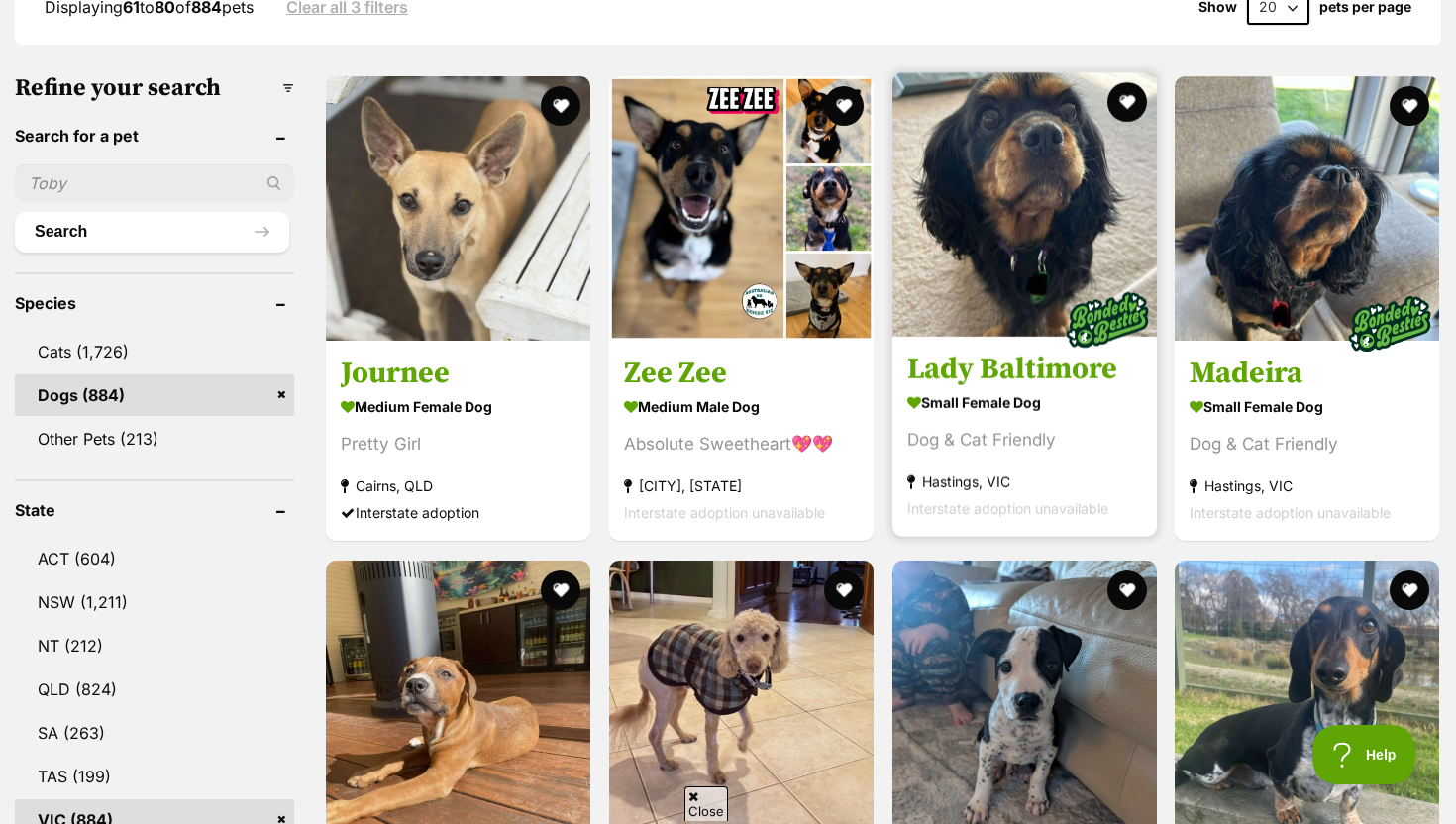 click at bounding box center [1024, 204] 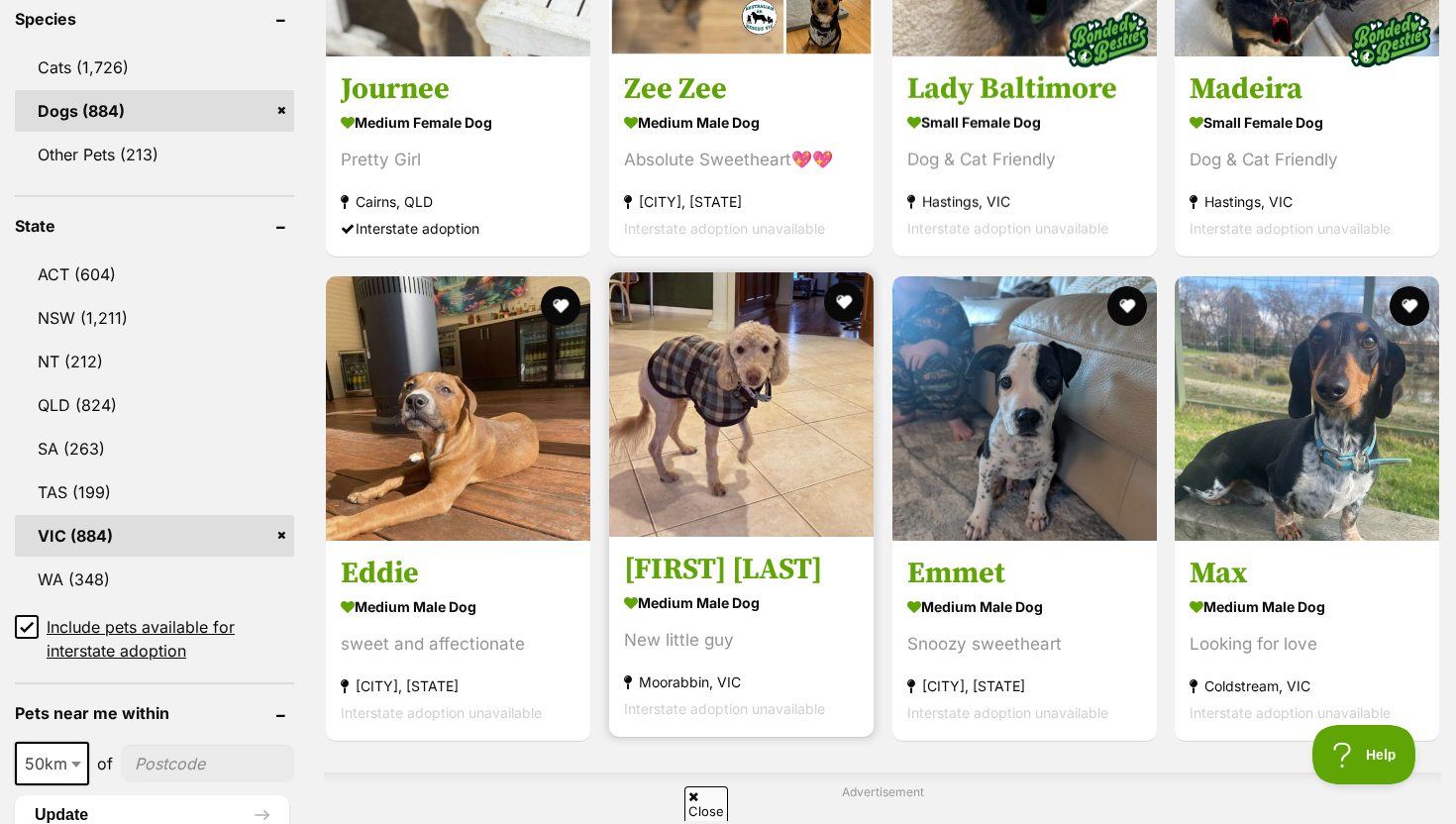scroll, scrollTop: 853, scrollLeft: 0, axis: vertical 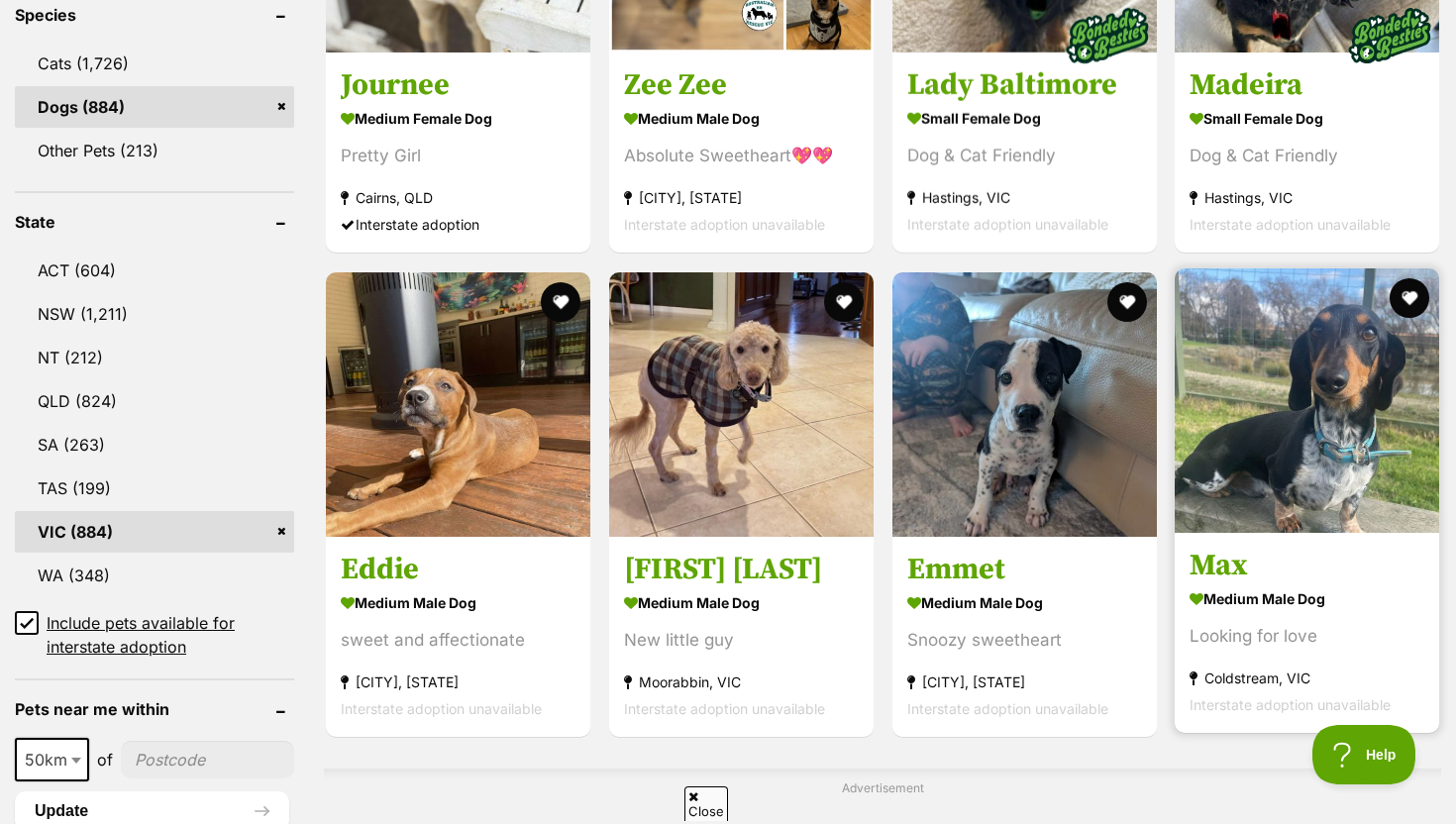 click at bounding box center [1306, 400] 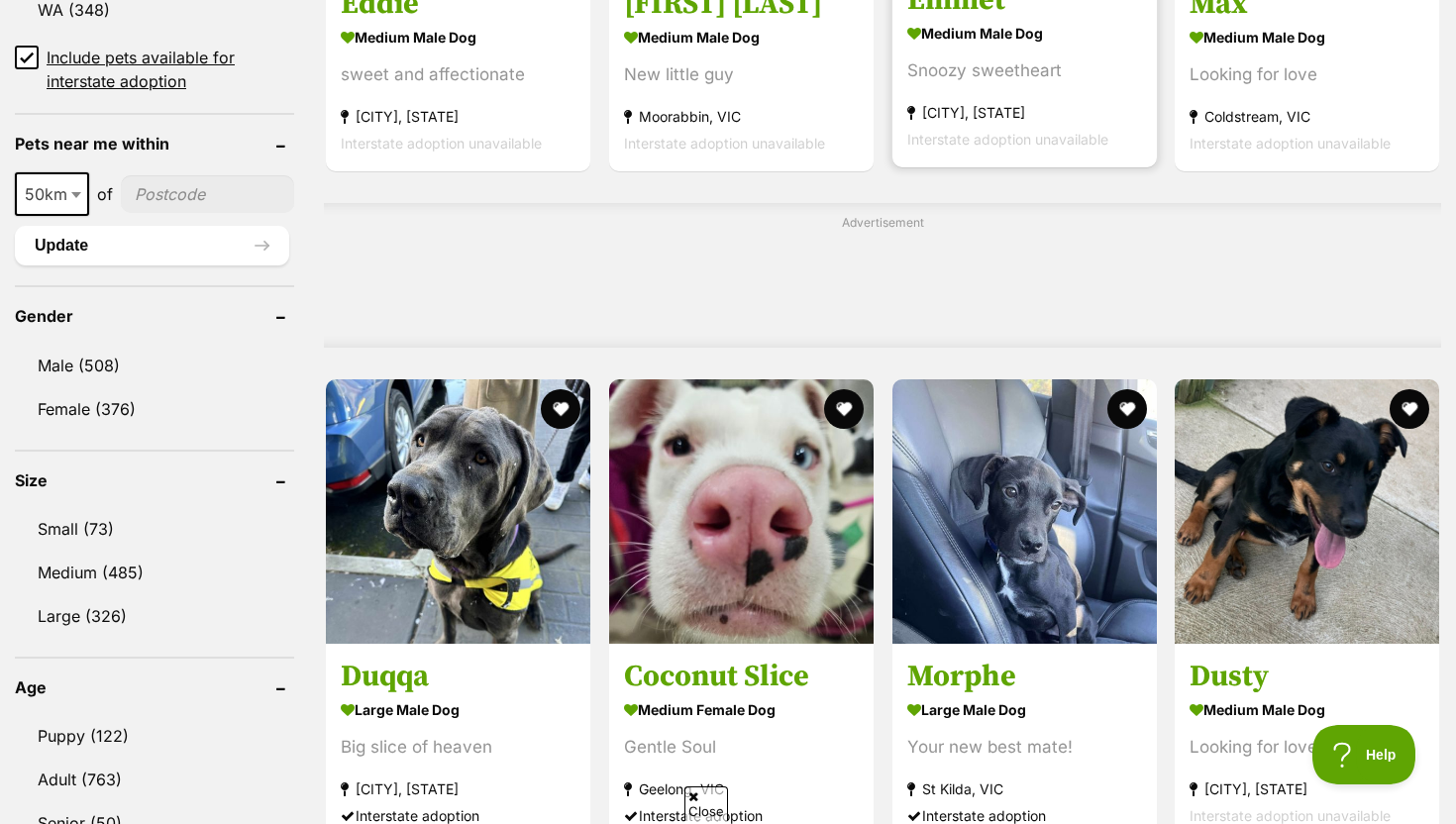scroll, scrollTop: 1480, scrollLeft: 0, axis: vertical 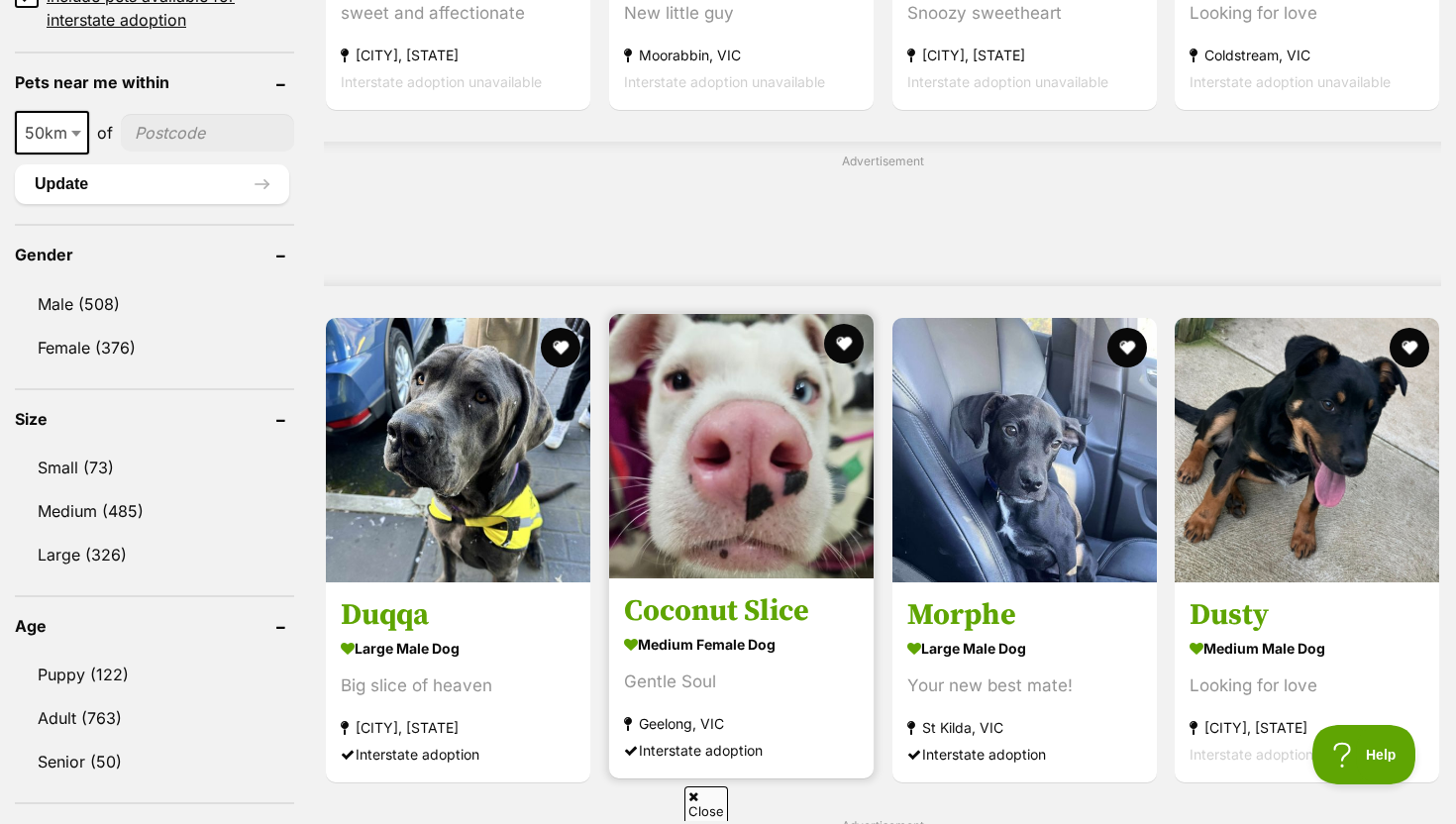 click at bounding box center [741, 446] 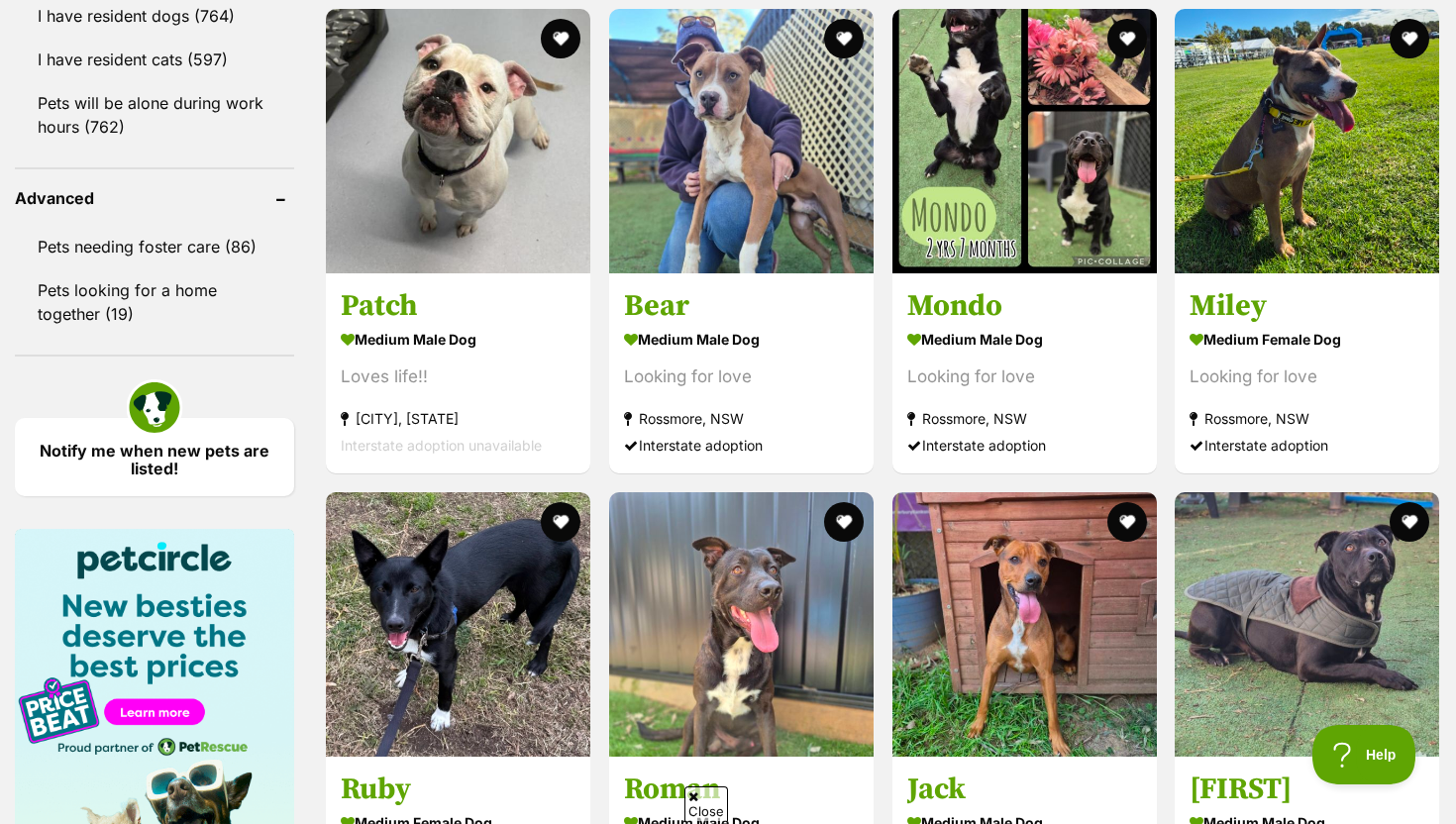 scroll, scrollTop: 2476, scrollLeft: 0, axis: vertical 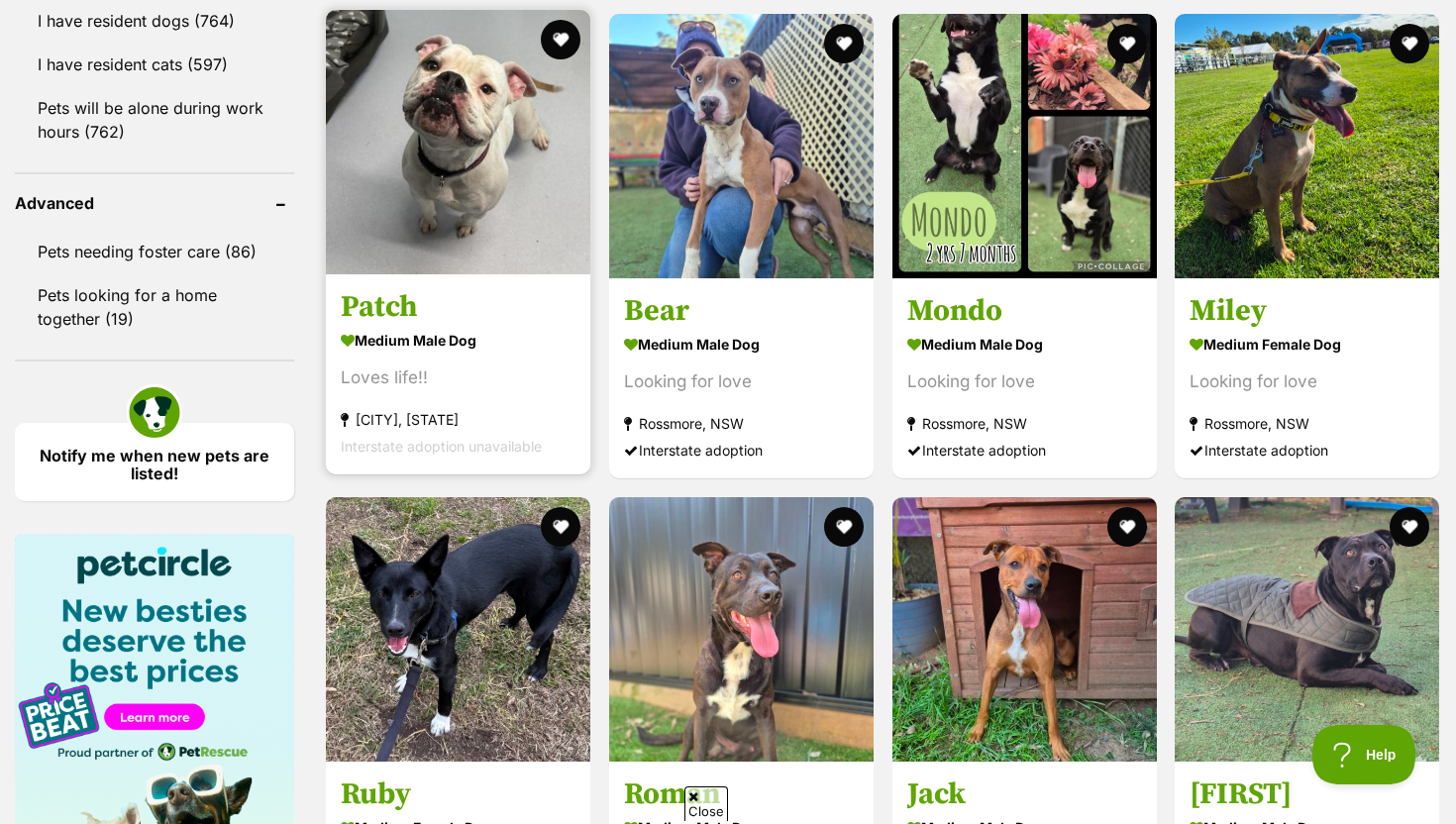 click at bounding box center (458, 142) 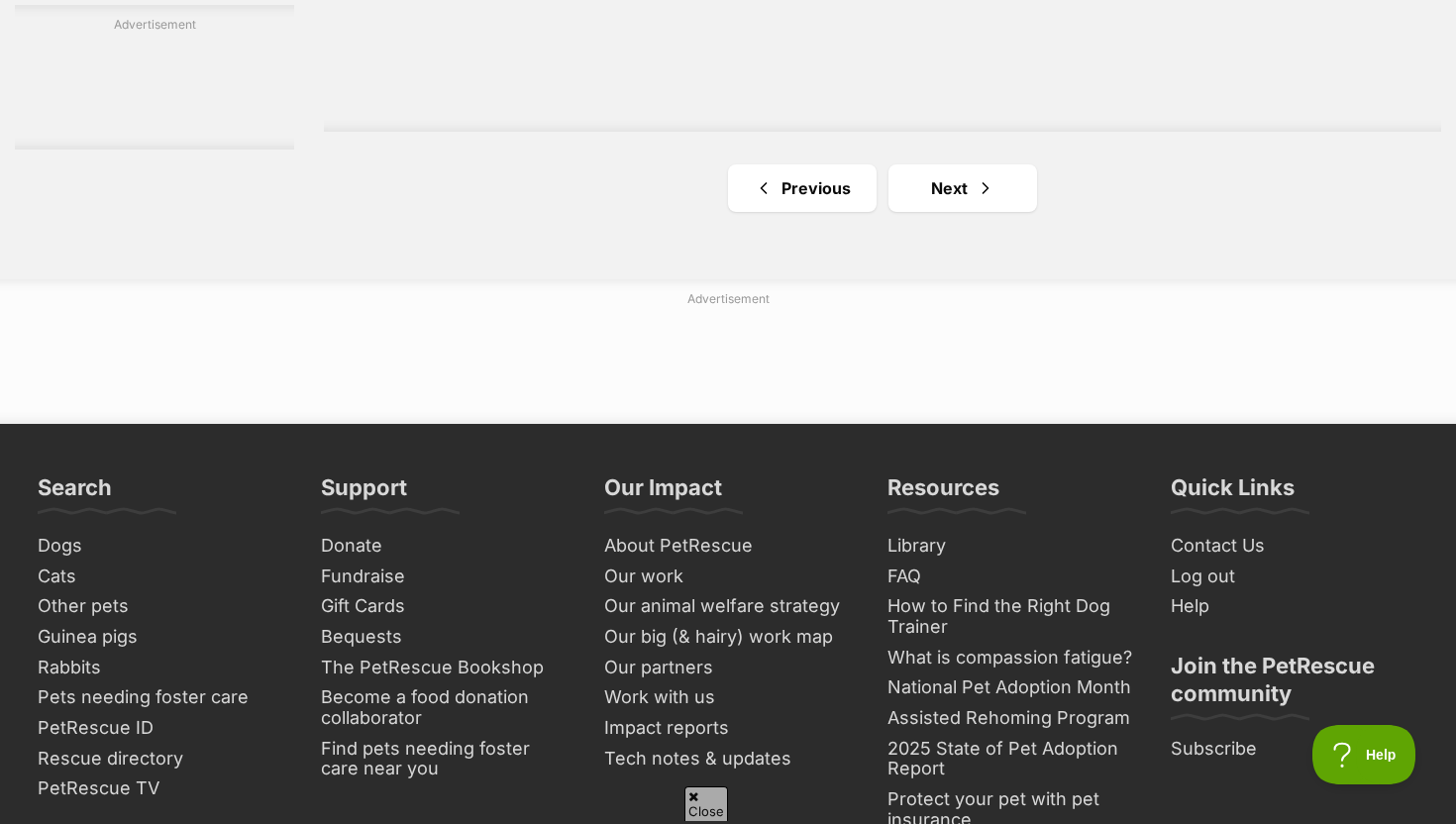 scroll, scrollTop: 3683, scrollLeft: 0, axis: vertical 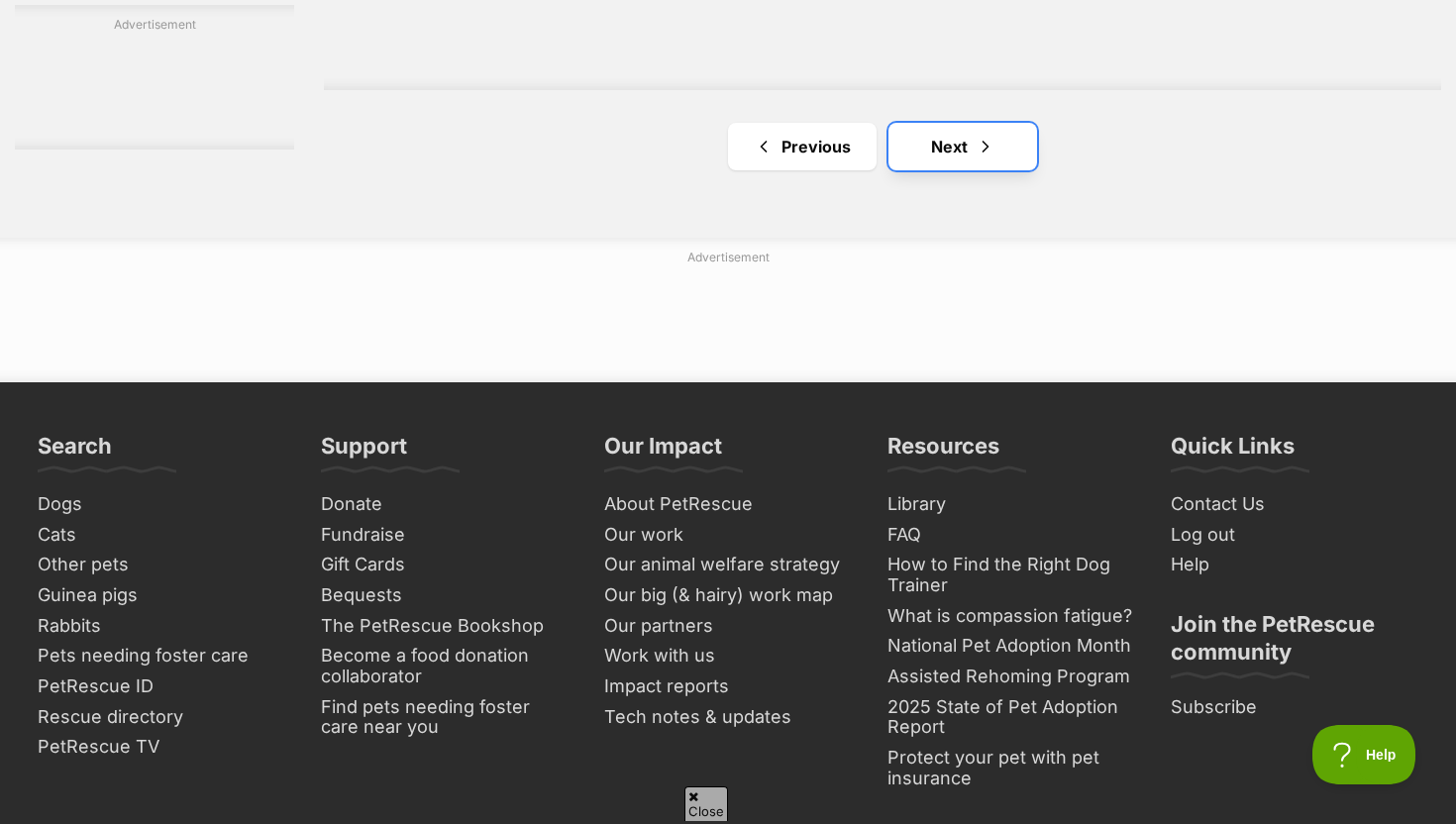 click at bounding box center (986, 147) 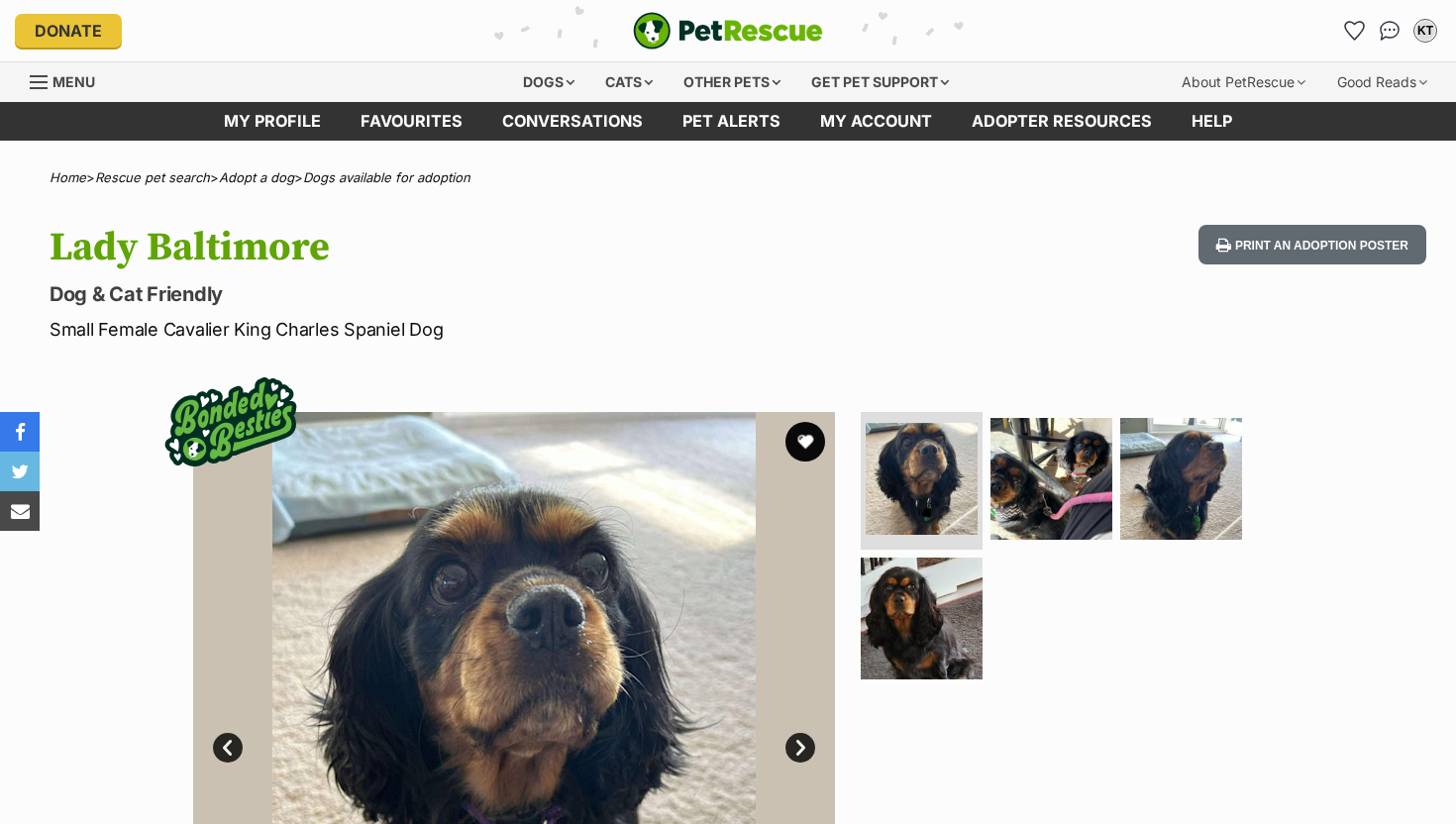 scroll, scrollTop: 0, scrollLeft: 0, axis: both 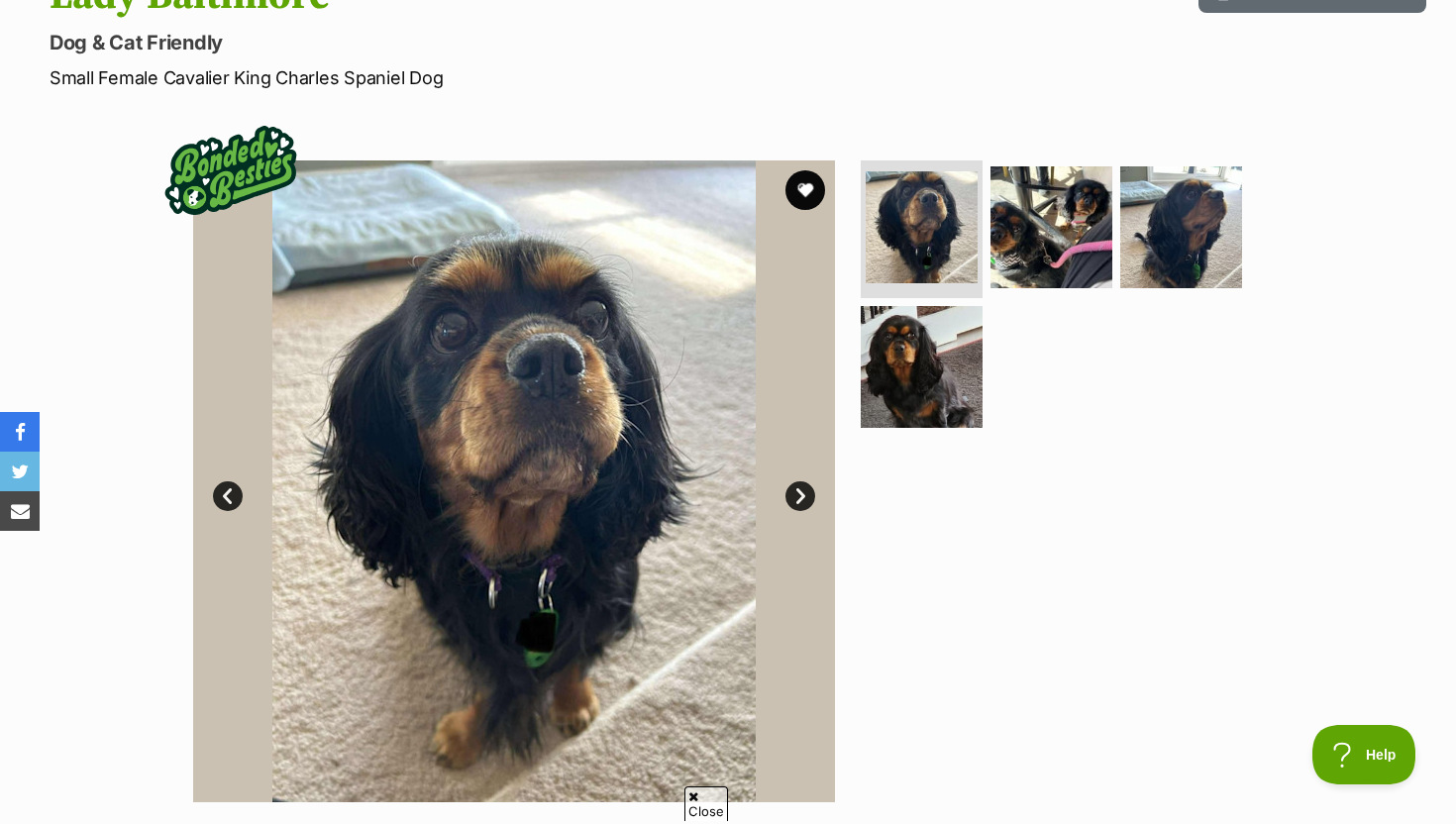click on "Next" at bounding box center (800, 496) 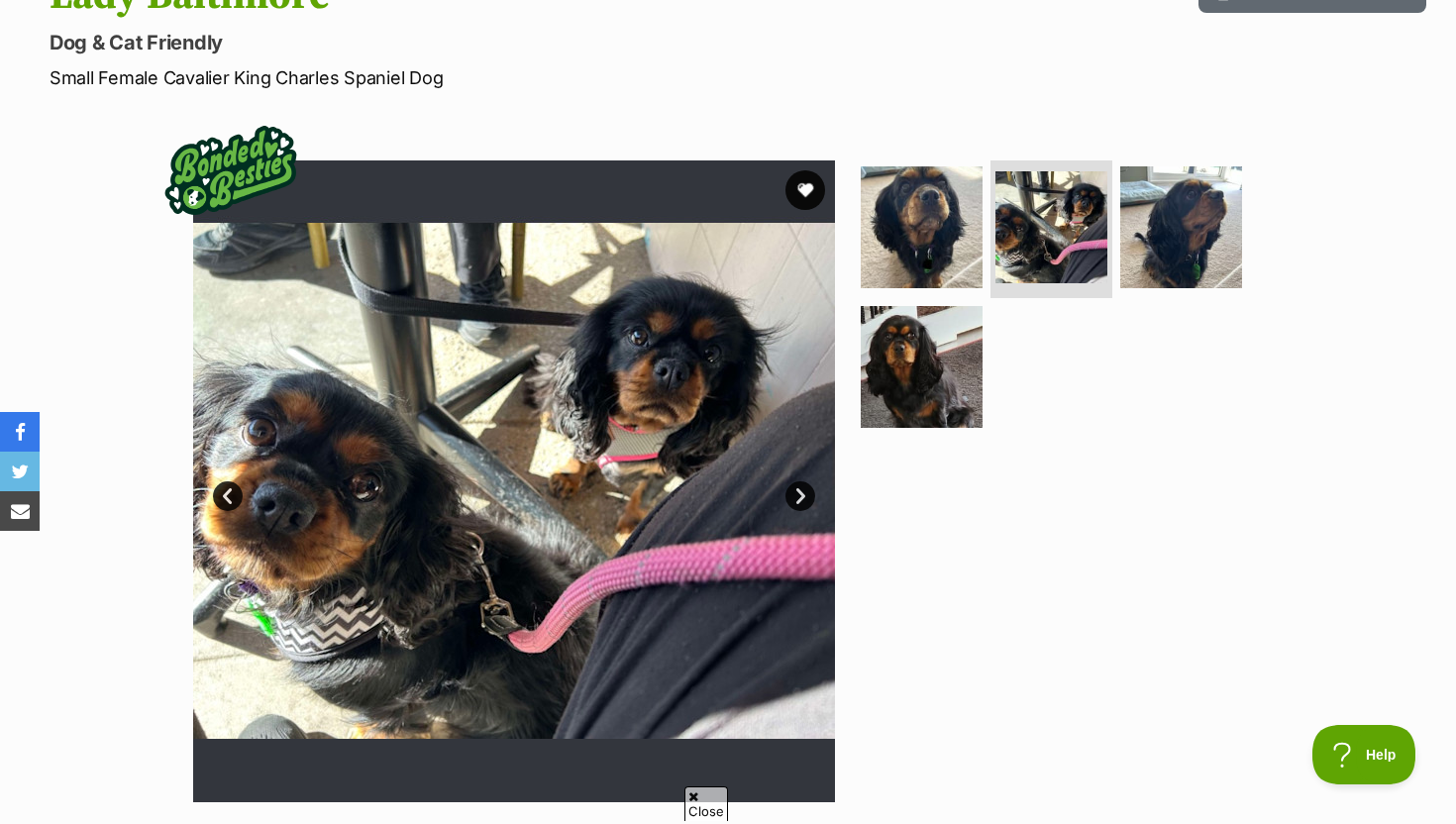 scroll, scrollTop: 0, scrollLeft: 0, axis: both 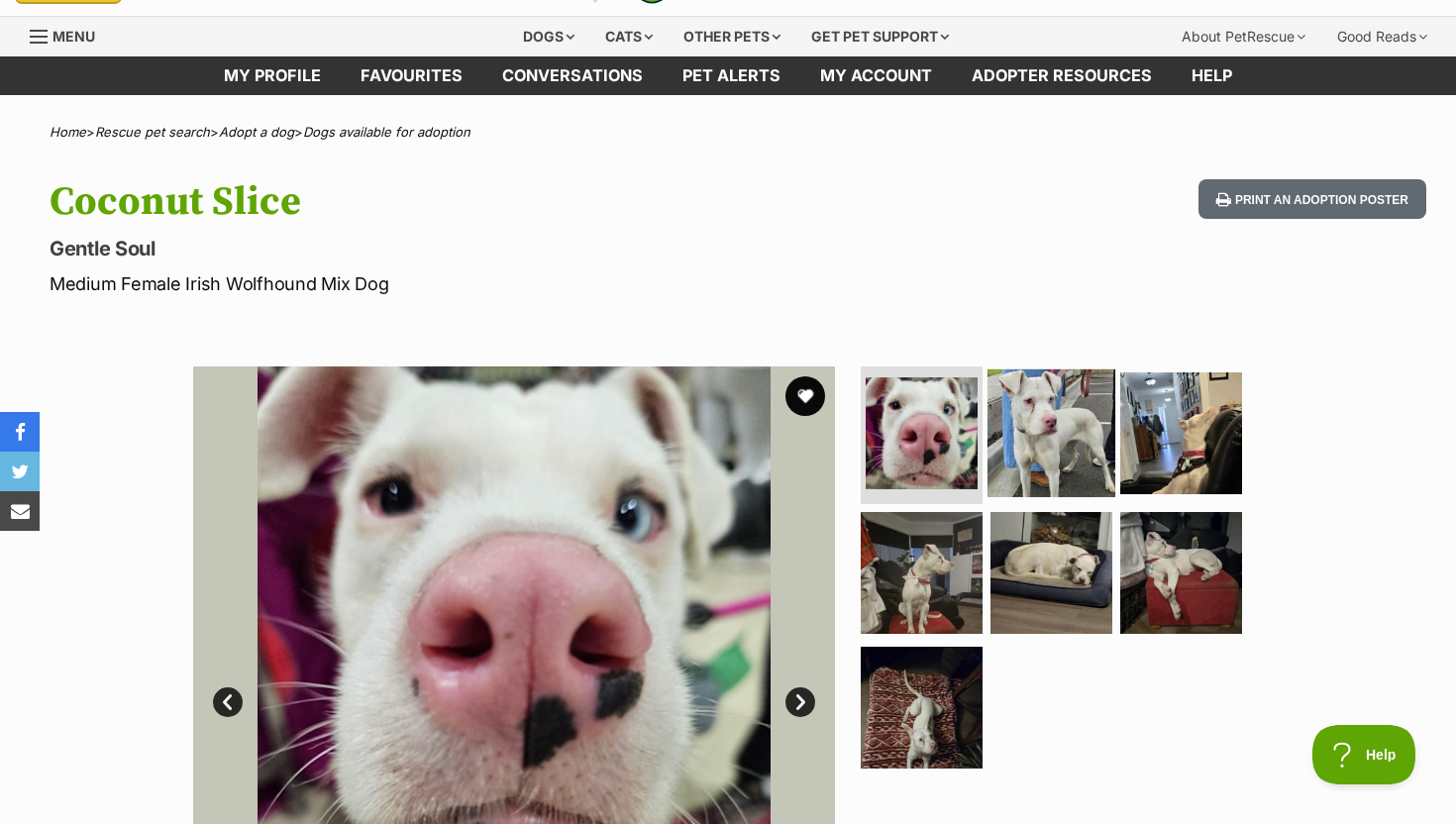 click at bounding box center [1051, 432] 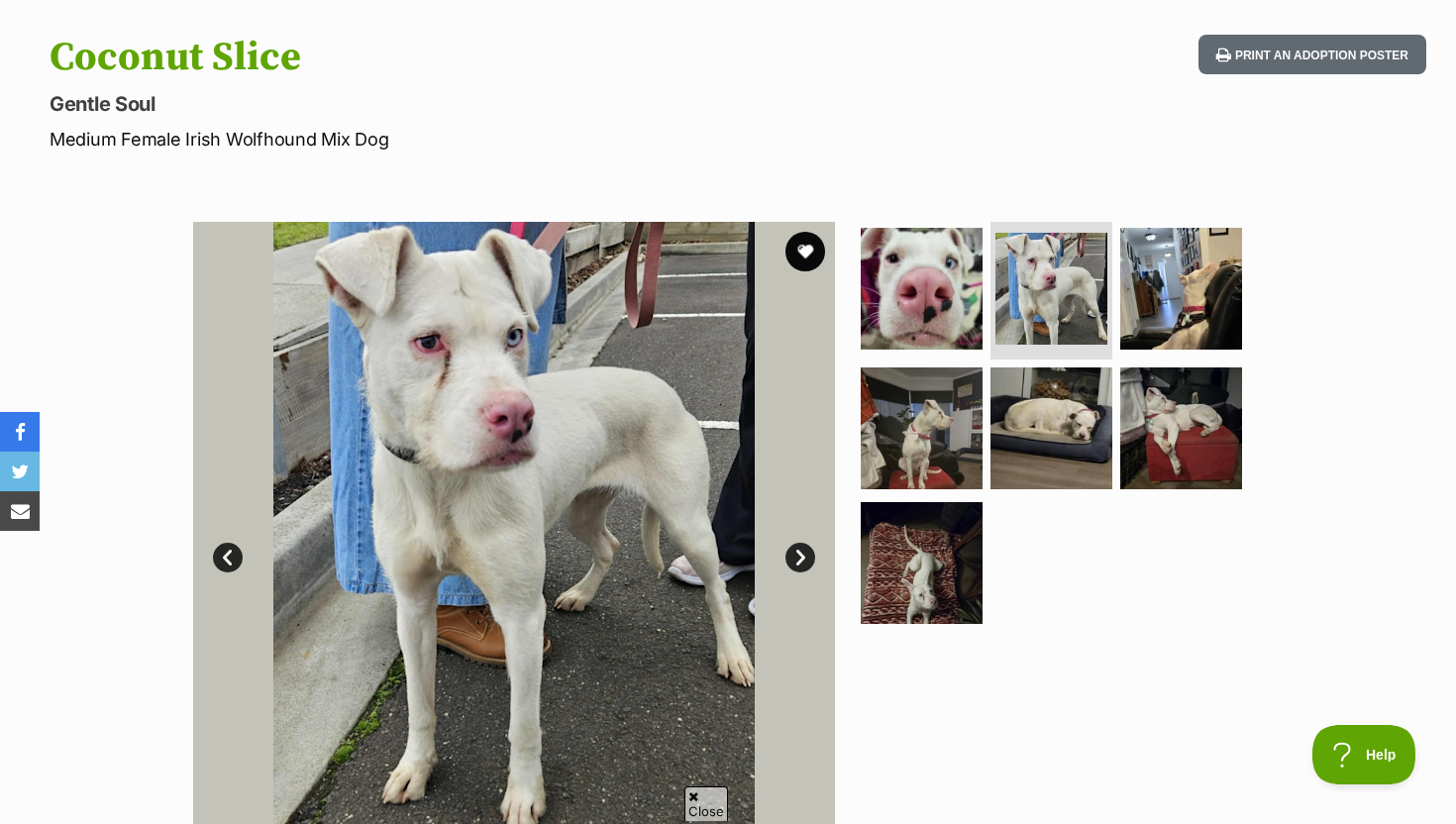 scroll, scrollTop: 210, scrollLeft: 0, axis: vertical 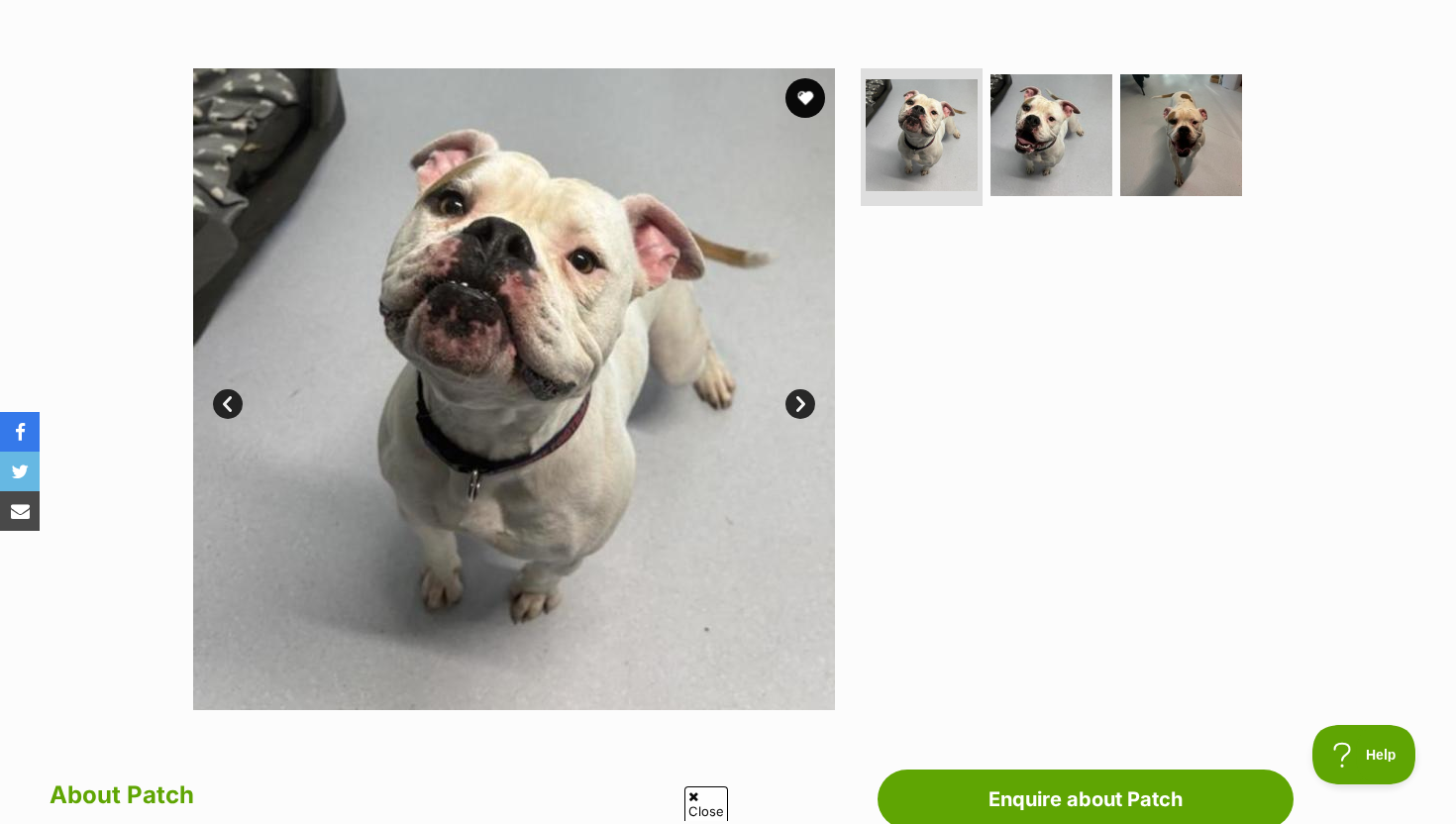 click at bounding box center [514, 389] 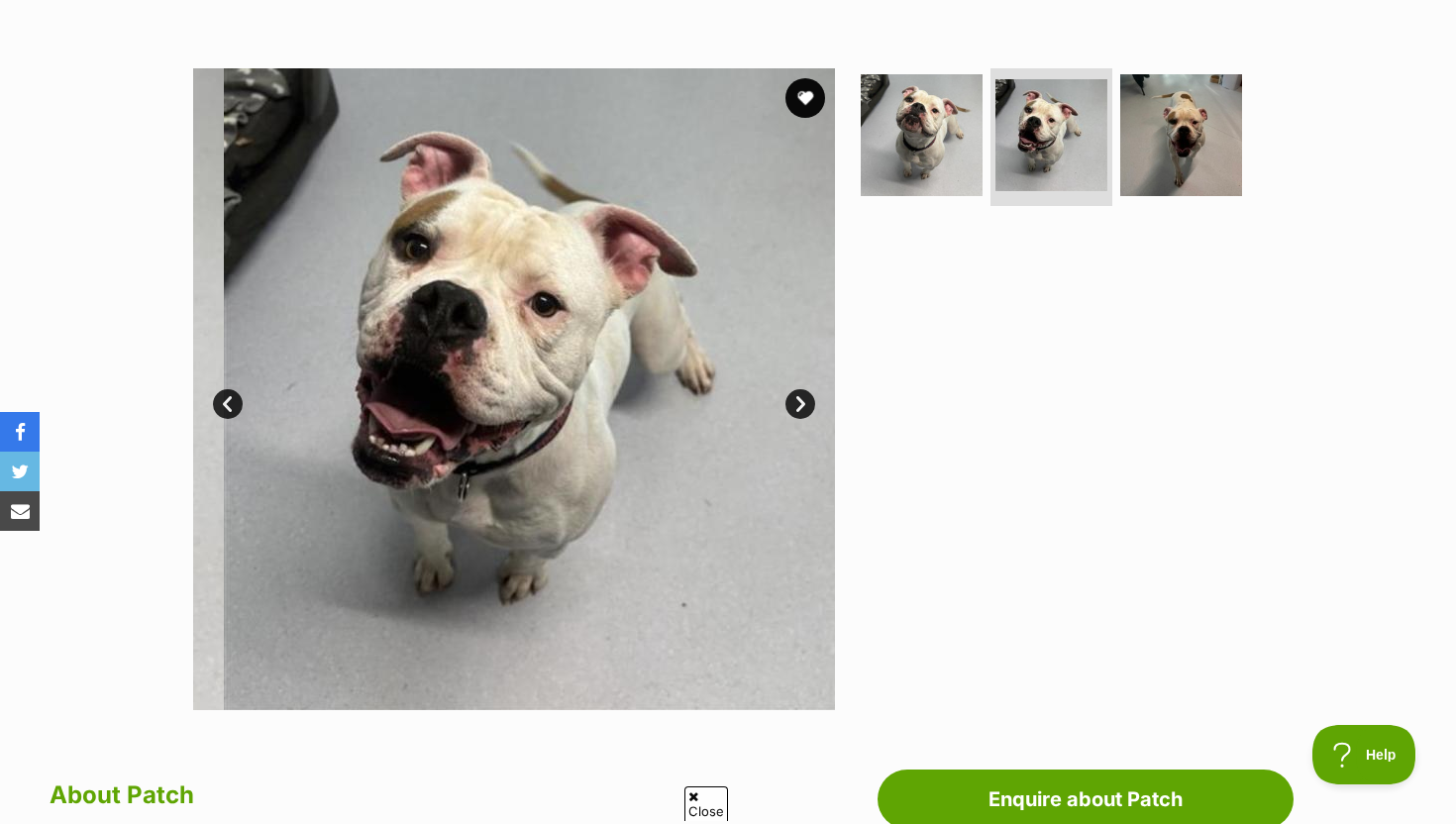 click on "Next" at bounding box center [800, 404] 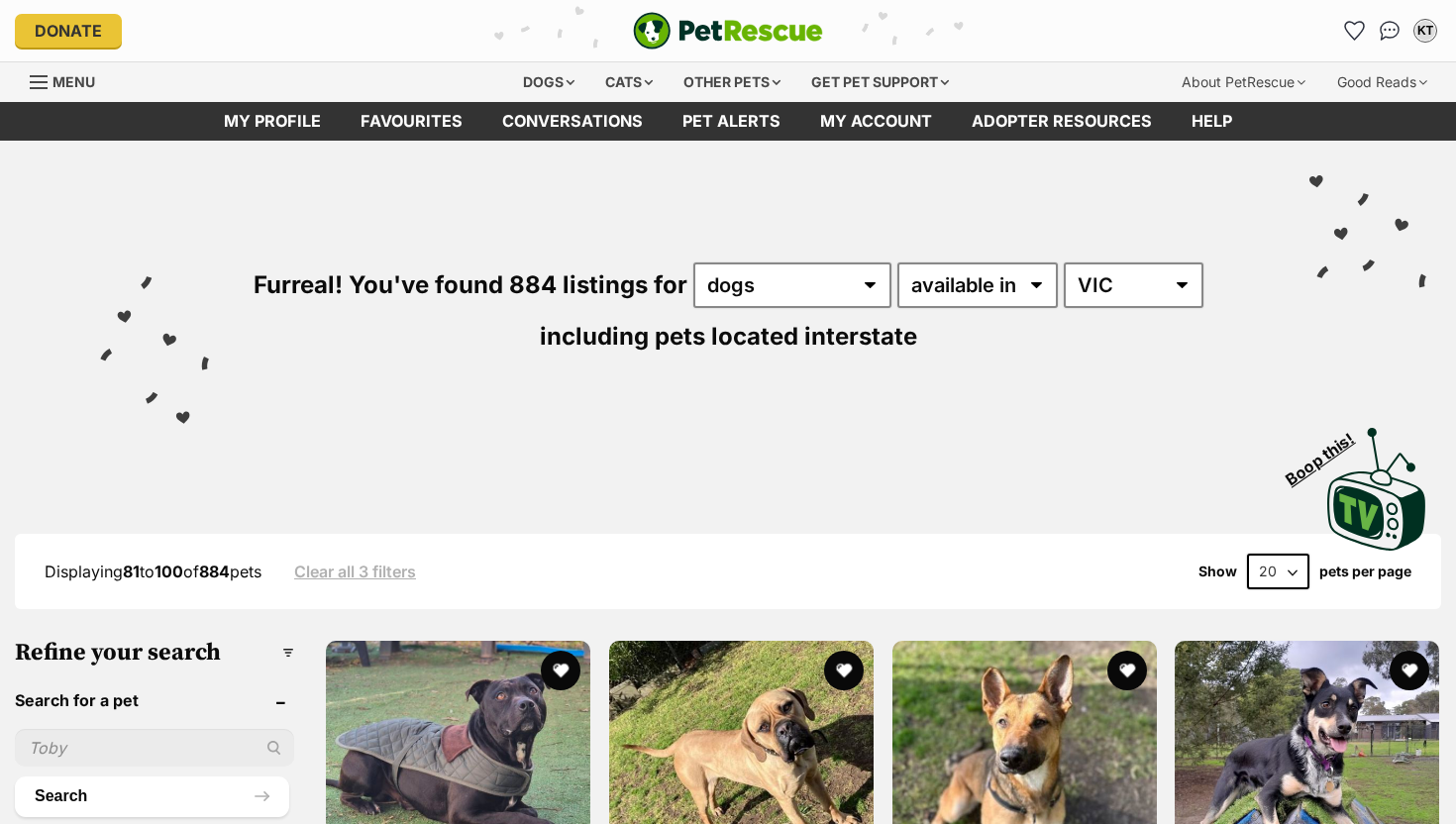 scroll, scrollTop: 0, scrollLeft: 0, axis: both 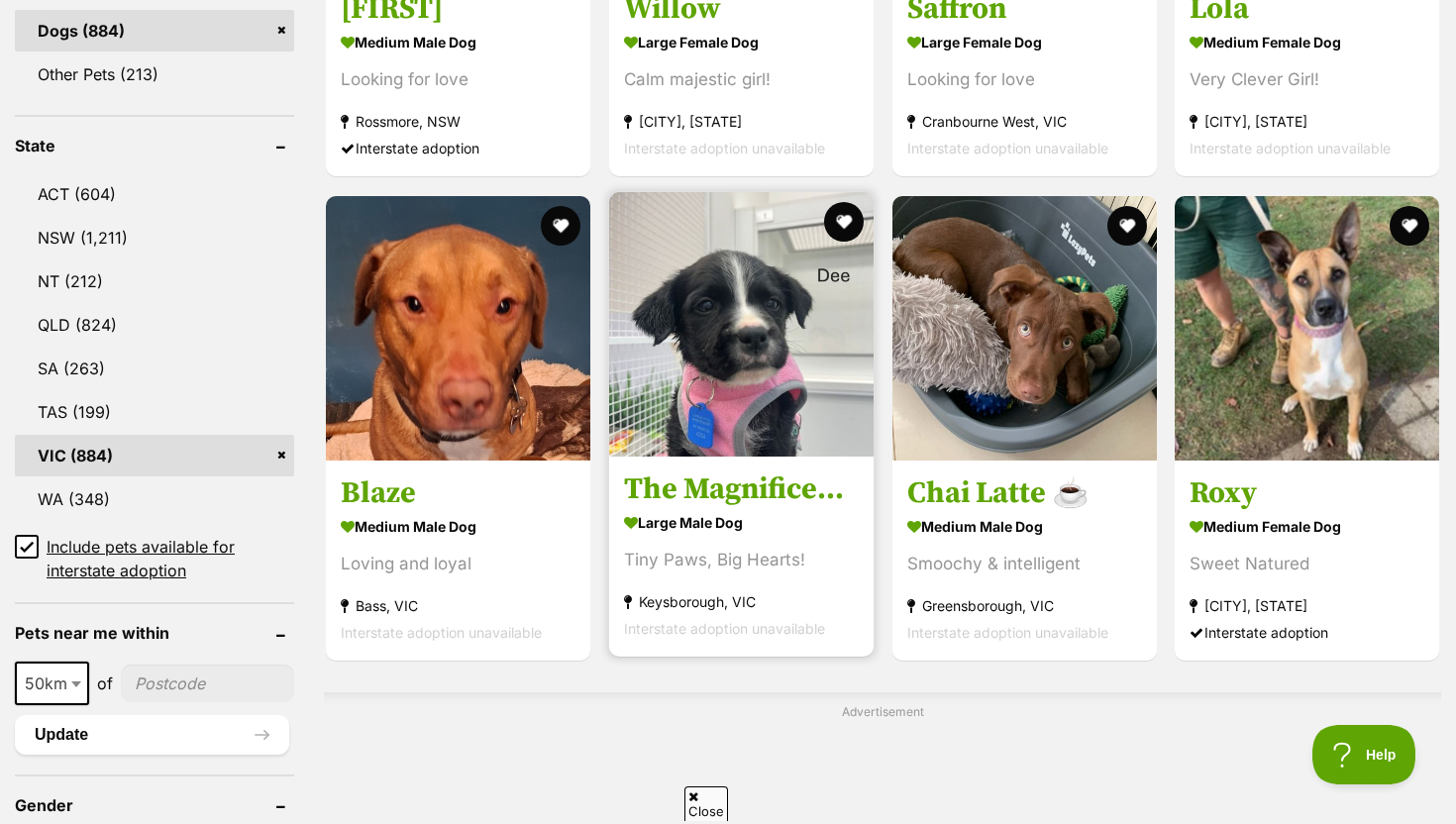 click at bounding box center [741, 324] 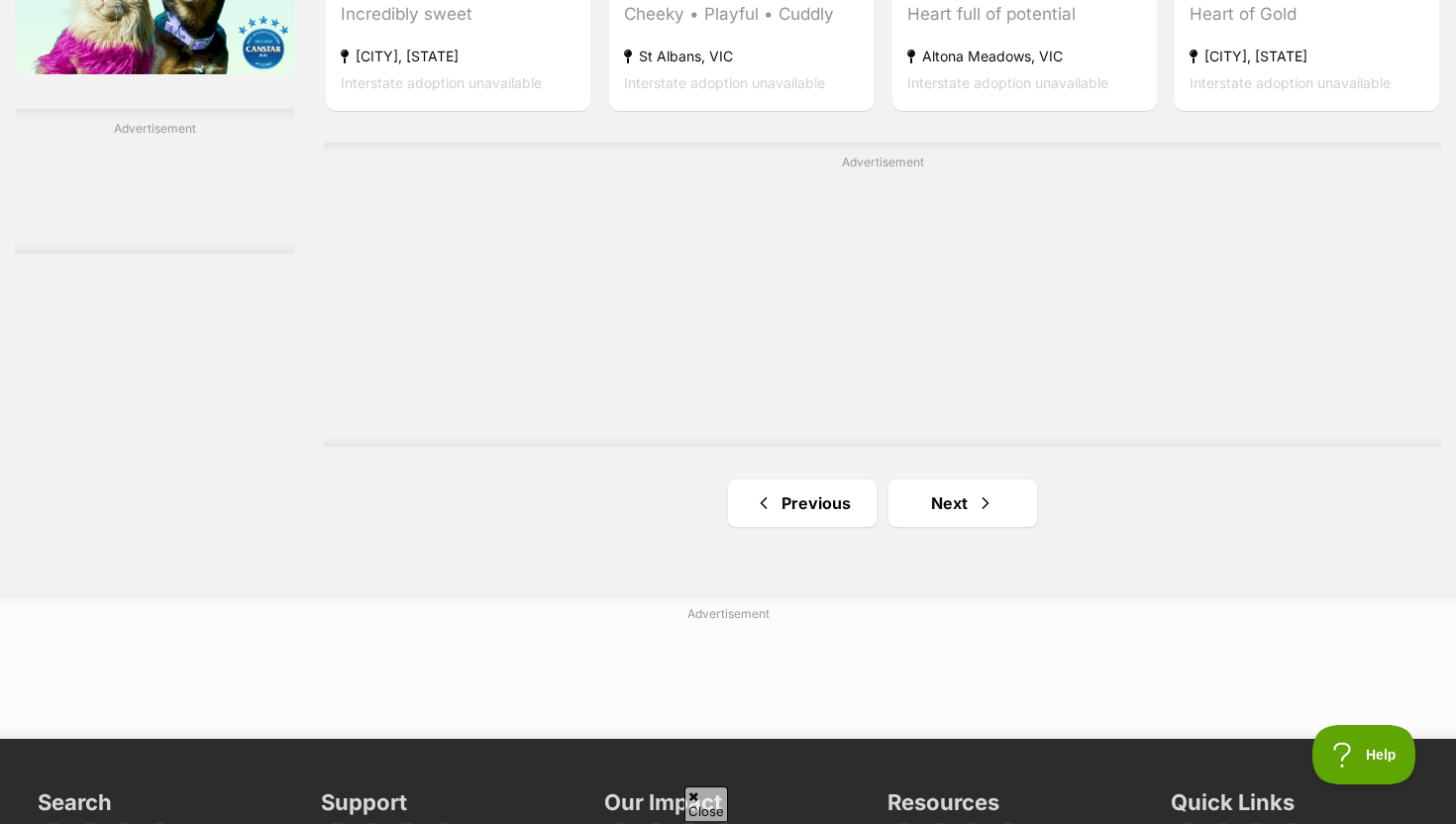 scroll, scrollTop: 3458, scrollLeft: 0, axis: vertical 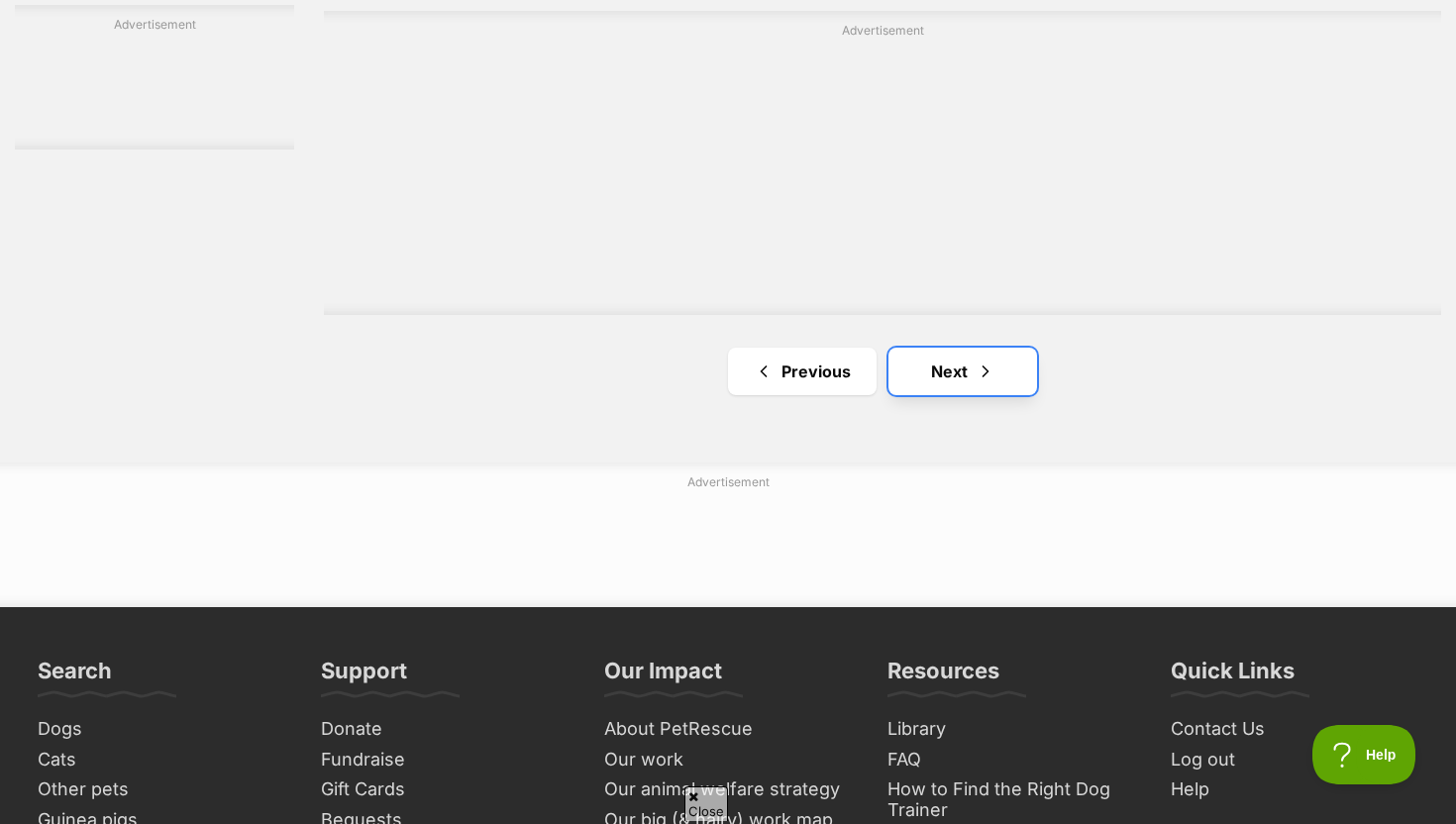 click on "Next" at bounding box center (963, 371) 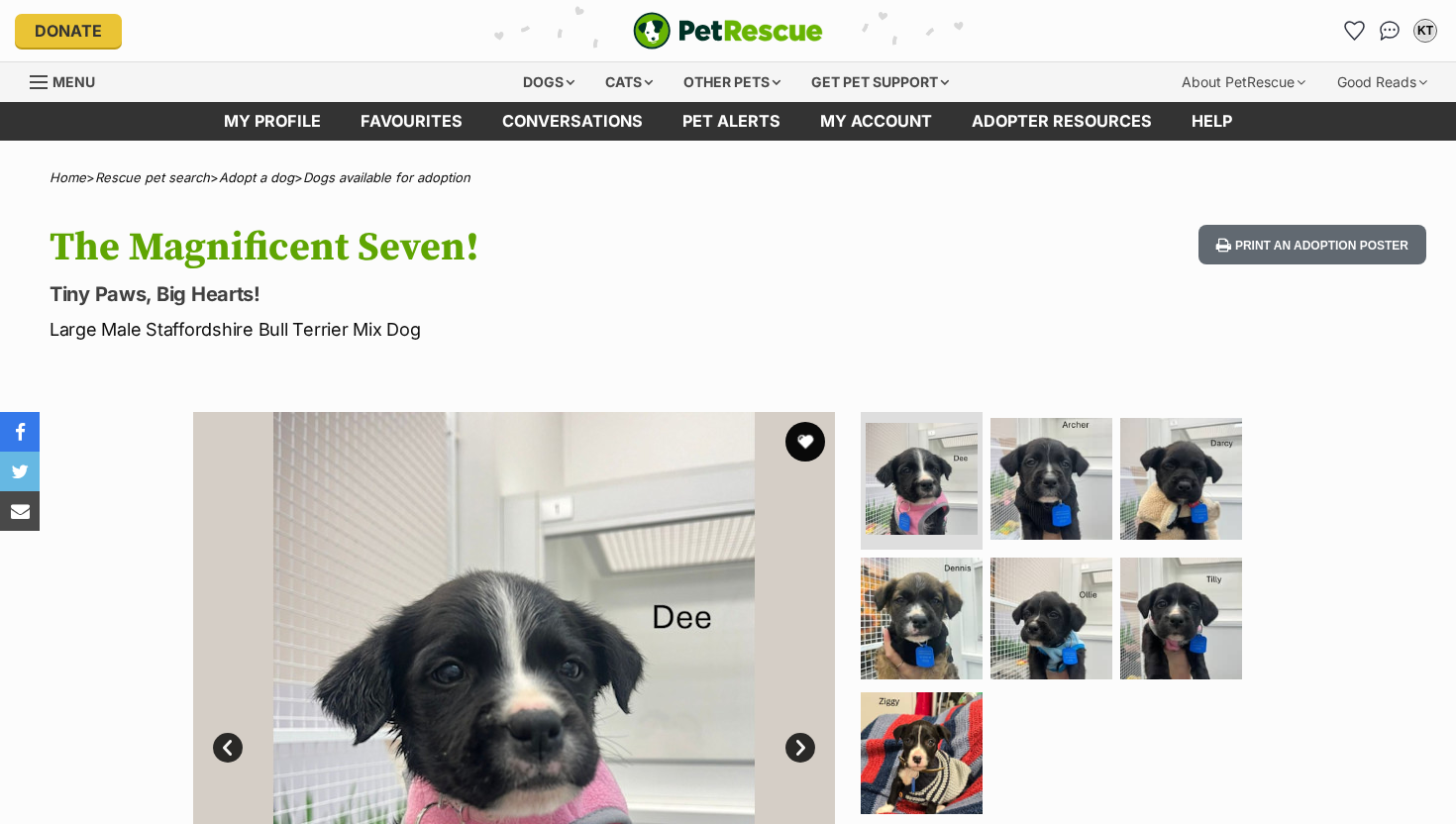 scroll, scrollTop: 0, scrollLeft: 0, axis: both 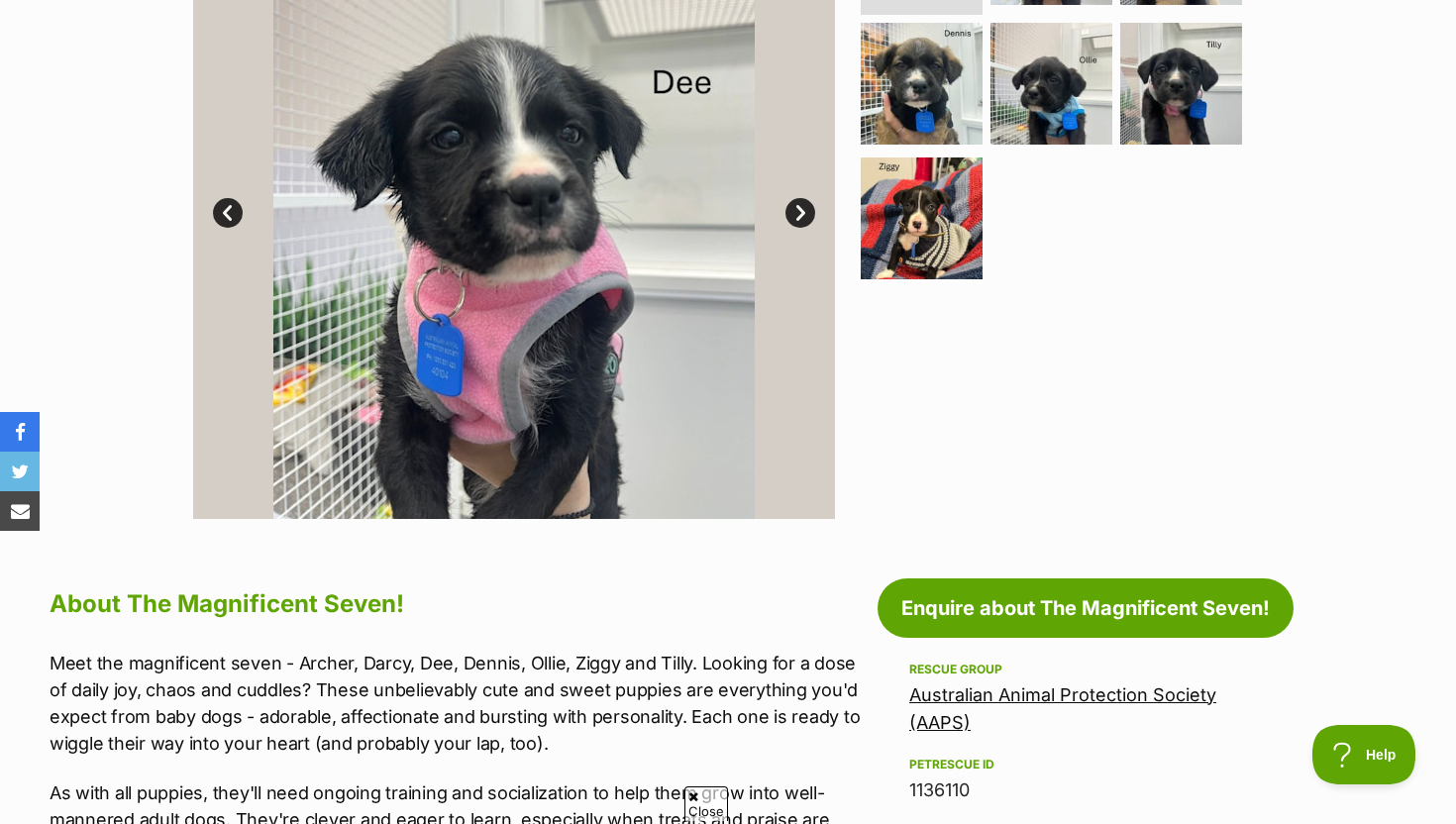 click on "Next" at bounding box center (800, 213) 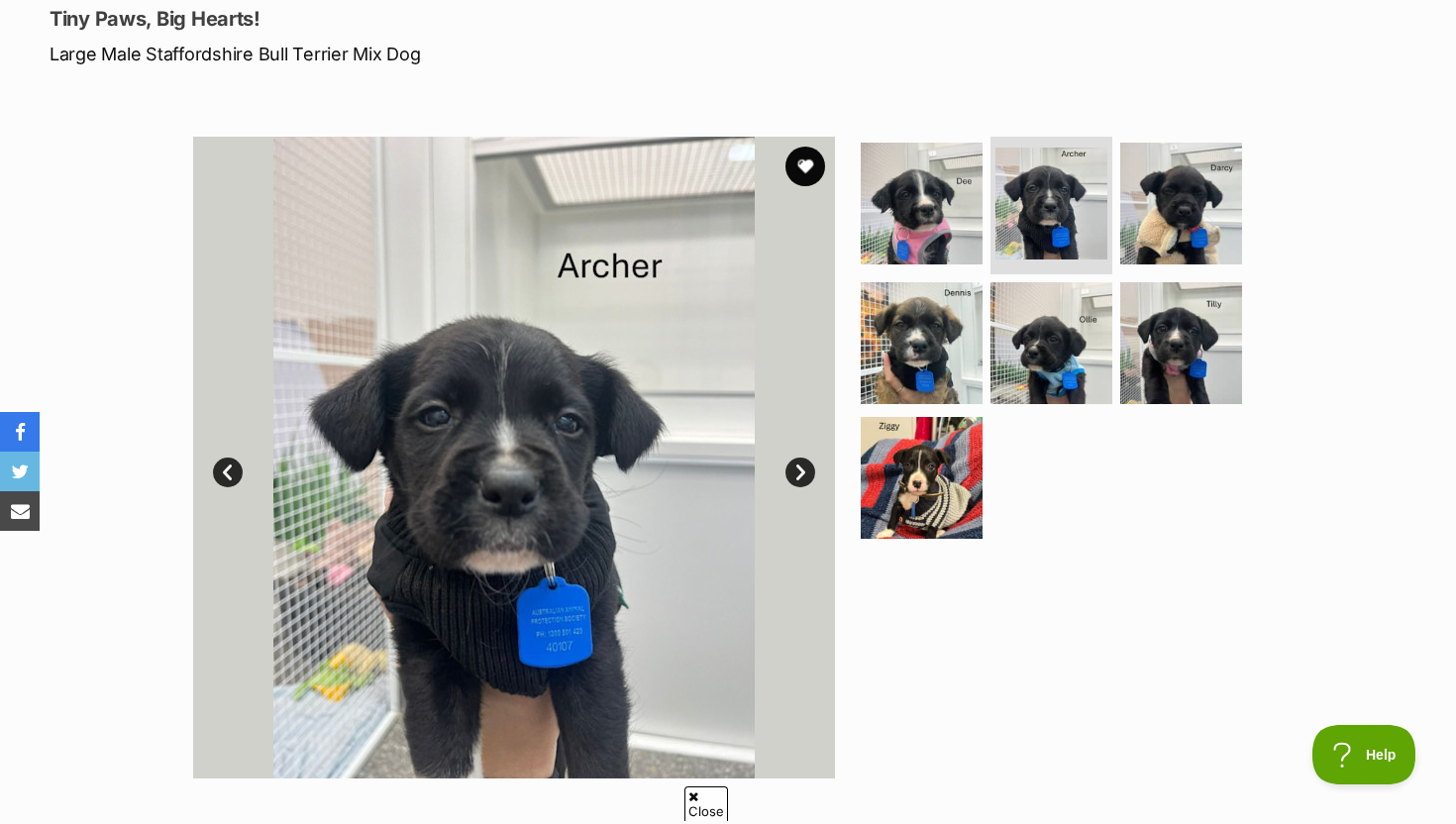scroll, scrollTop: 281, scrollLeft: 0, axis: vertical 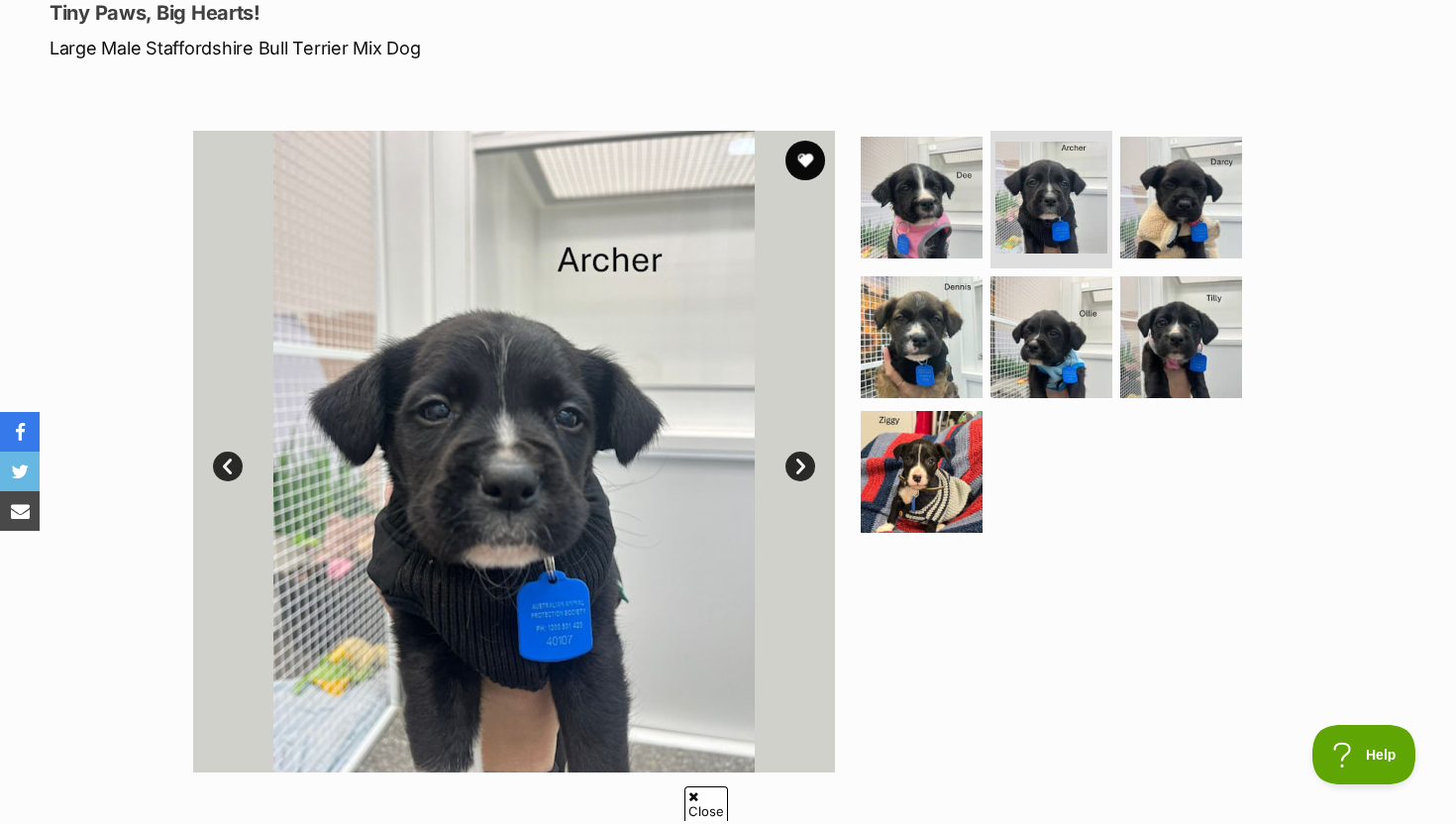 click on "Next" at bounding box center (800, 466) 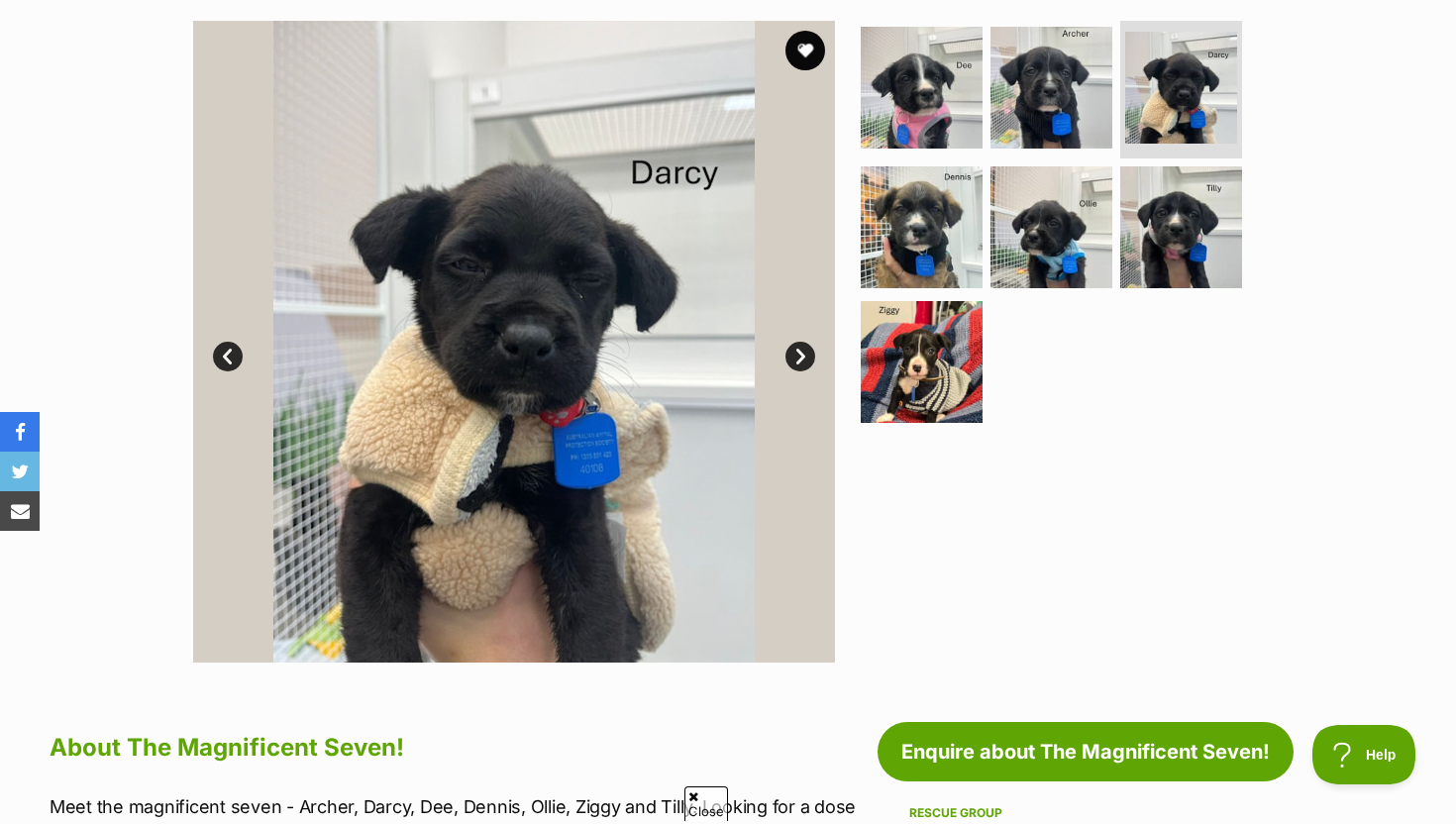scroll, scrollTop: 390, scrollLeft: 0, axis: vertical 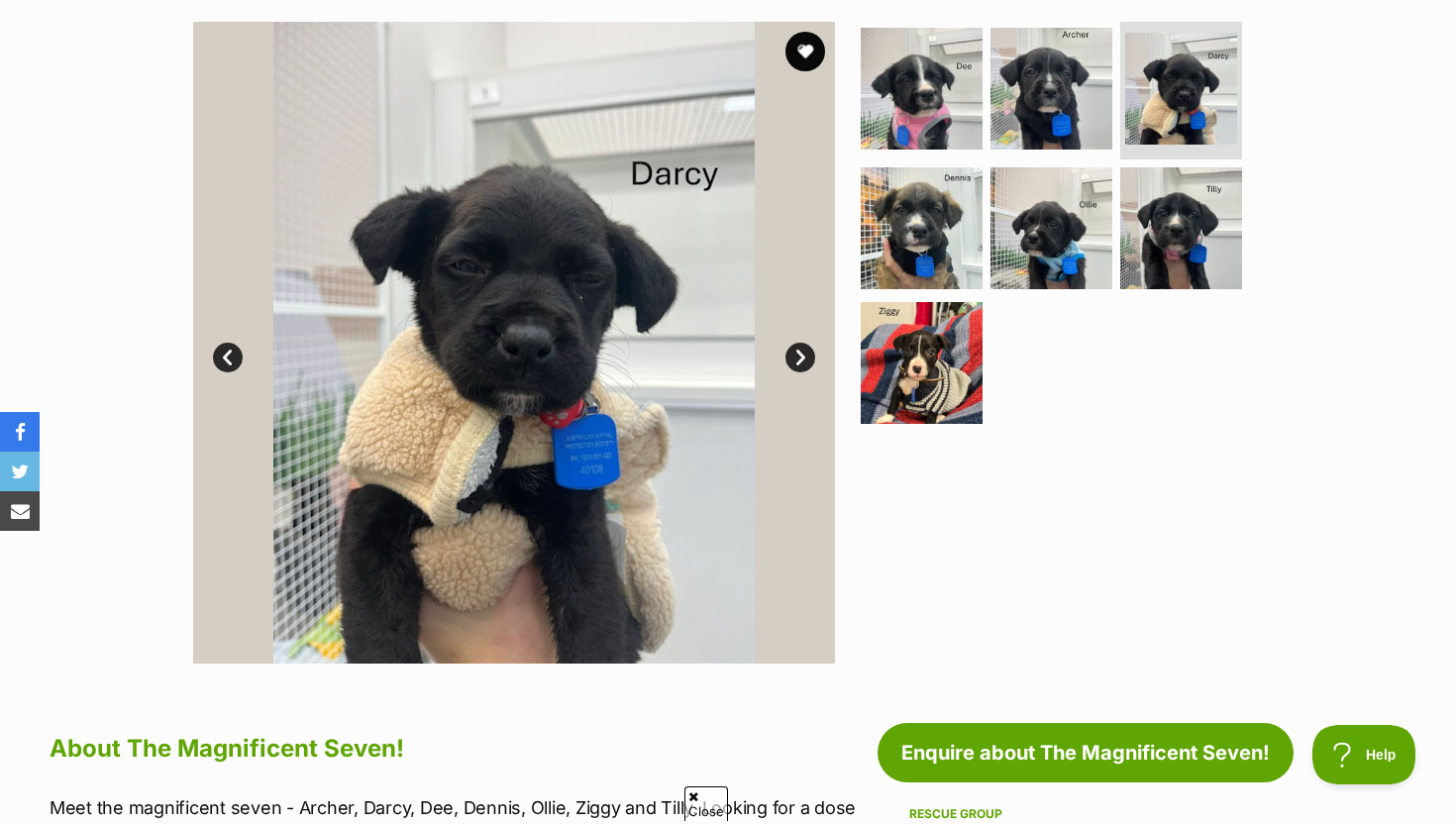 click on "Next" at bounding box center (800, 358) 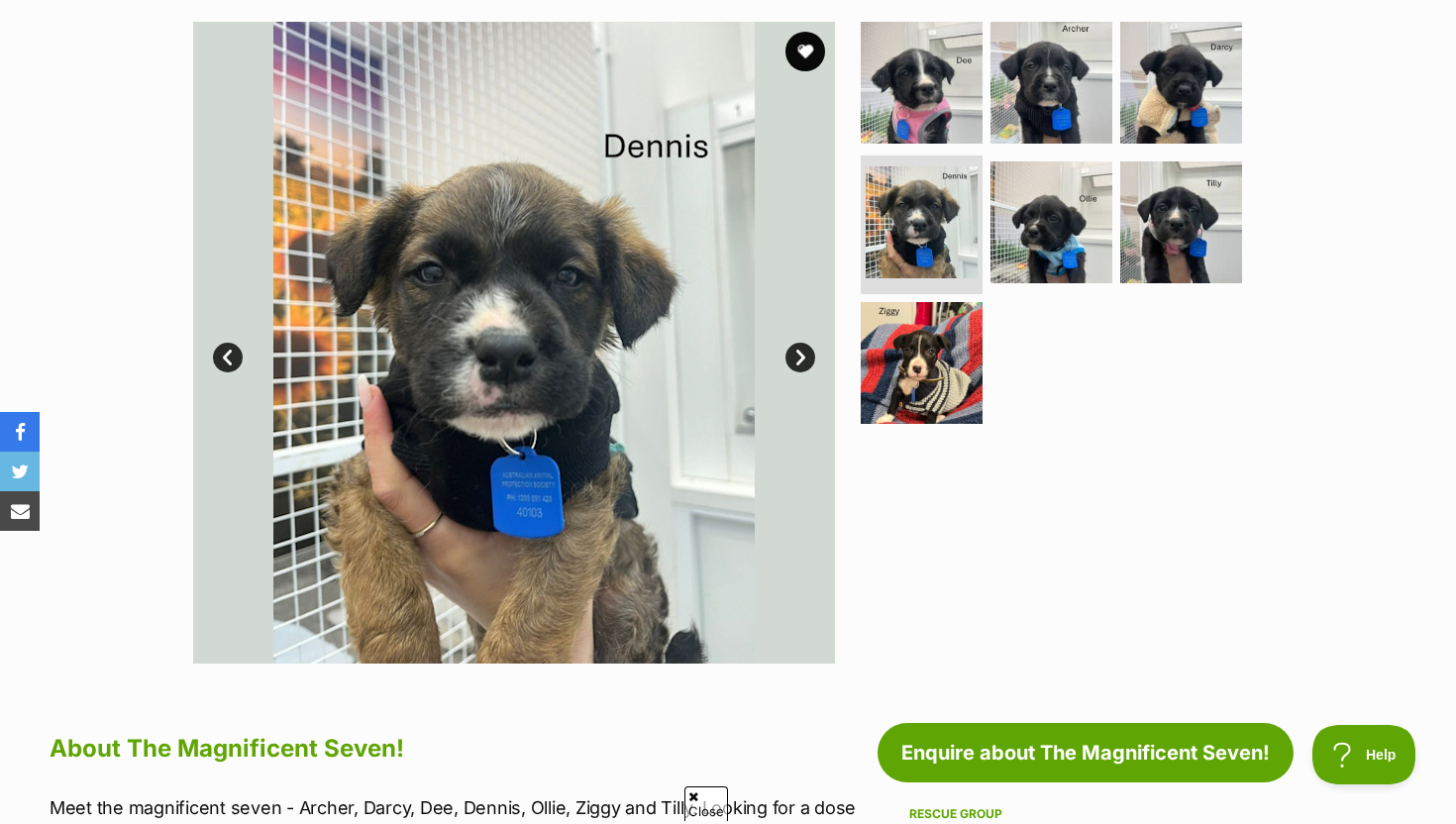 click on "Next" at bounding box center [800, 358] 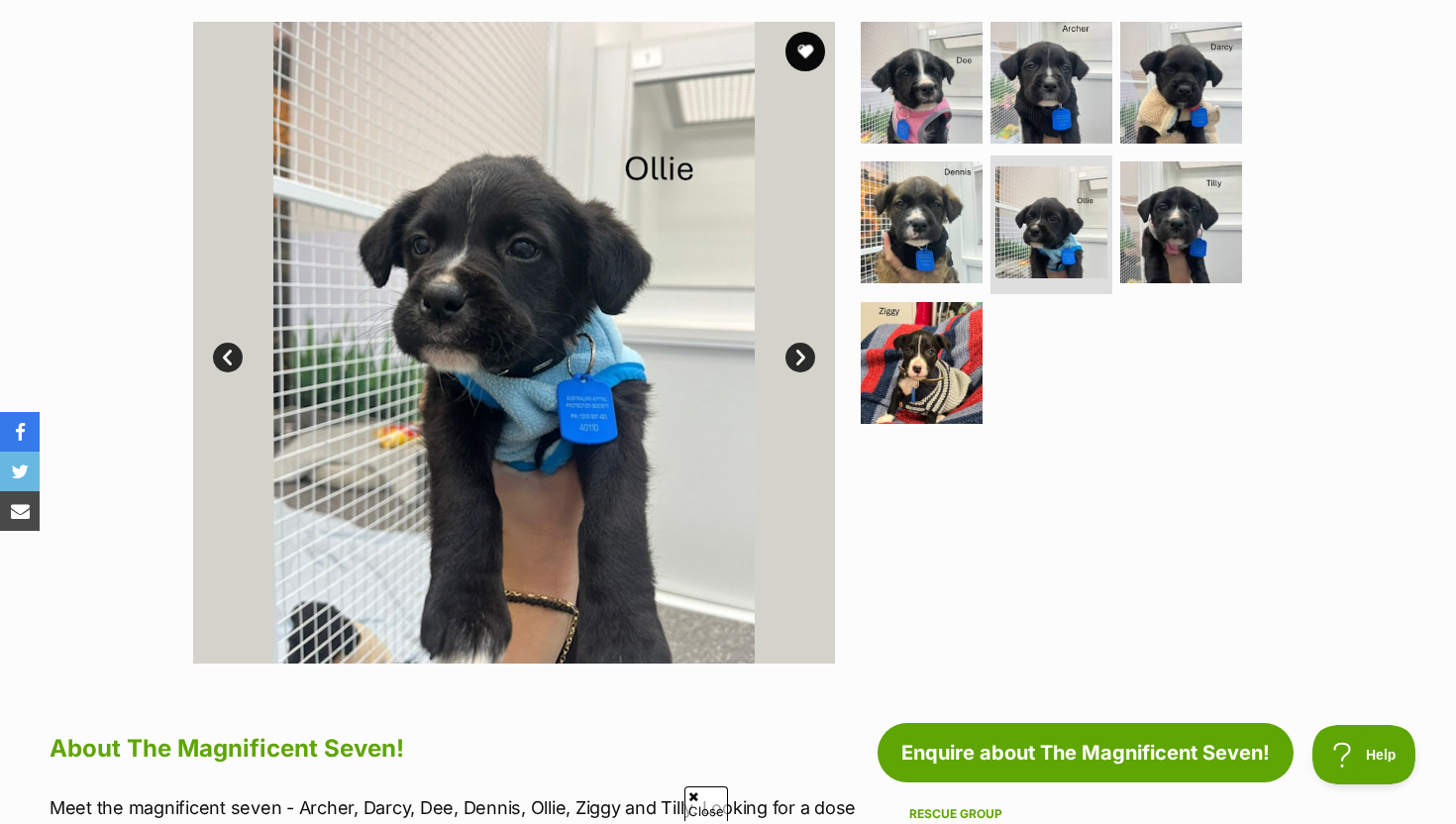 click on "Next" at bounding box center [800, 358] 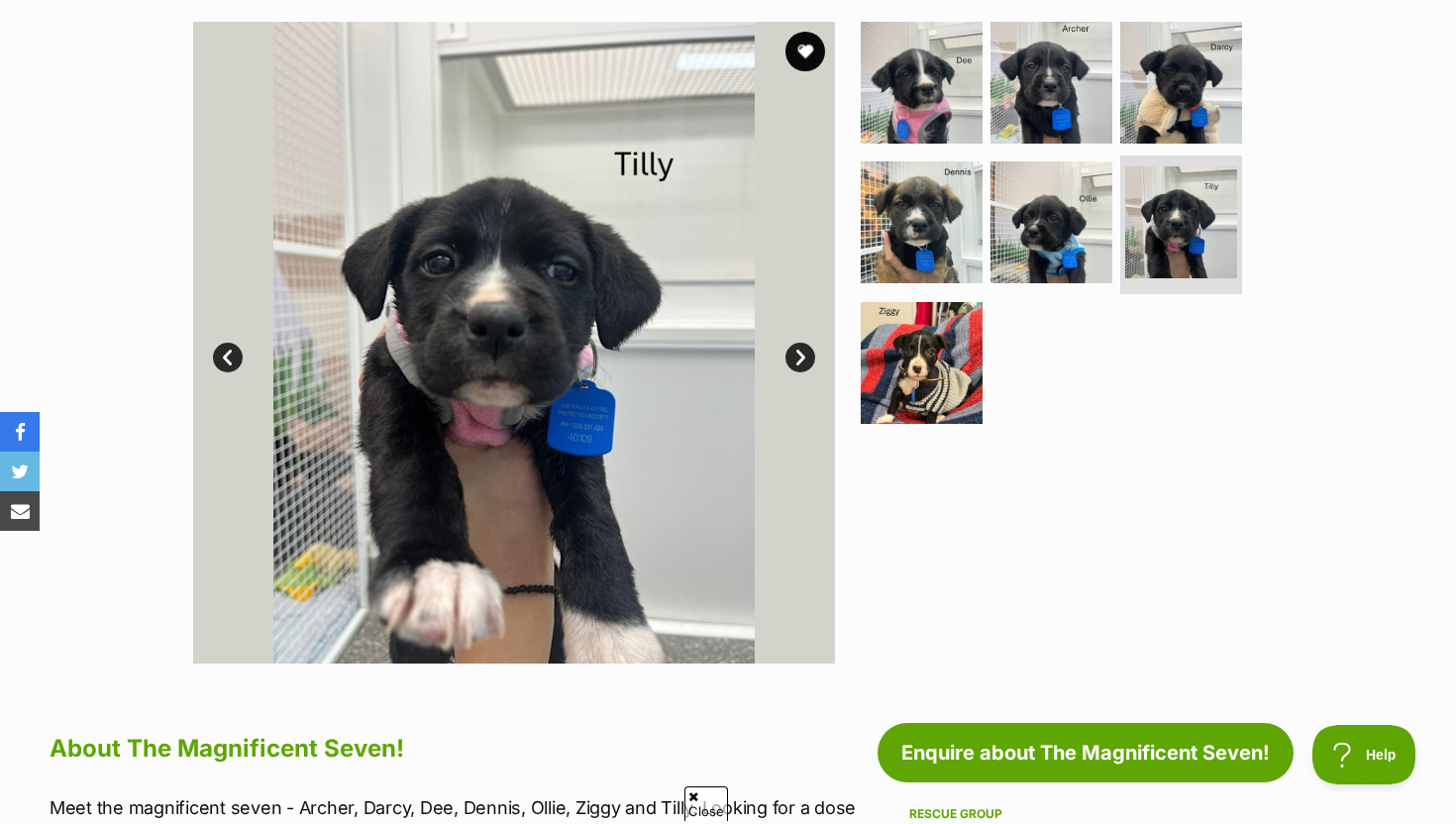 click on "Next" at bounding box center [800, 358] 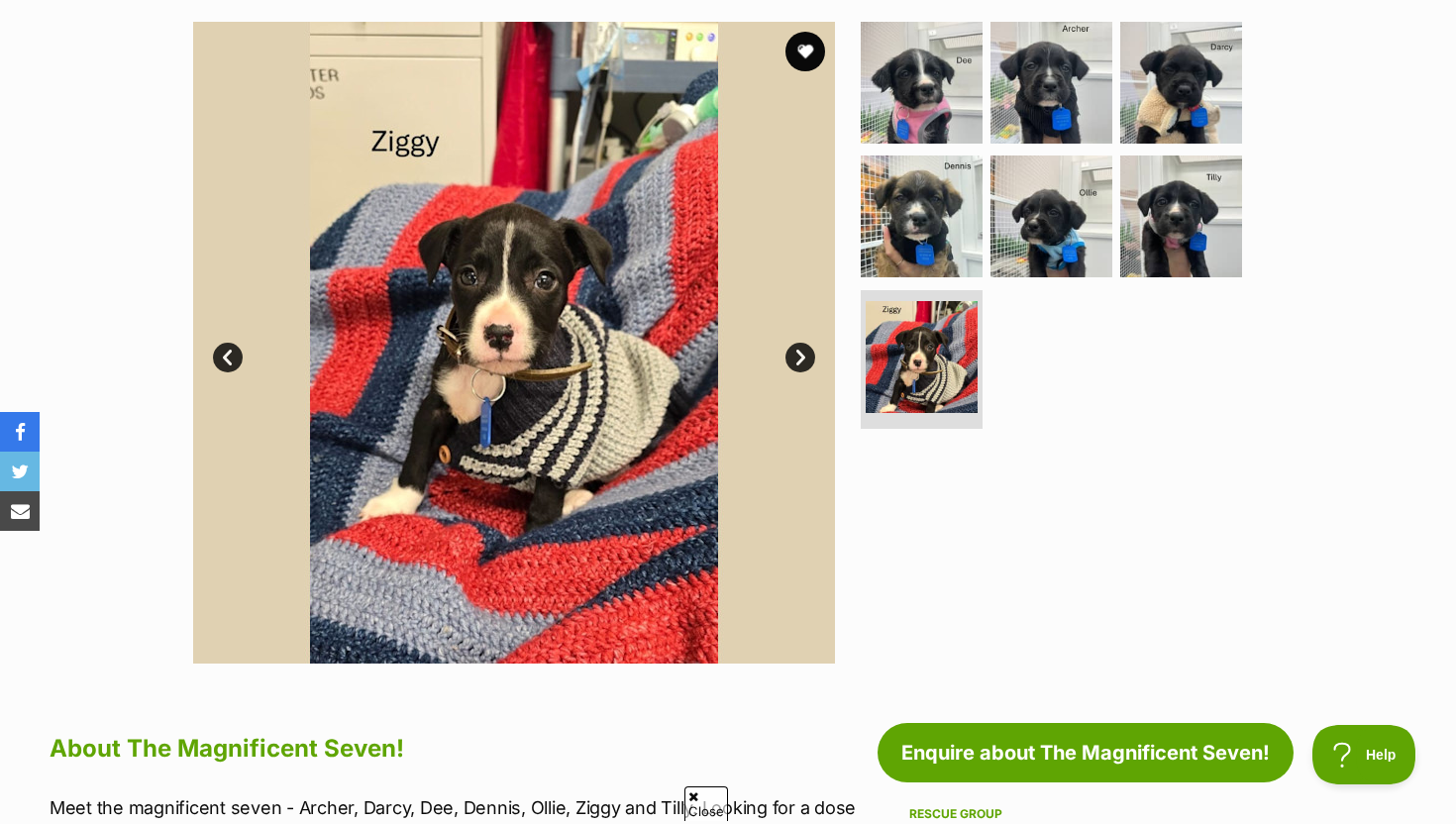 click on "Next" at bounding box center (800, 358) 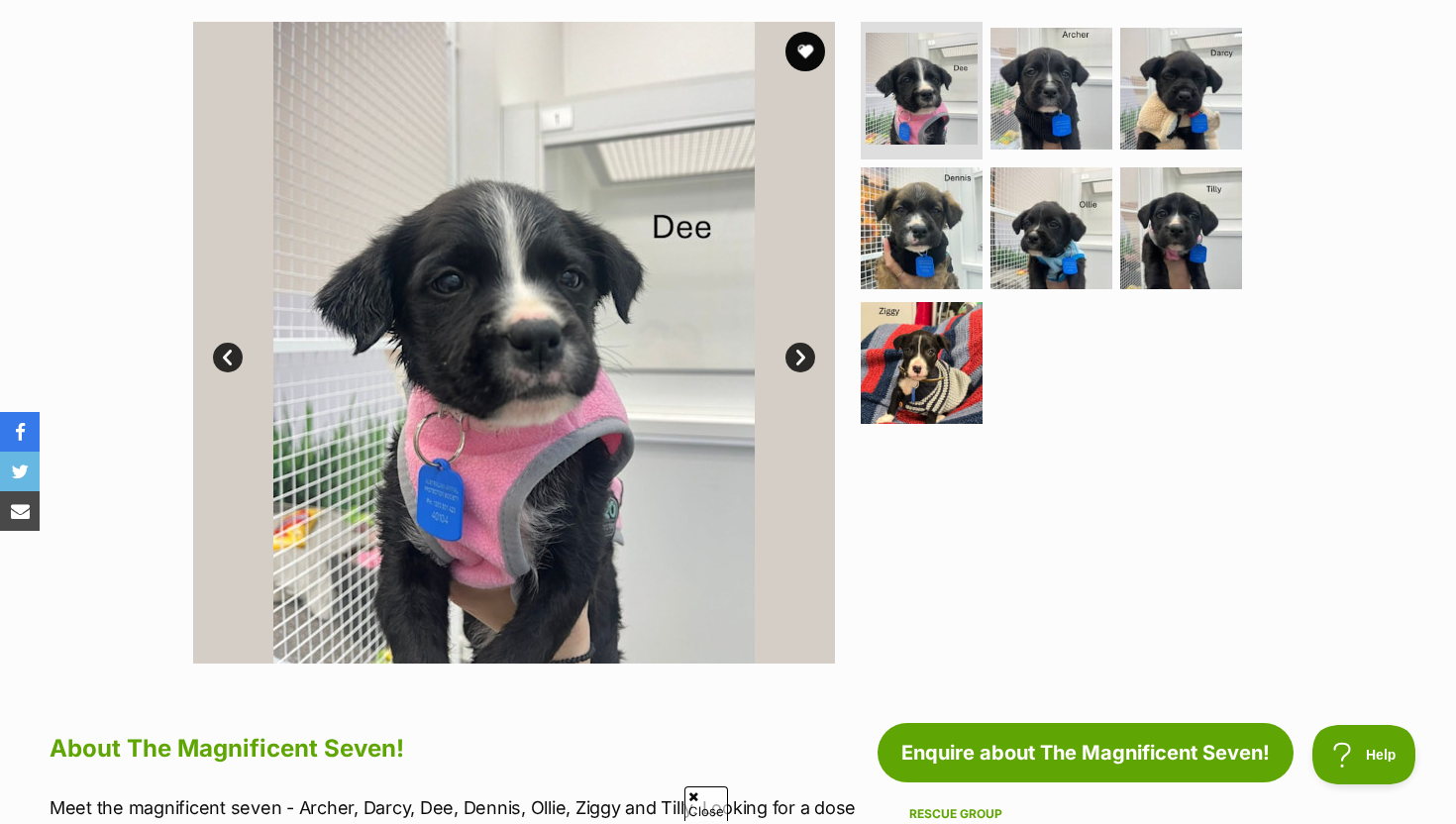 click on "Next" at bounding box center (800, 358) 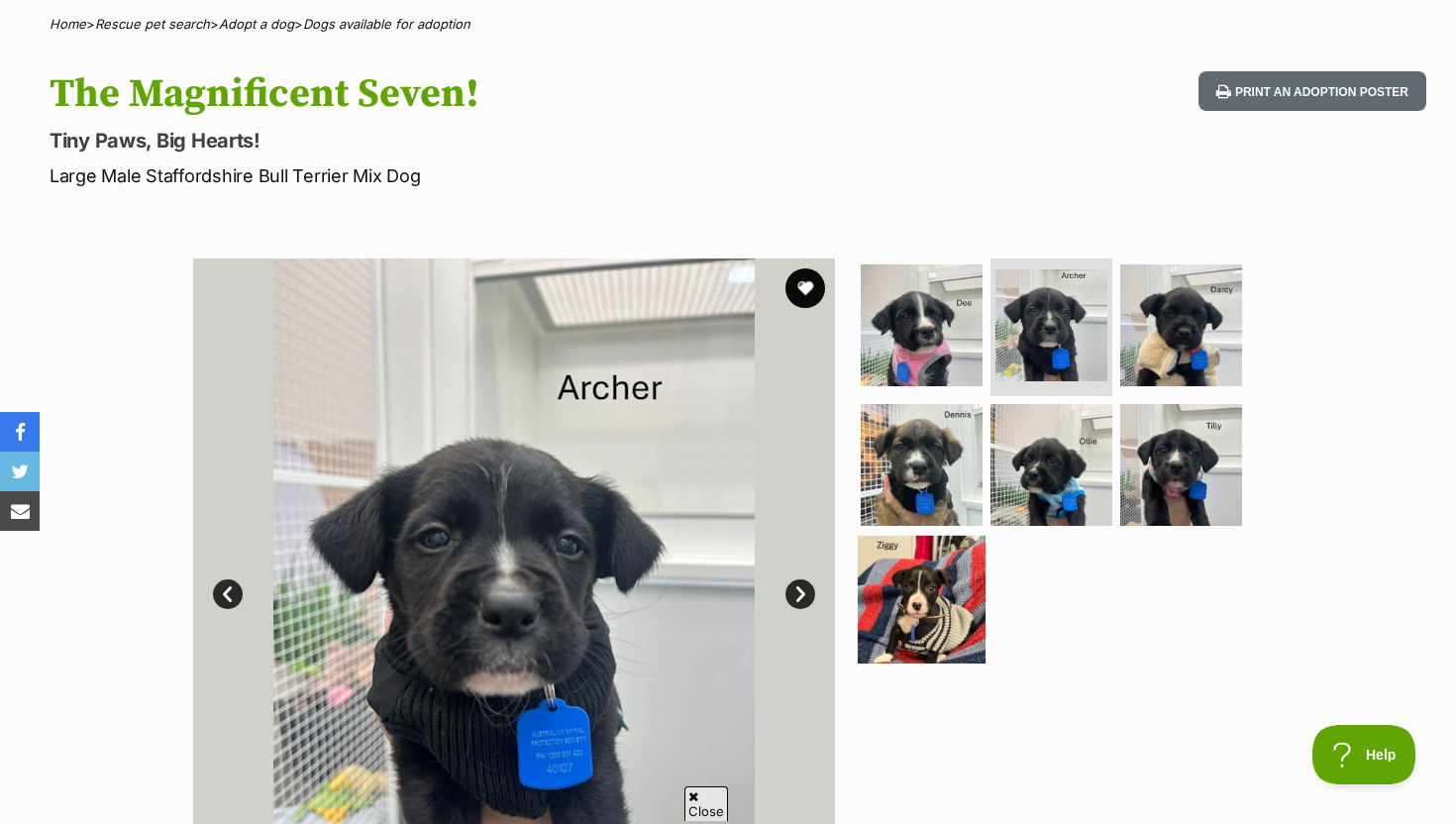 scroll, scrollTop: 152, scrollLeft: 0, axis: vertical 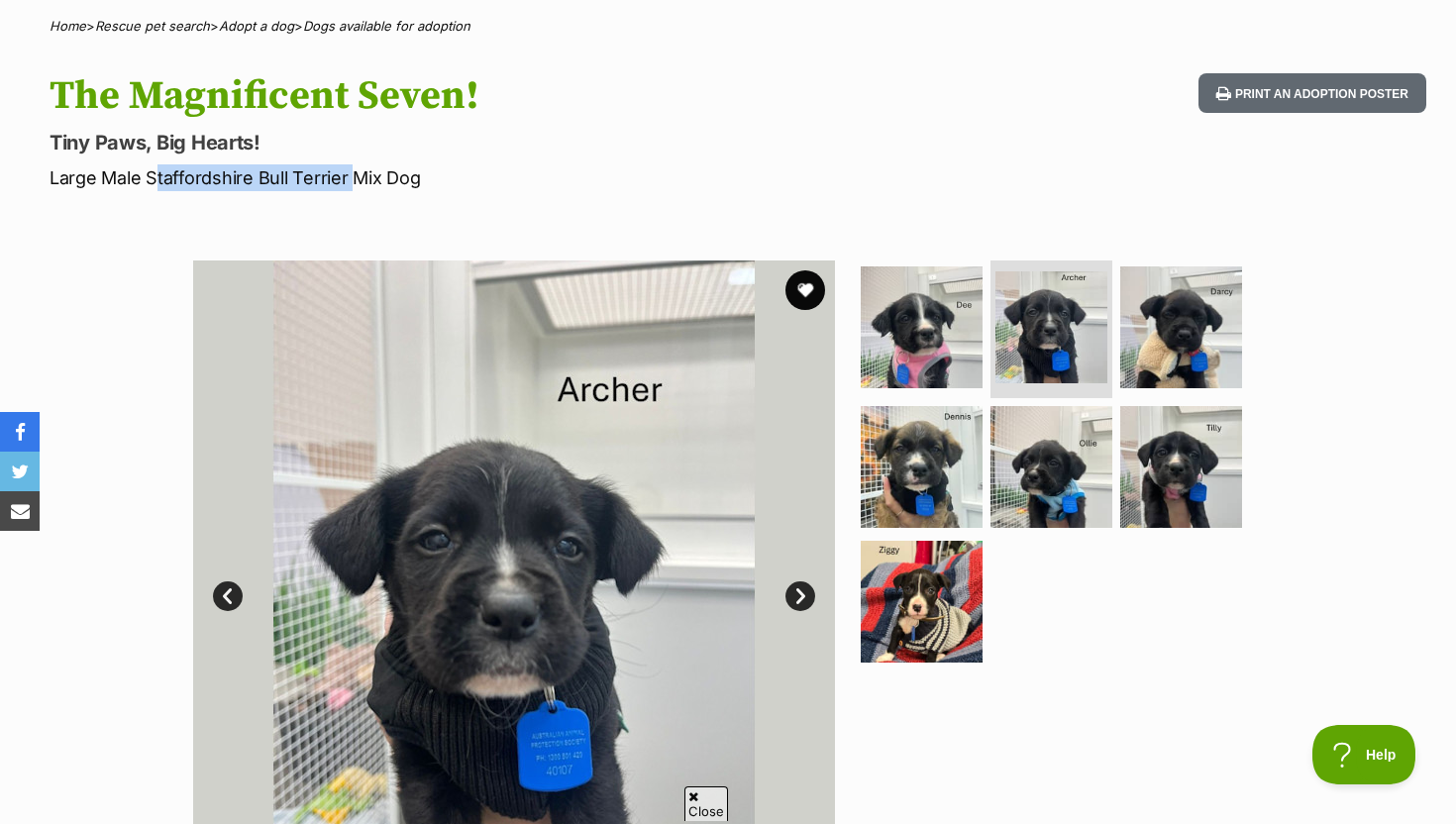 drag, startPoint x: 148, startPoint y: 178, endPoint x: 343, endPoint y: 173, distance: 195.06409 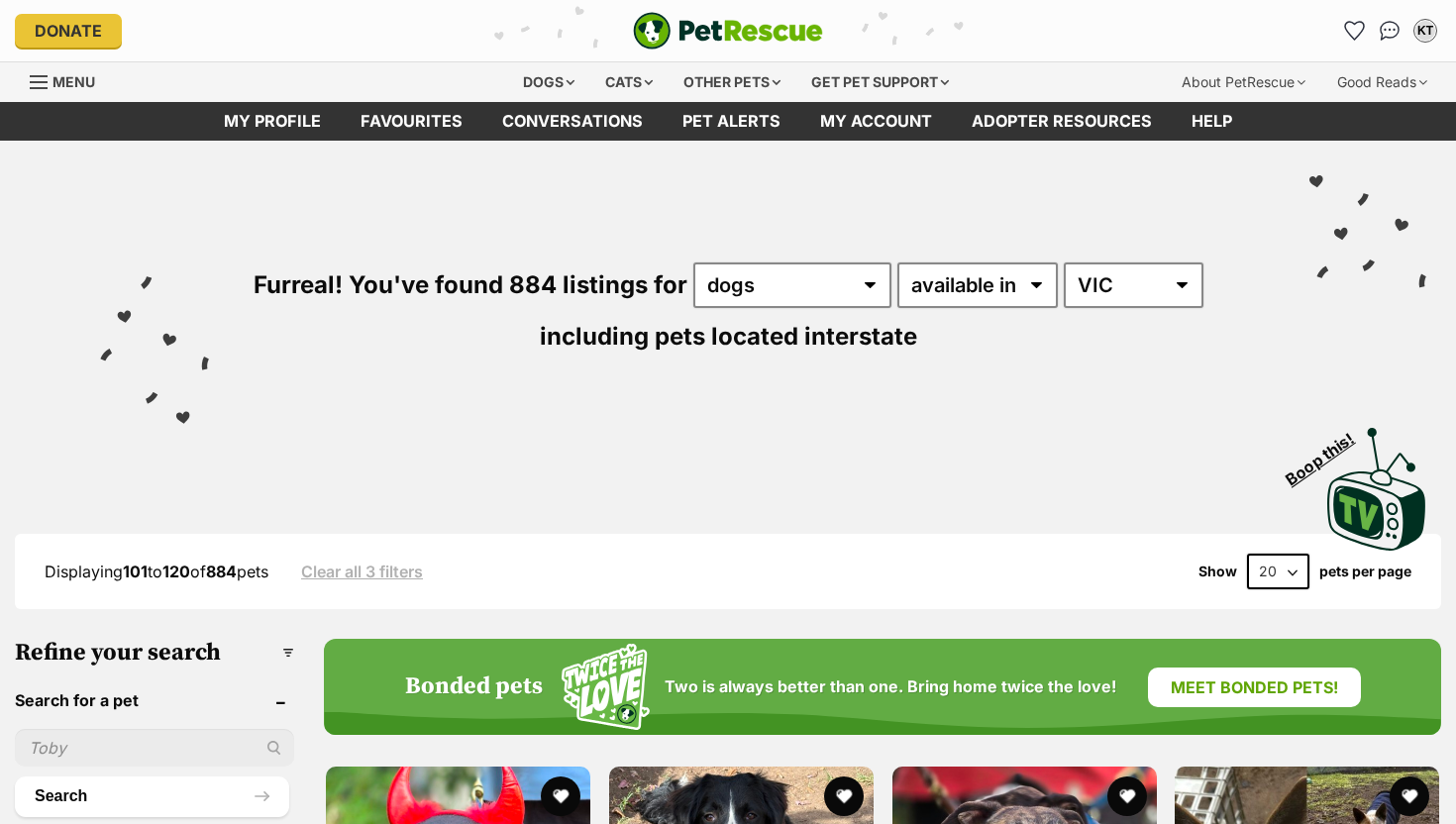 scroll, scrollTop: 0, scrollLeft: 0, axis: both 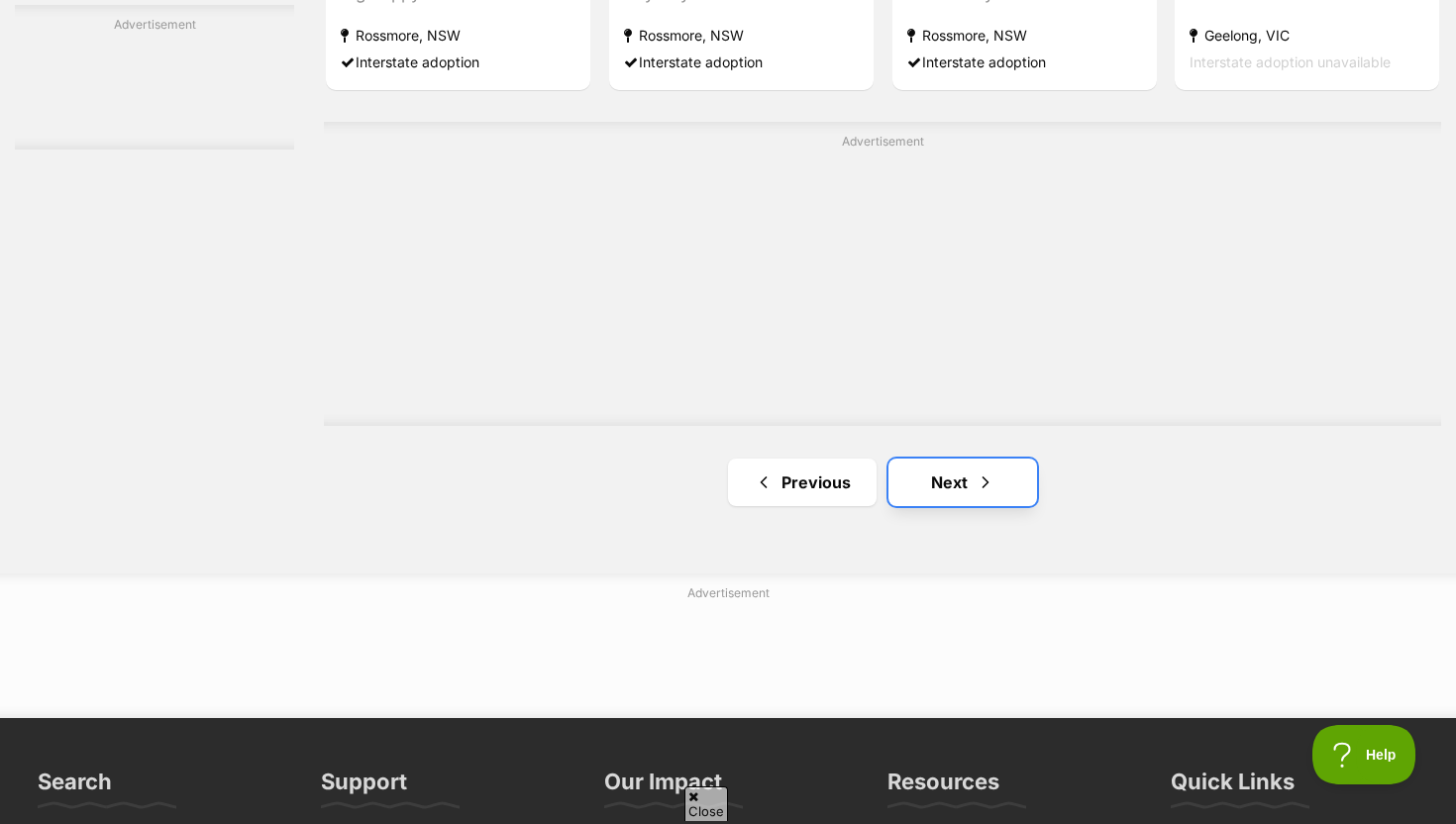 click at bounding box center (986, 482) 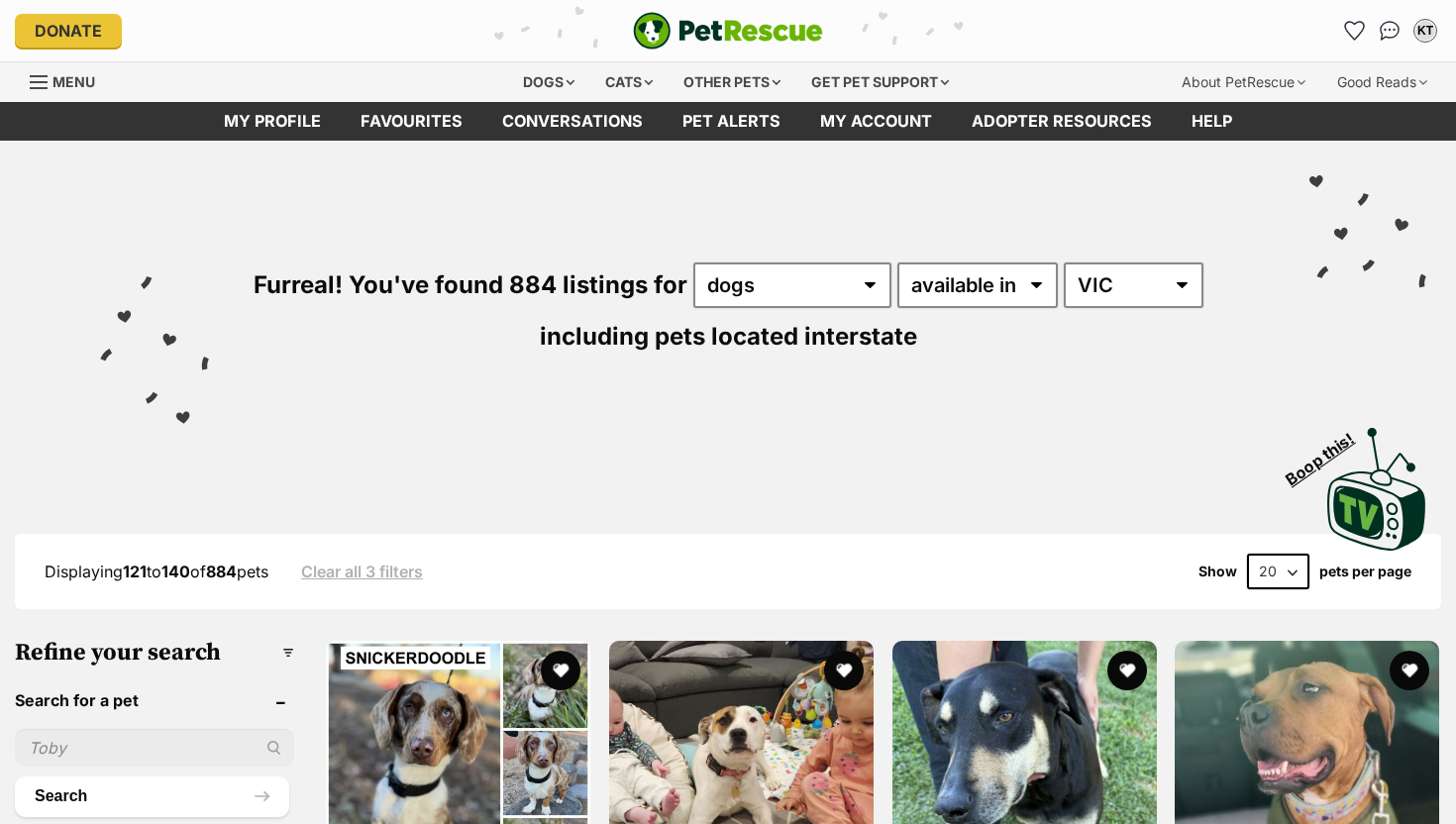 scroll, scrollTop: 0, scrollLeft: 0, axis: both 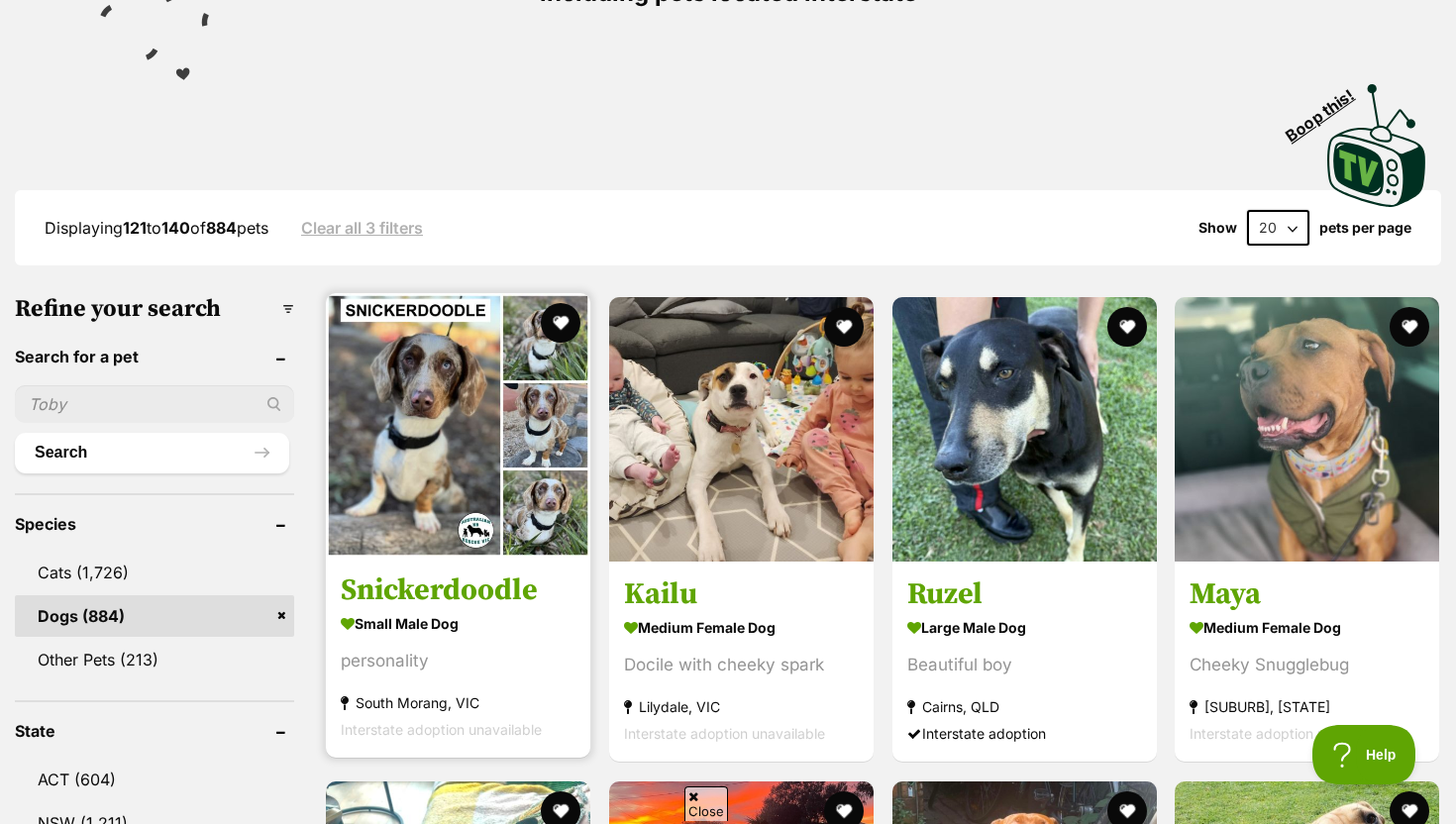 click at bounding box center [458, 425] 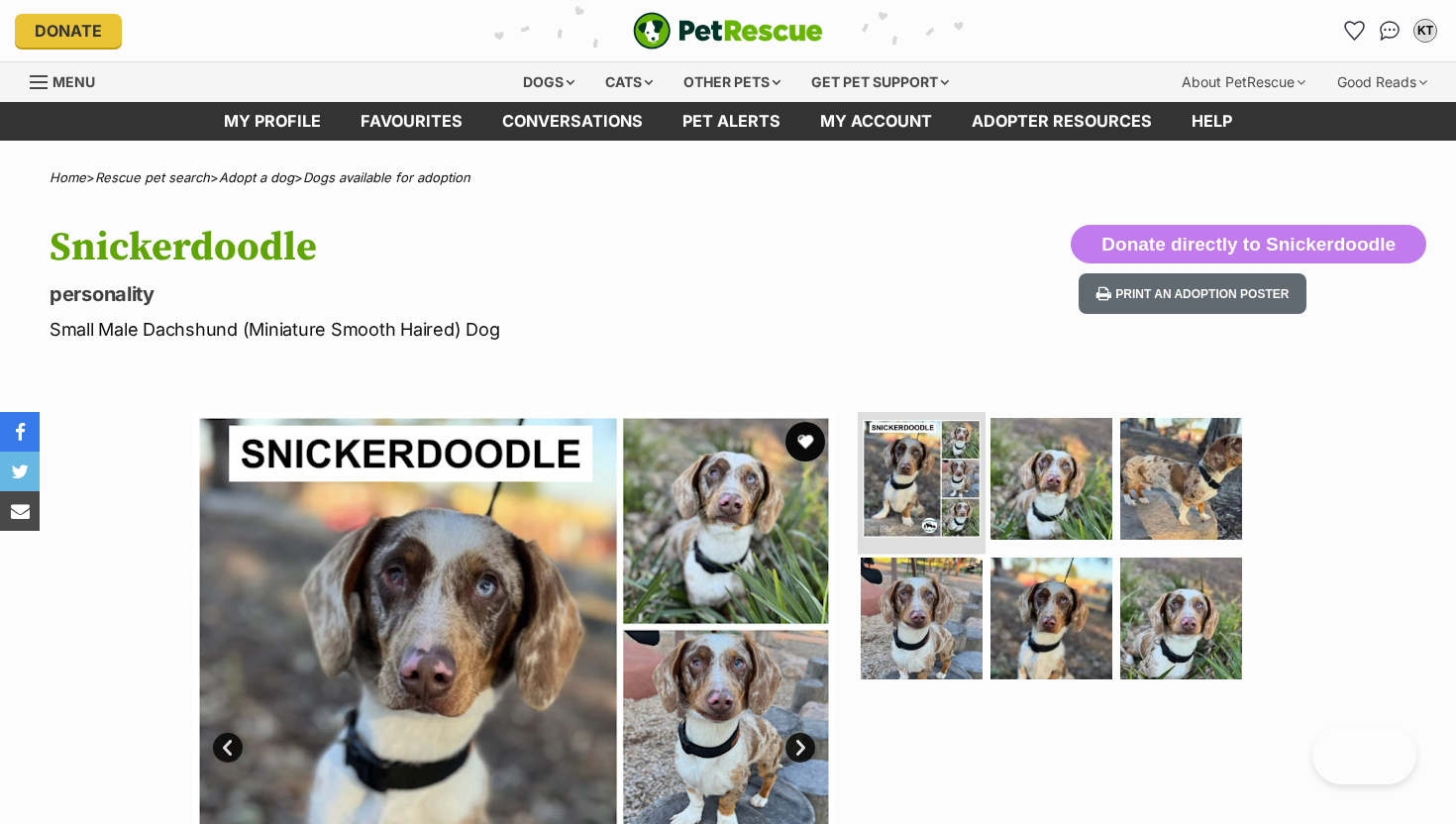 scroll, scrollTop: 0, scrollLeft: 0, axis: both 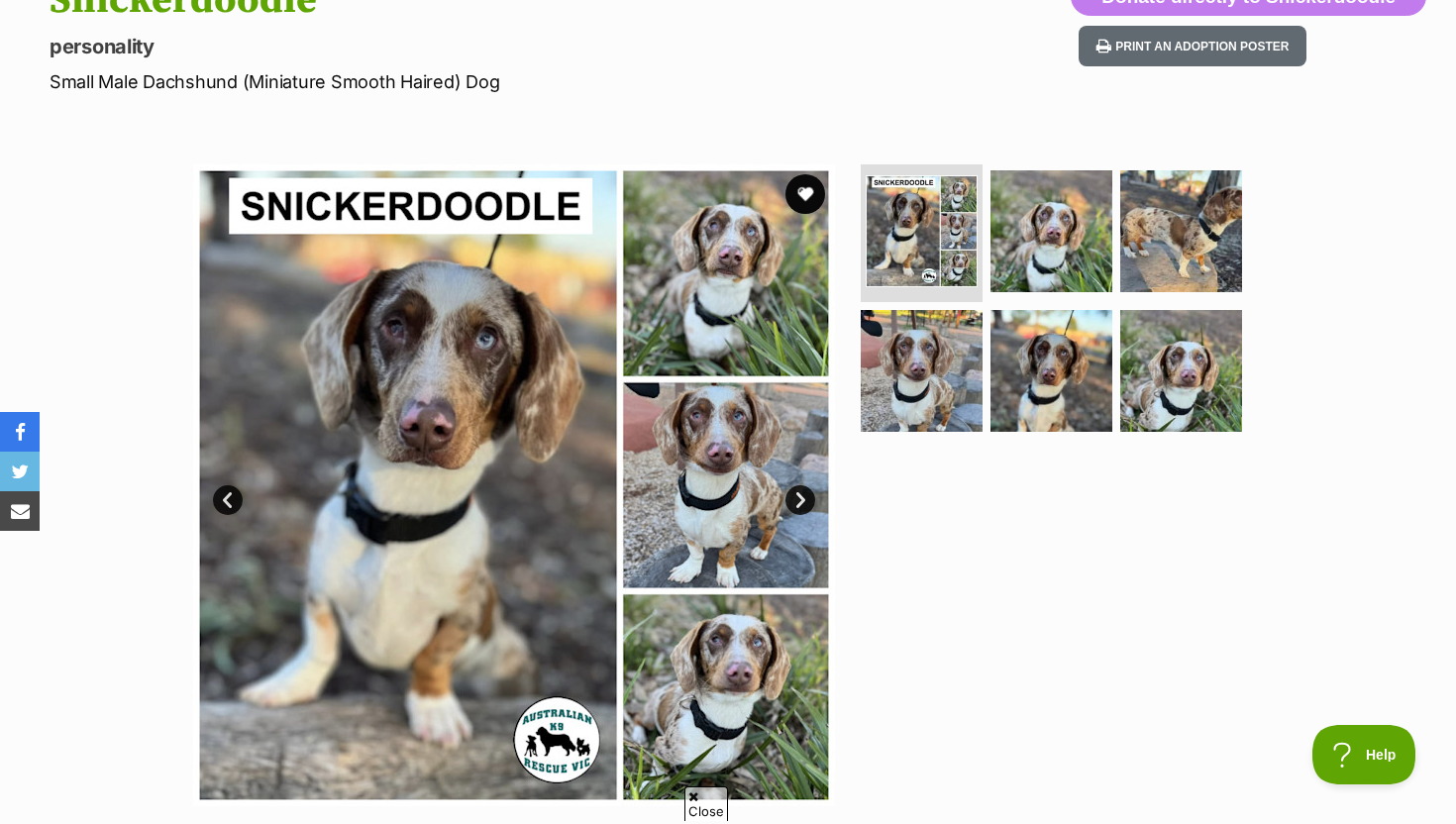 click on "Next" at bounding box center [800, 500] 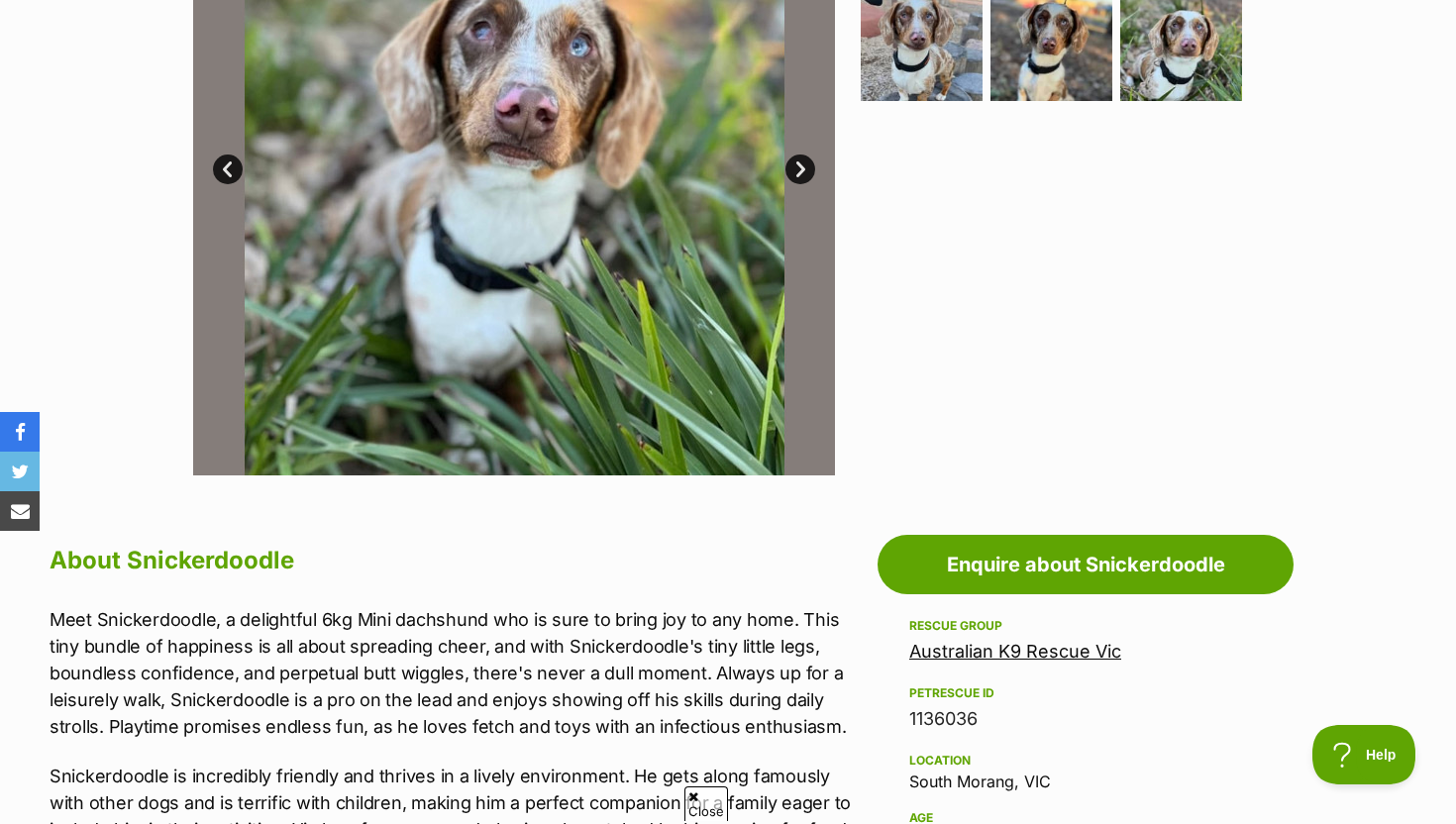 scroll, scrollTop: 564, scrollLeft: 0, axis: vertical 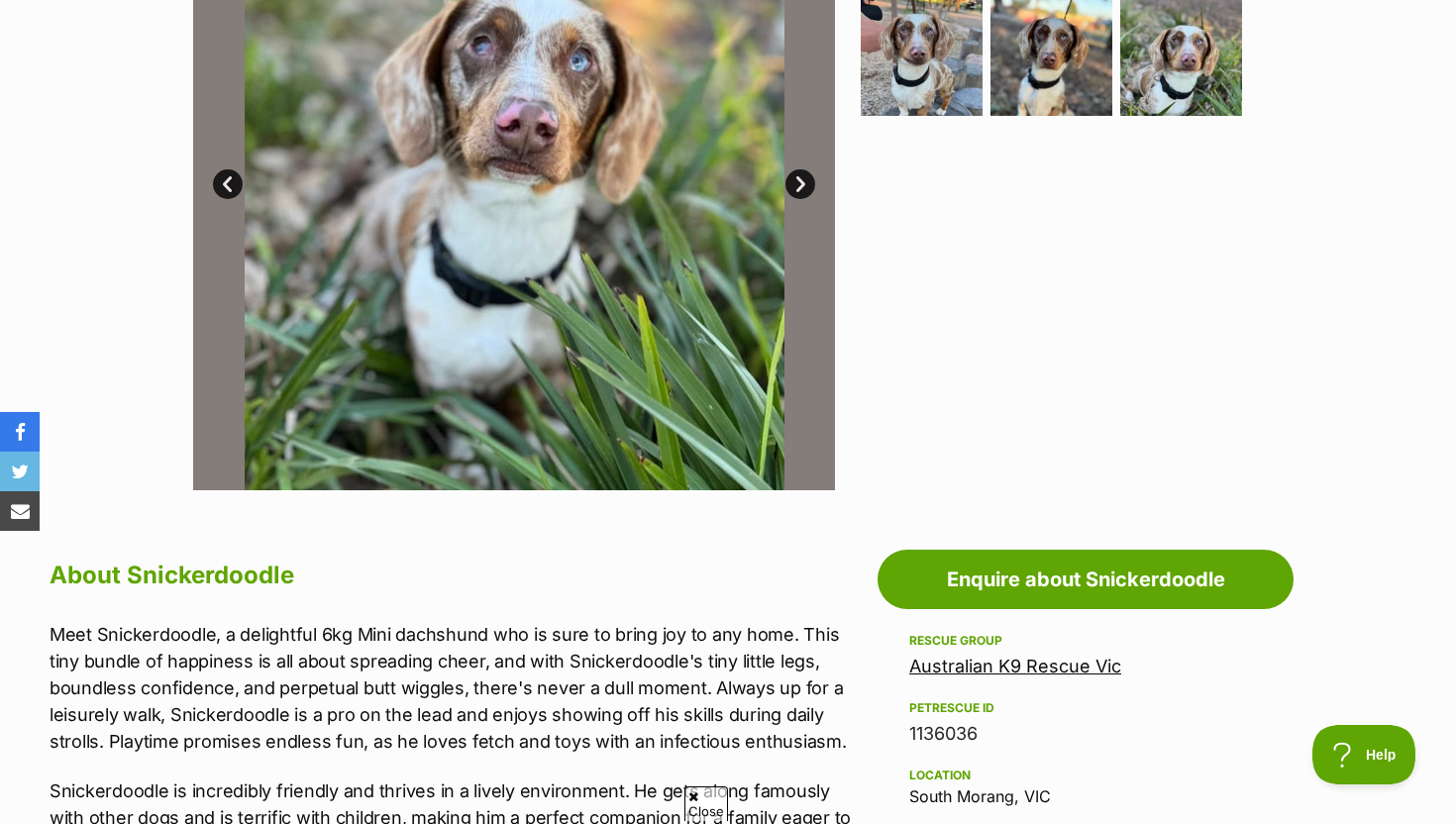 click on "Next" at bounding box center (800, 184) 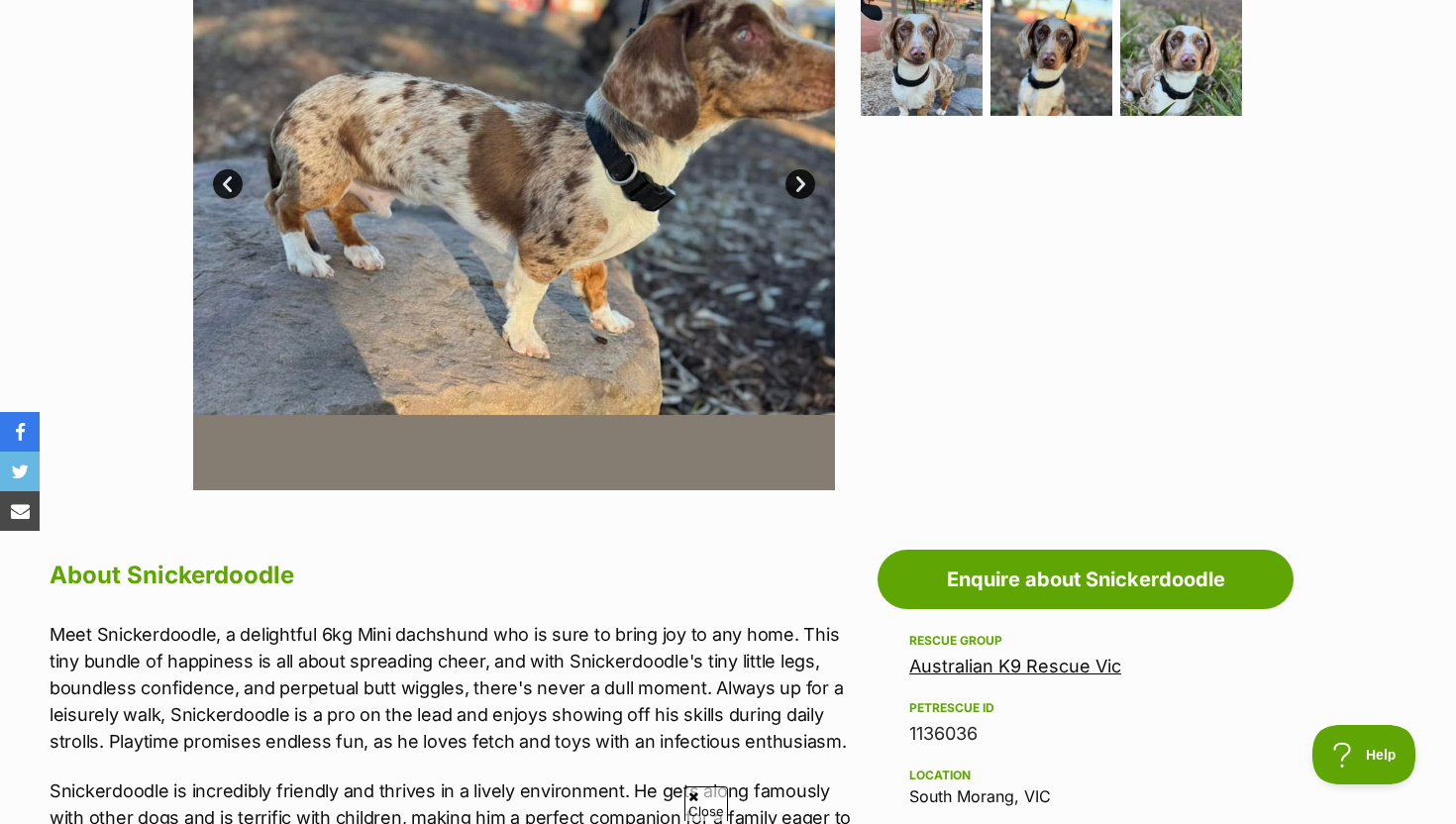 click on "Next" at bounding box center [800, 184] 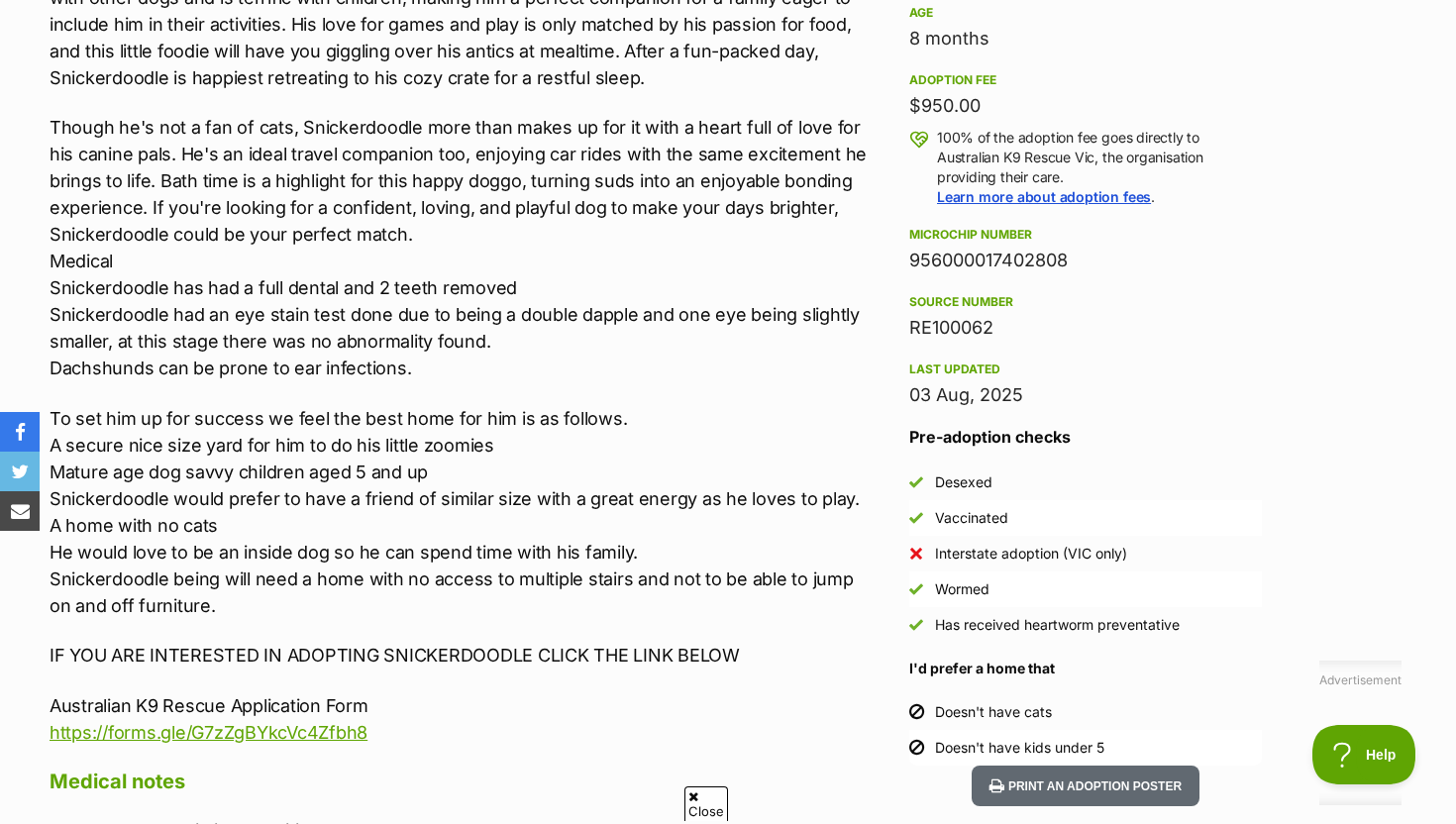 scroll, scrollTop: 794, scrollLeft: 0, axis: vertical 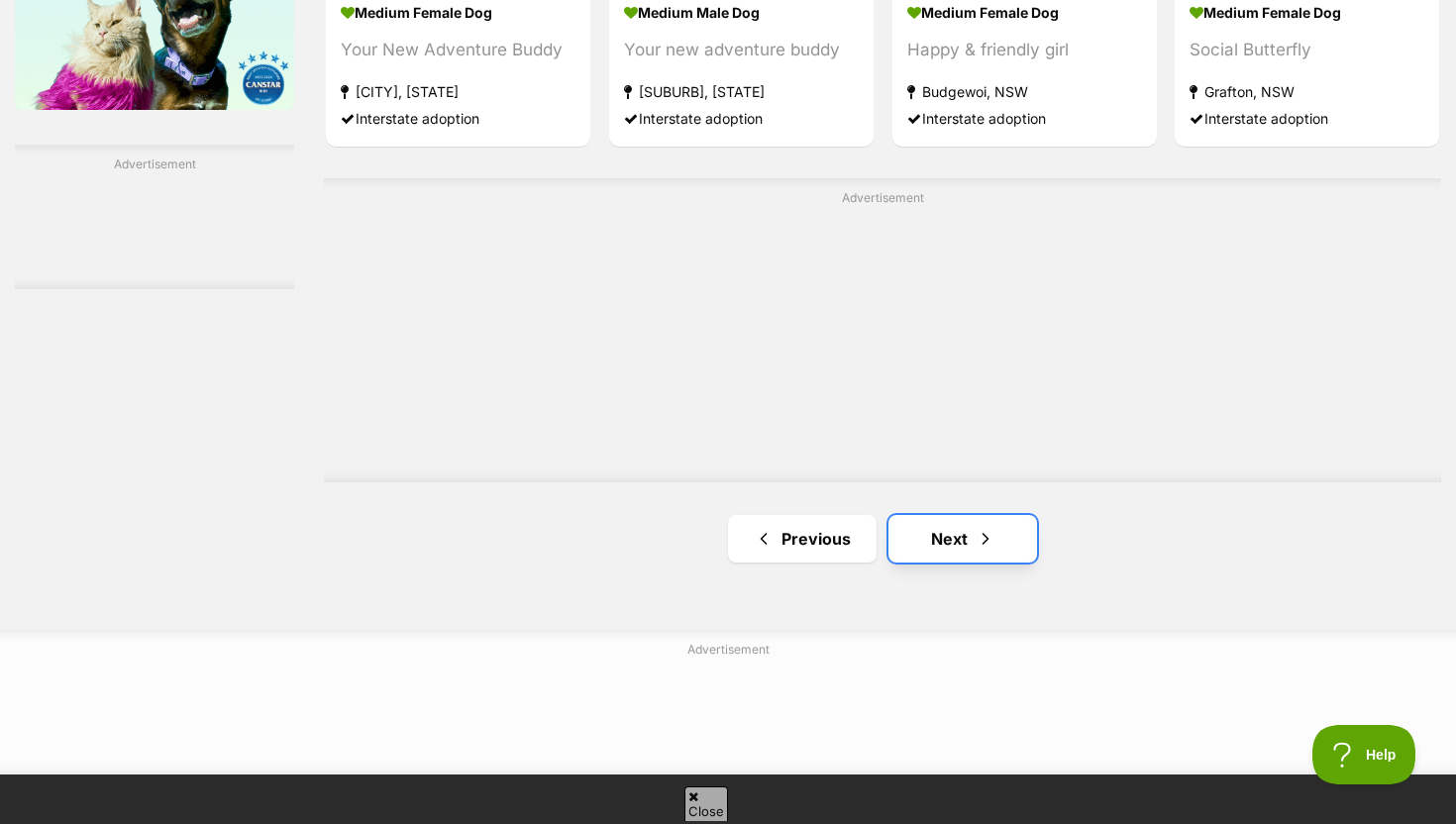 click on "Next" at bounding box center [963, 539] 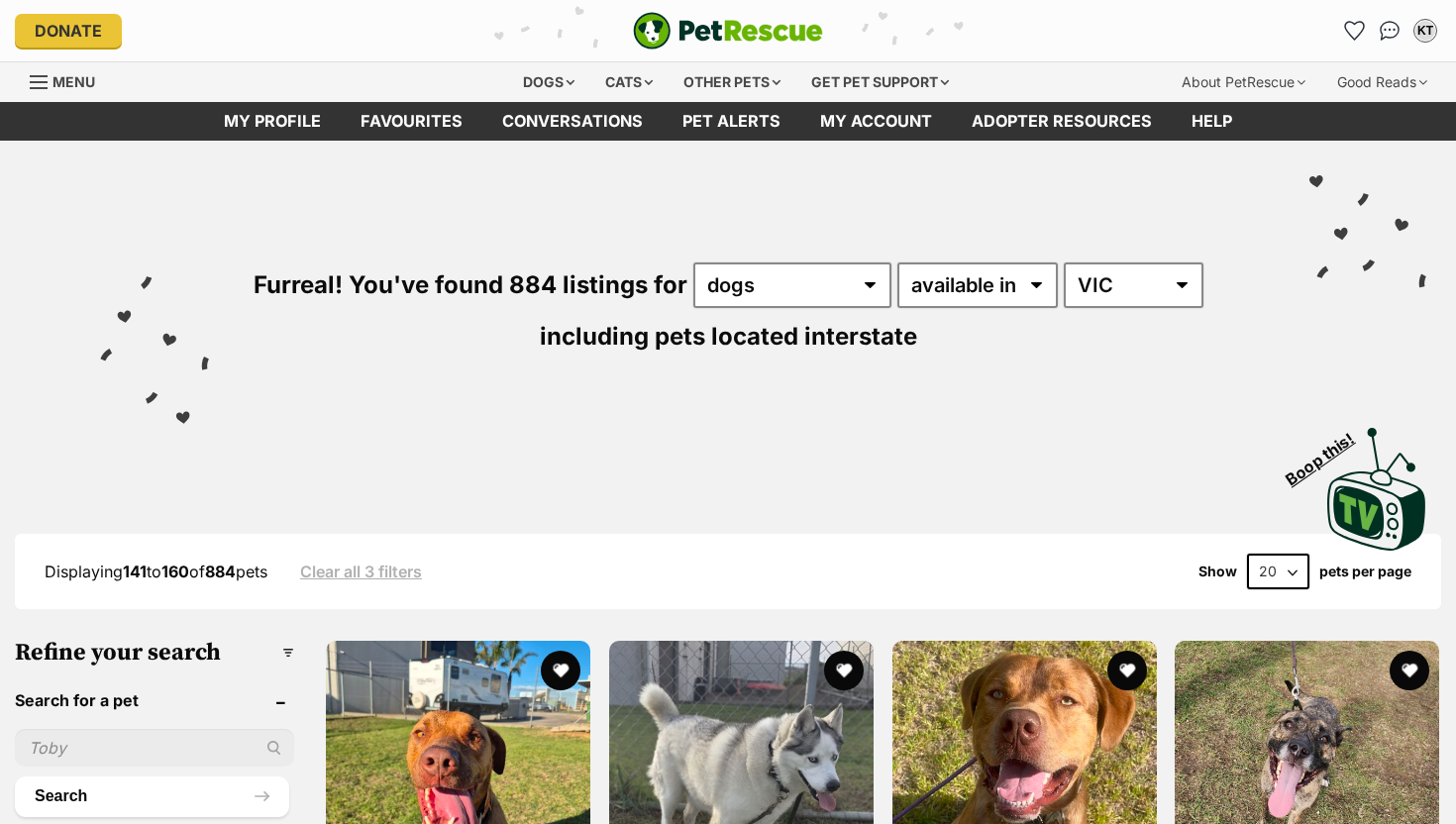 scroll, scrollTop: 0, scrollLeft: 0, axis: both 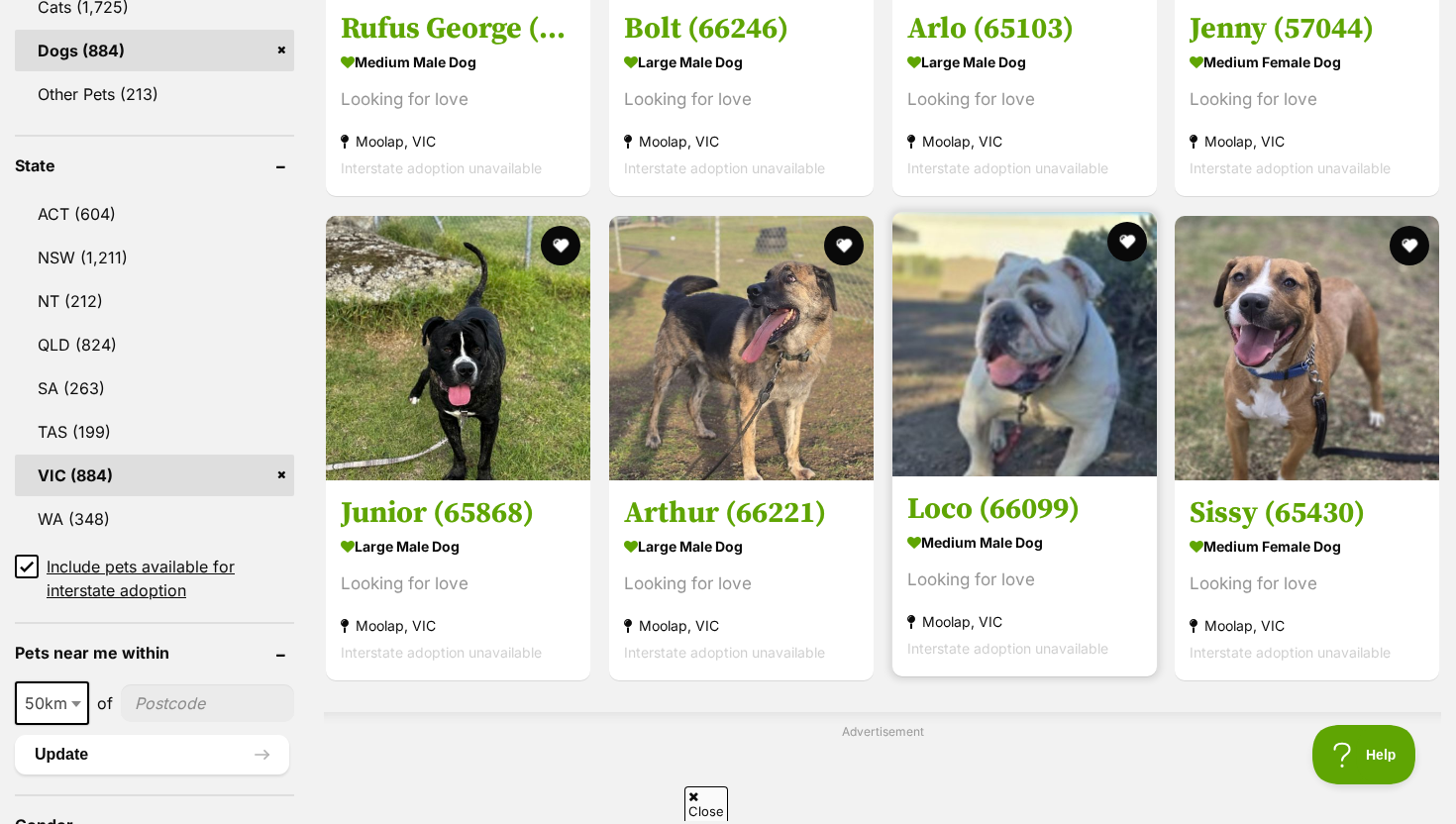 click at bounding box center (1024, 344) 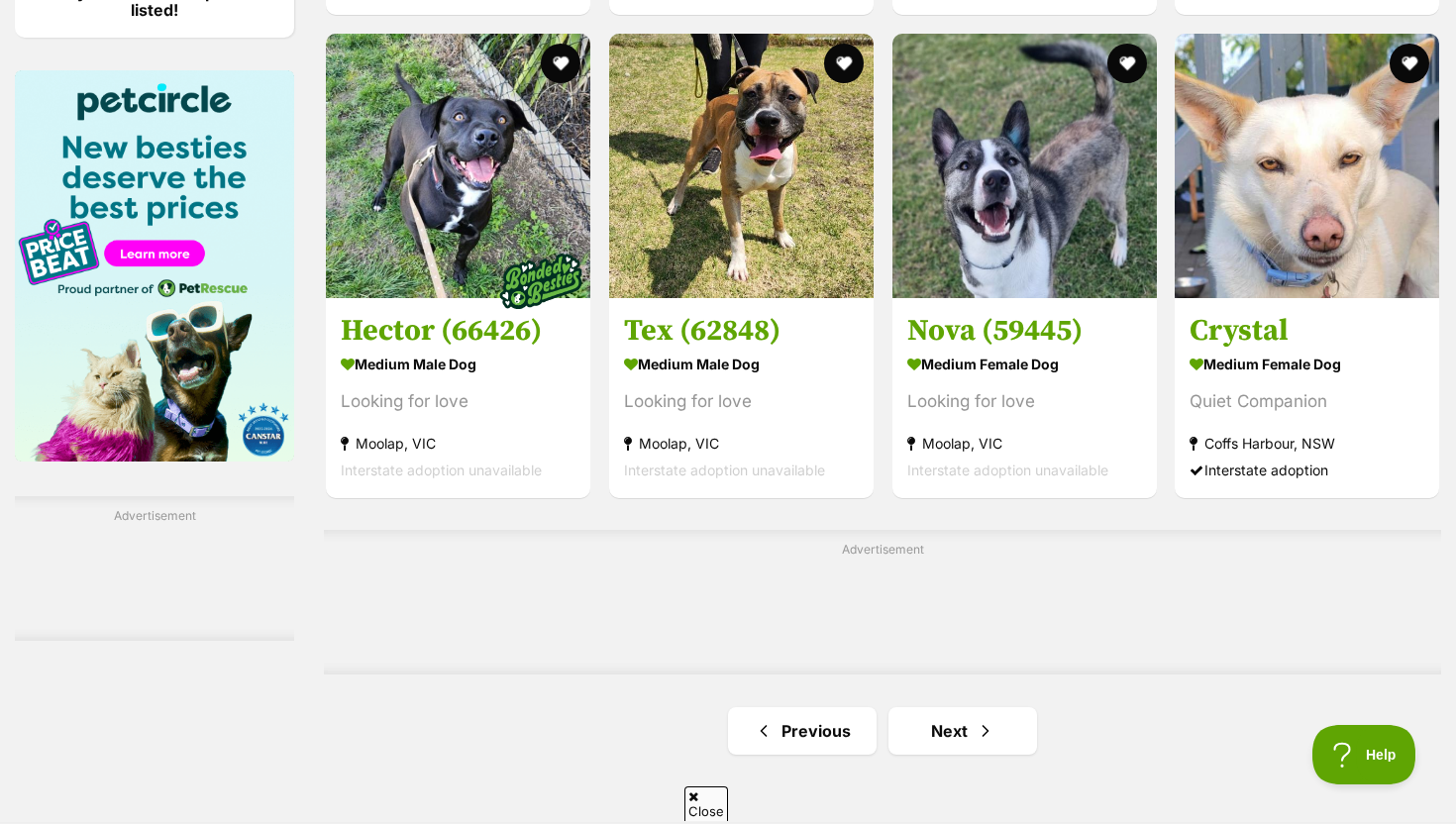 scroll, scrollTop: 3105, scrollLeft: 0, axis: vertical 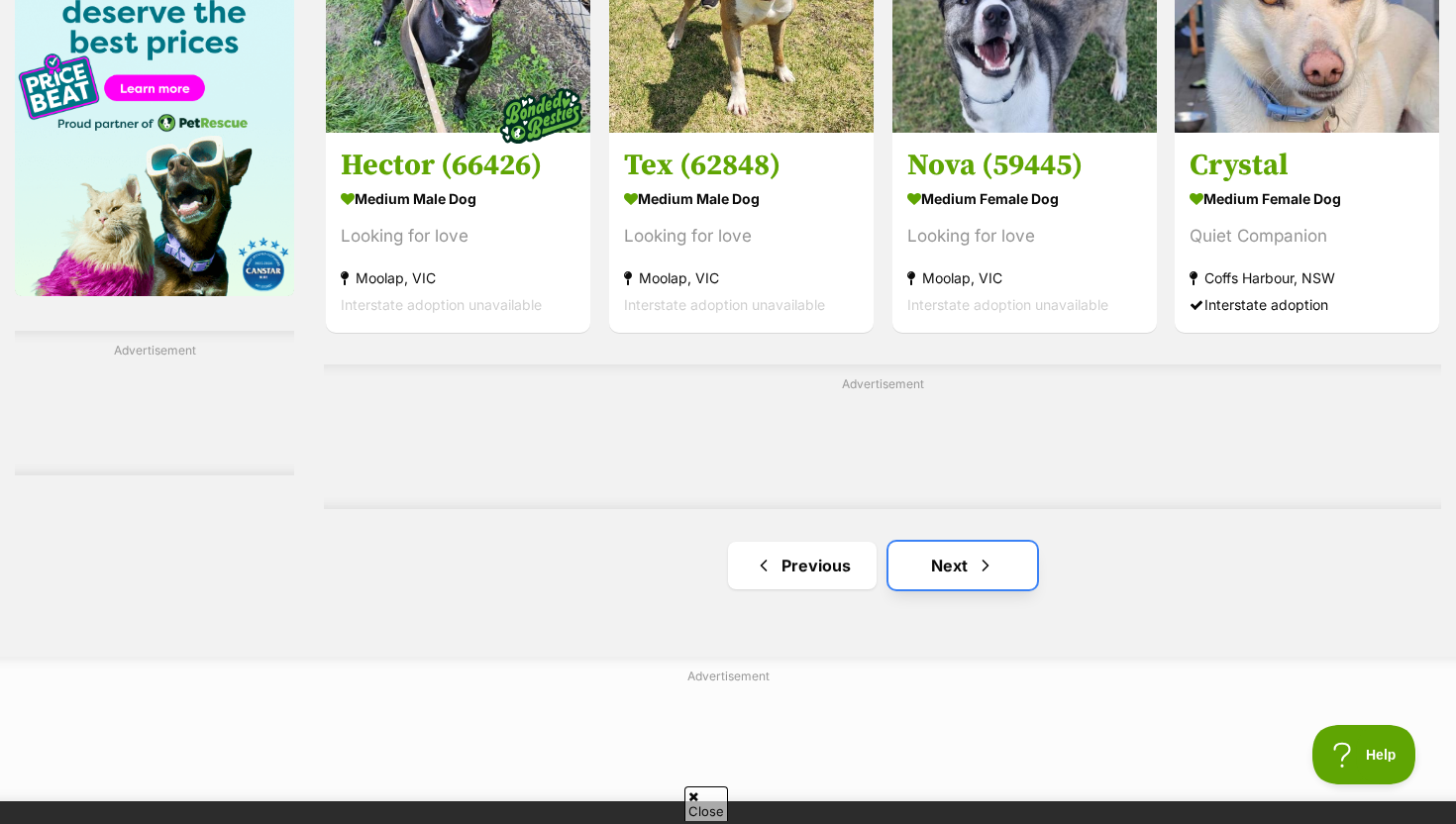 click at bounding box center [986, 566] 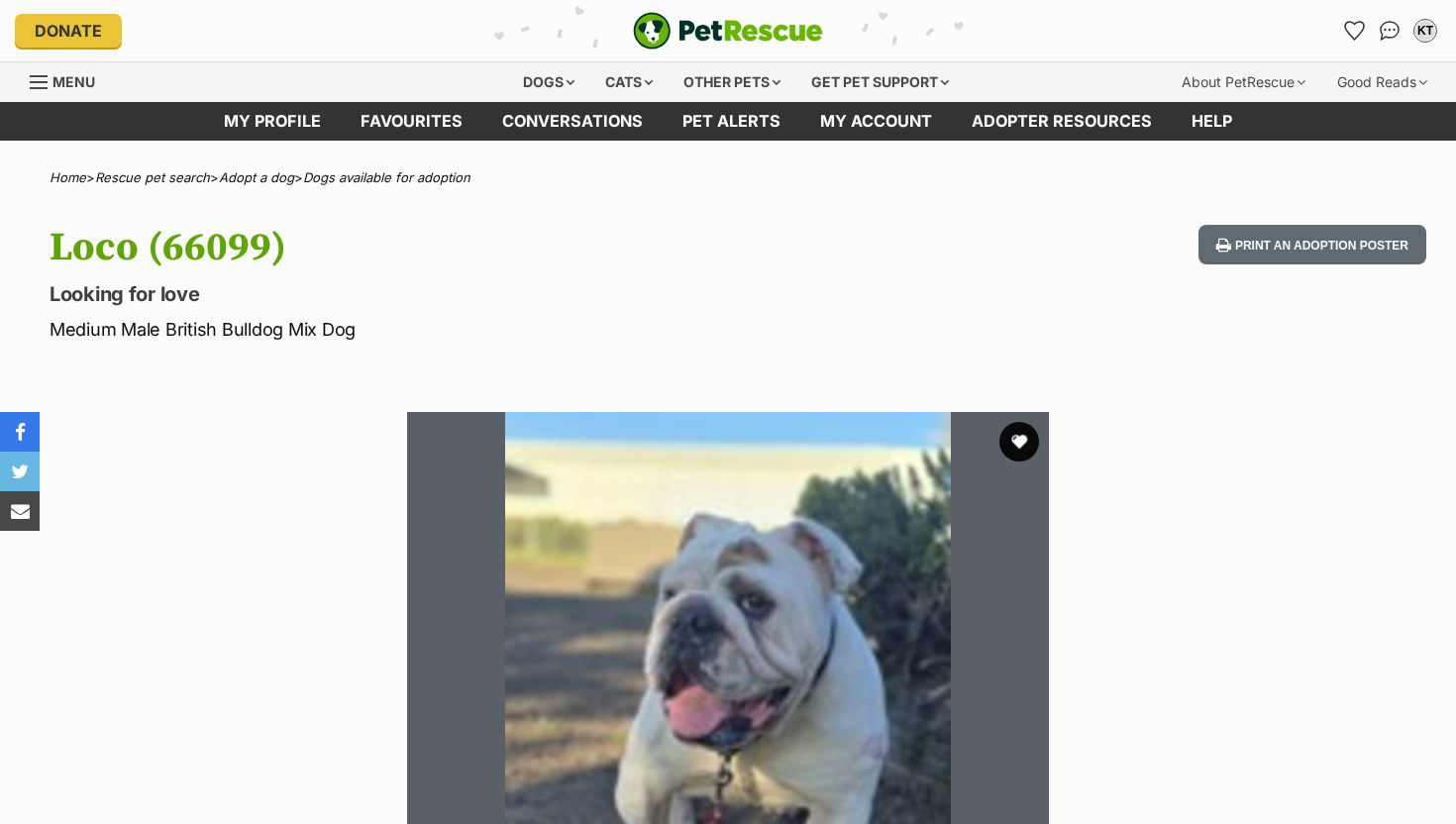 scroll, scrollTop: 0, scrollLeft: 0, axis: both 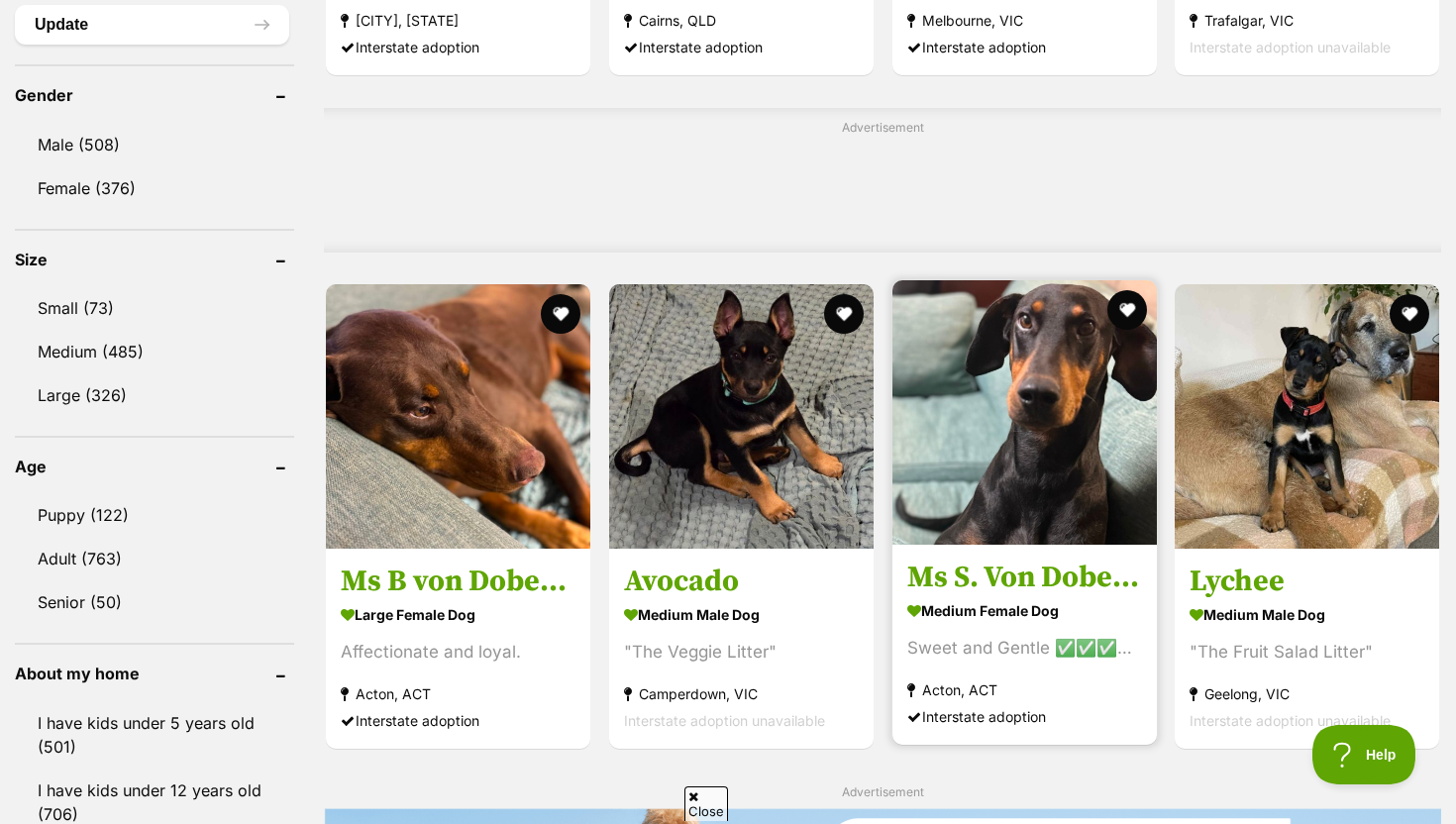 click at bounding box center [1024, 412] 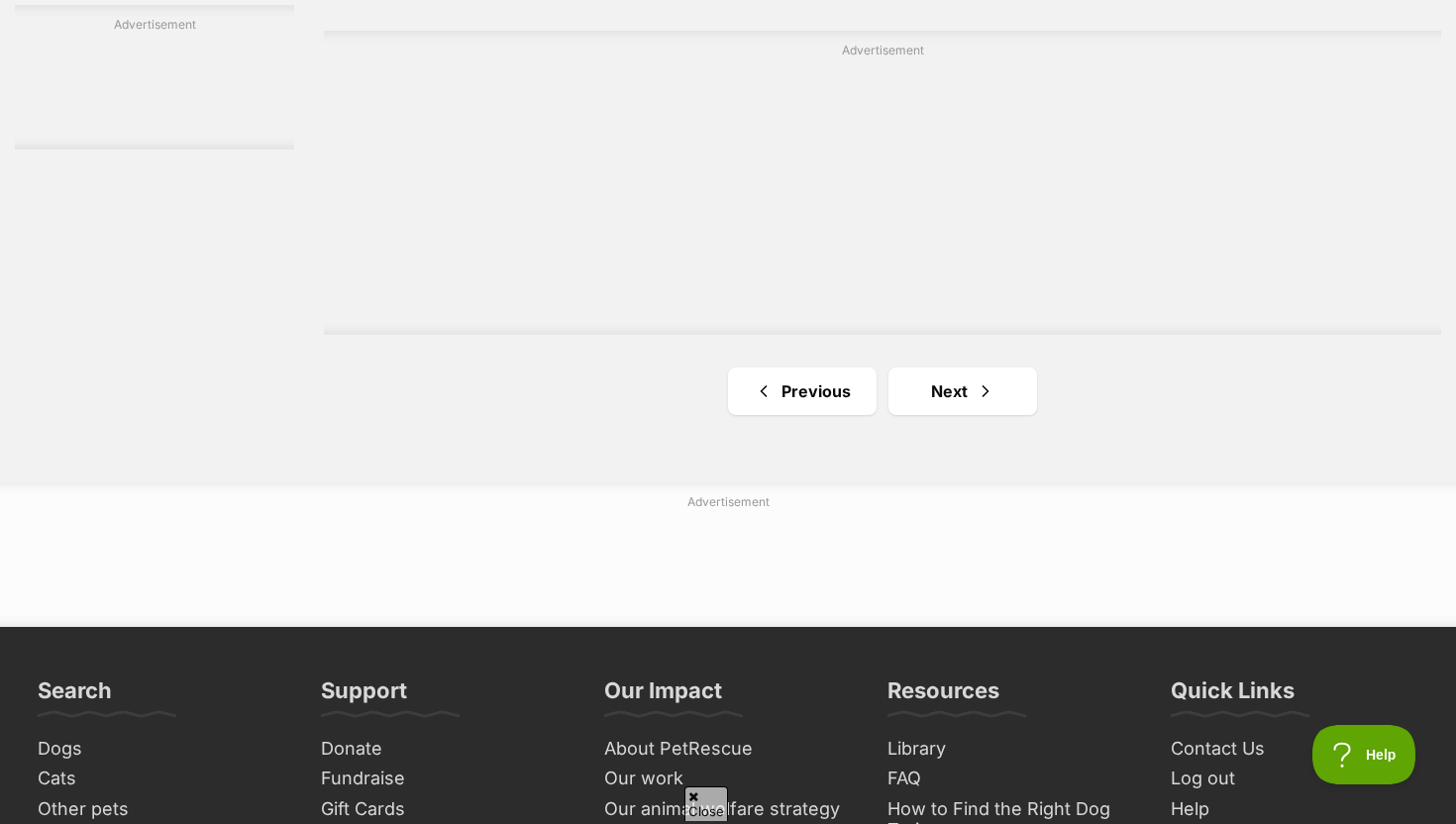 scroll, scrollTop: 3905, scrollLeft: 0, axis: vertical 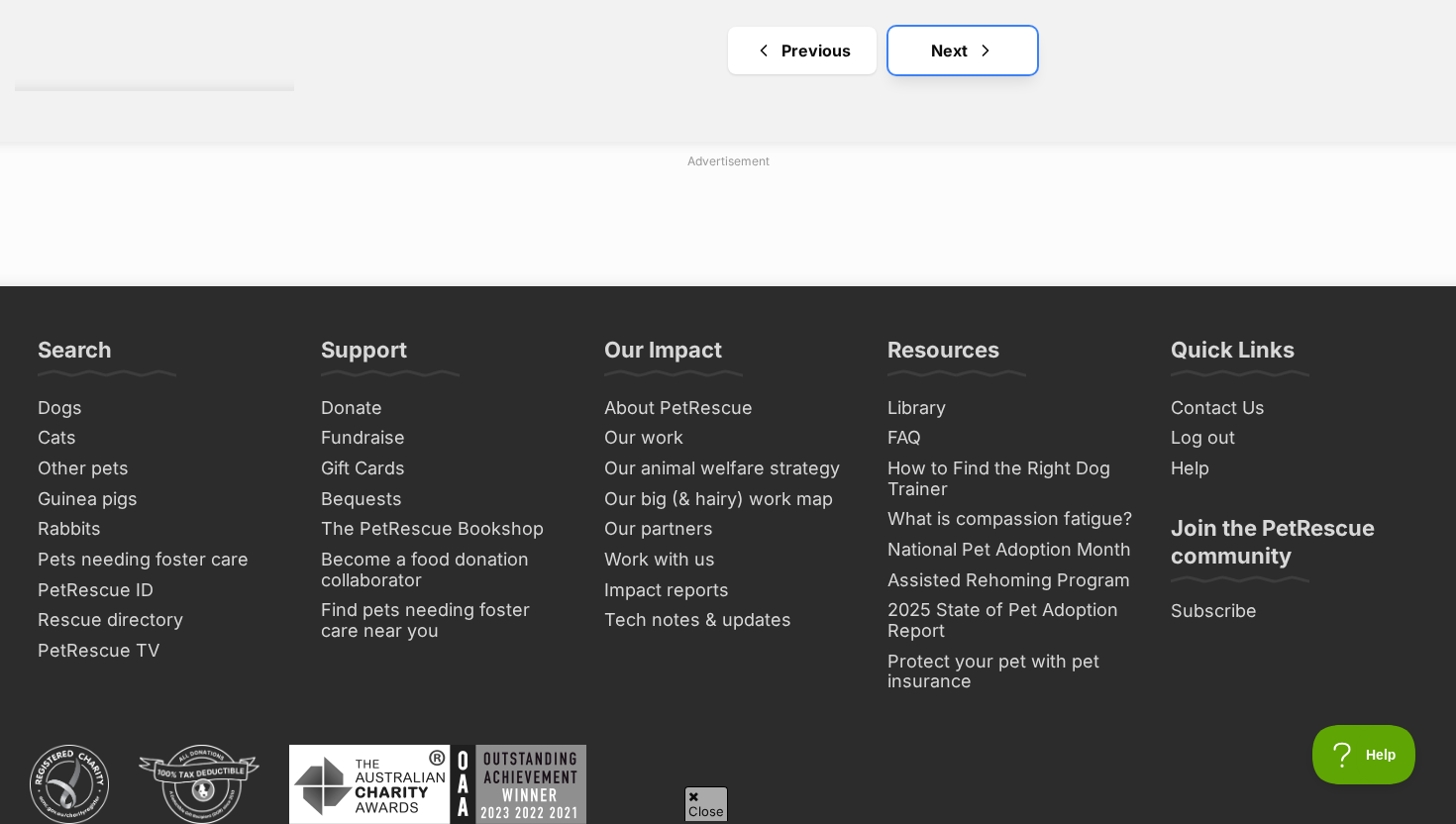 click at bounding box center [986, 51] 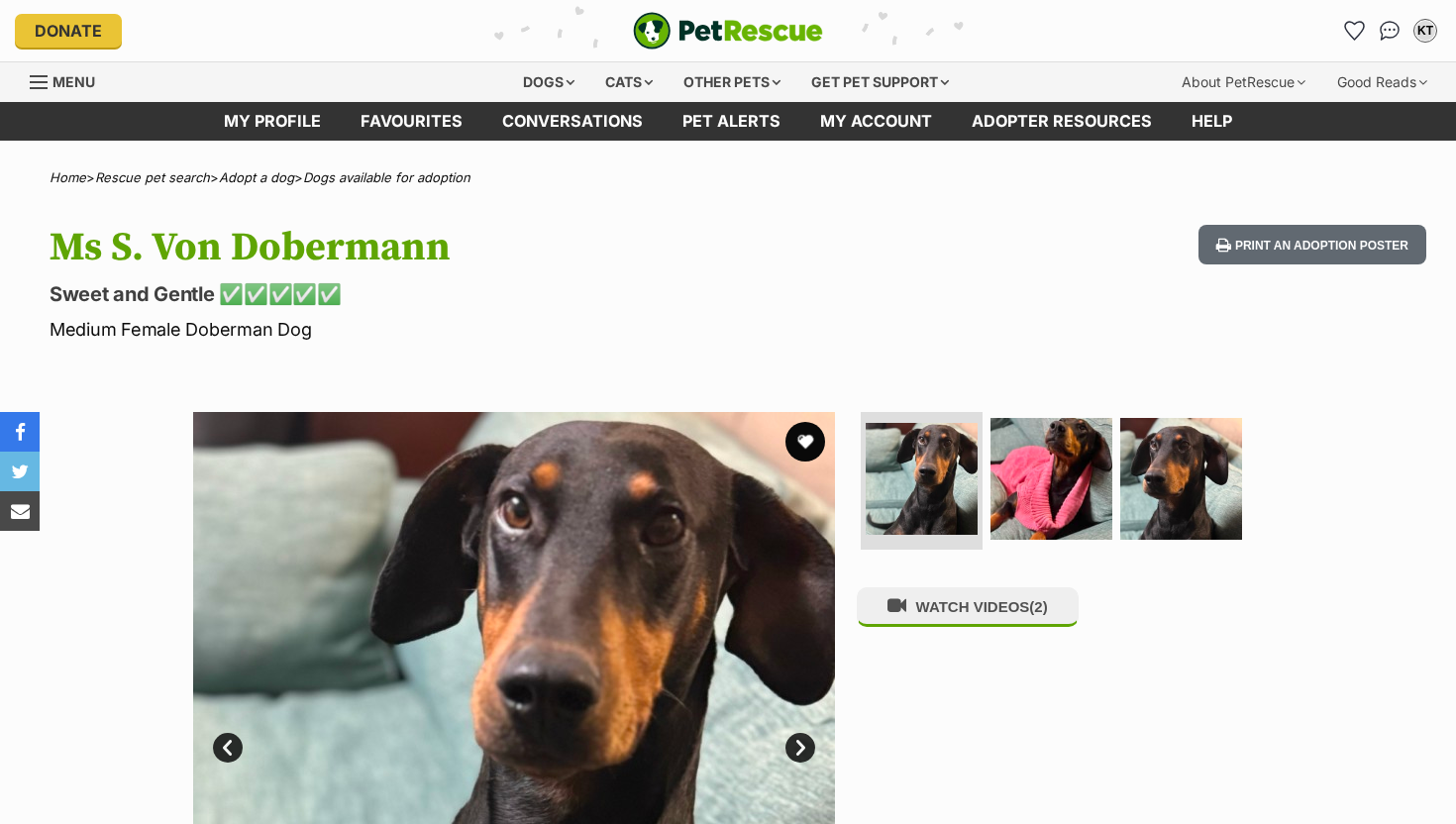 scroll, scrollTop: 0, scrollLeft: 0, axis: both 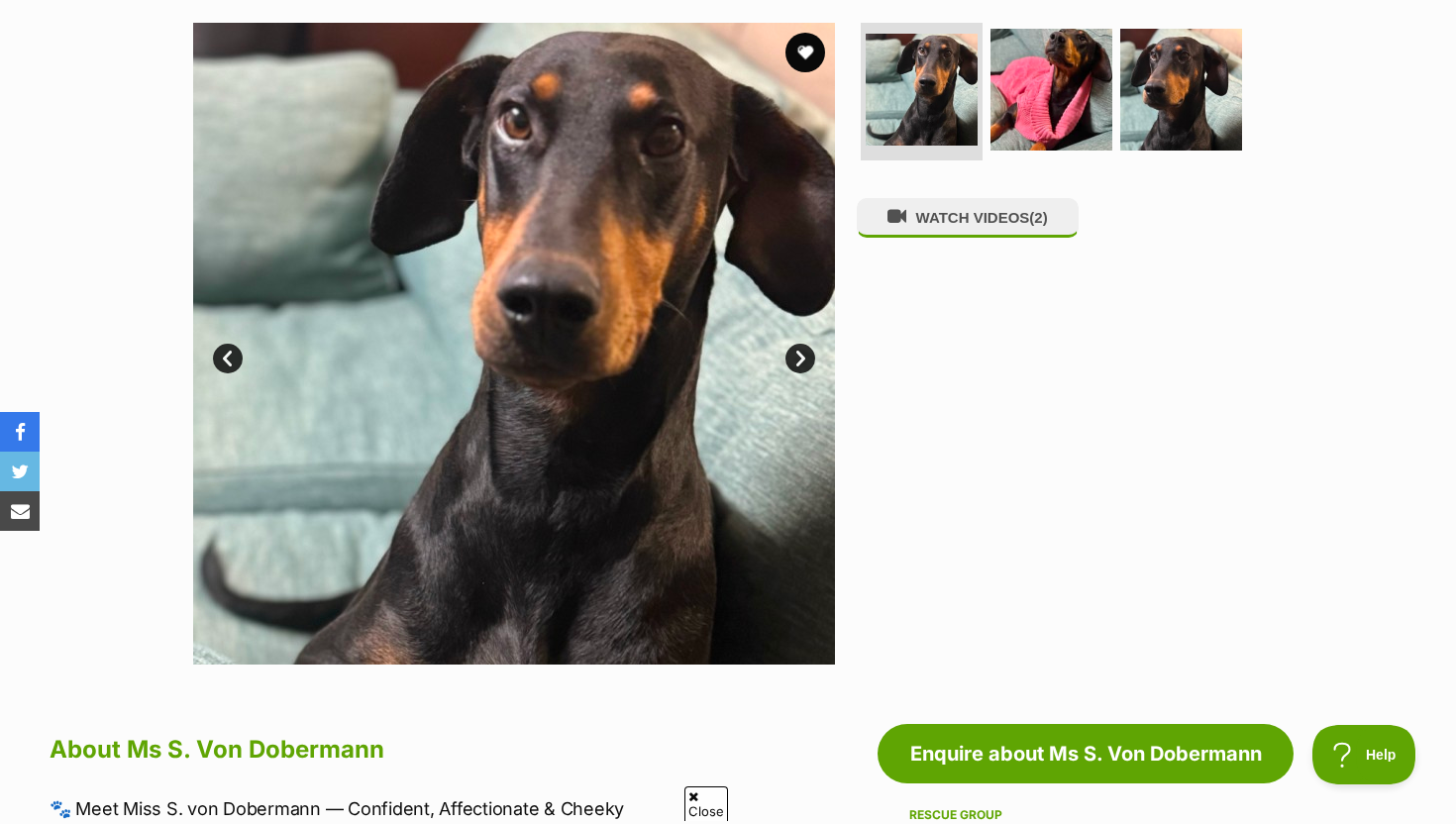 click on "Next" at bounding box center [800, 359] 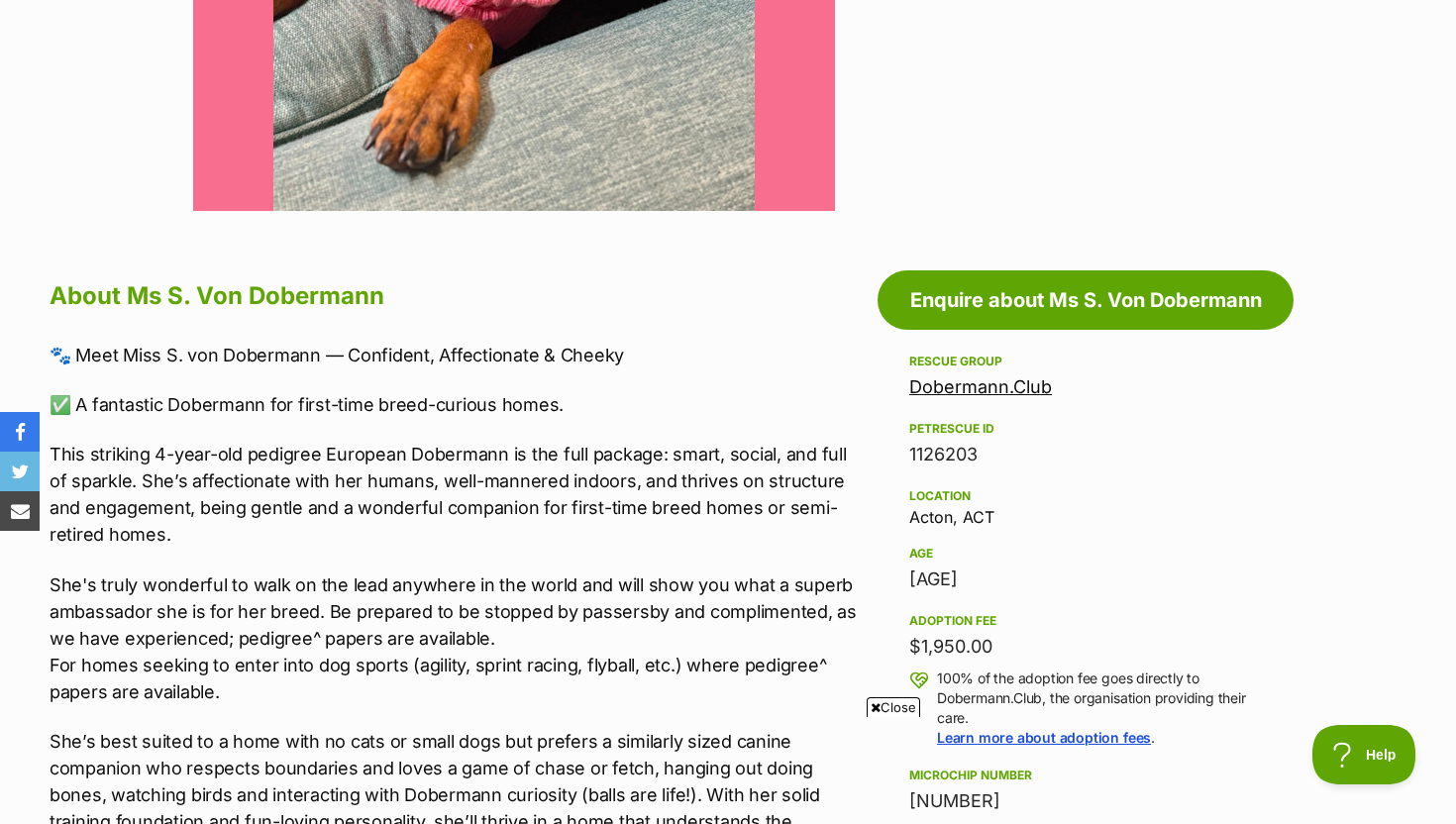 scroll, scrollTop: 845, scrollLeft: 0, axis: vertical 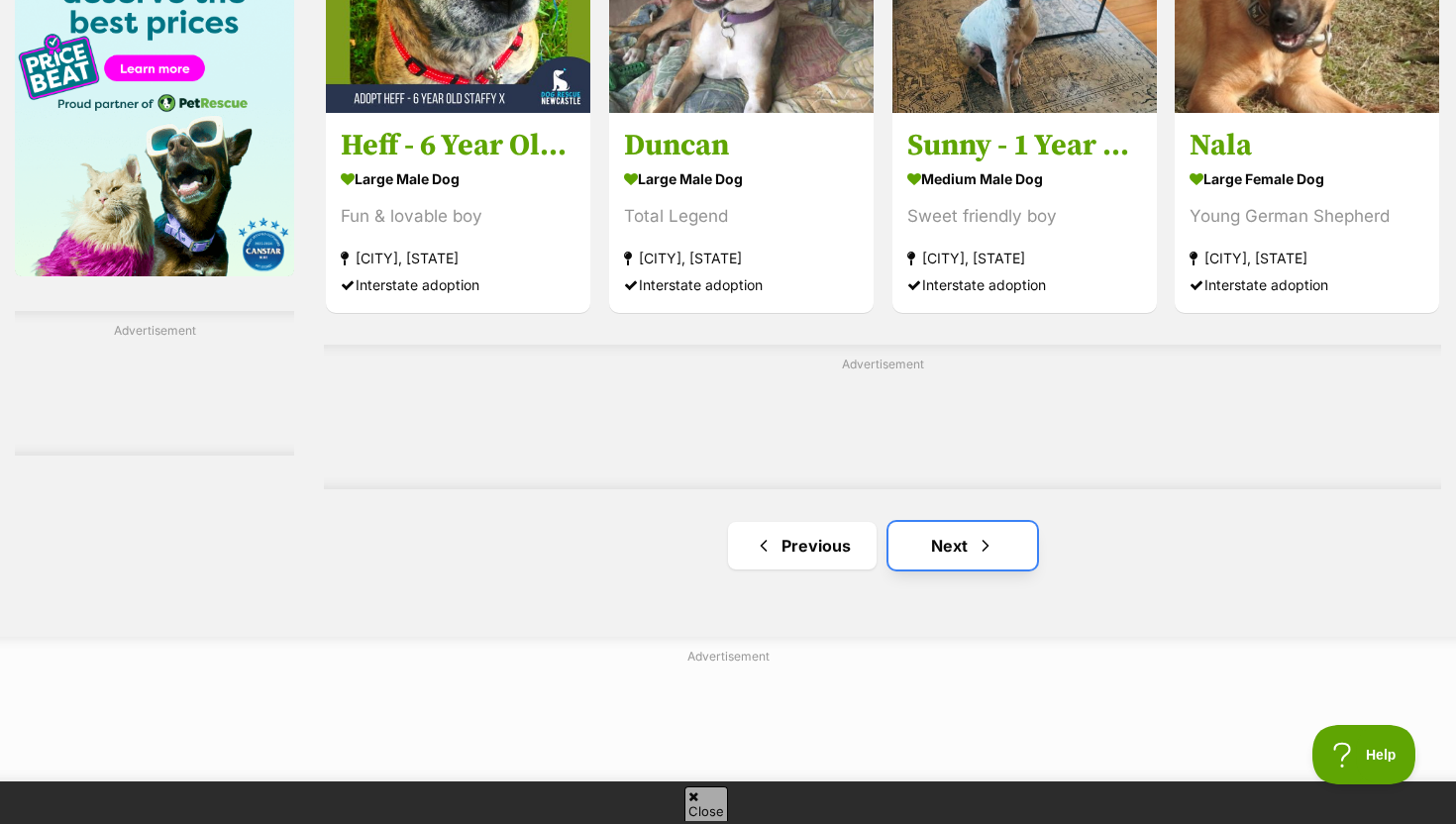 click on "Next" at bounding box center (963, 546) 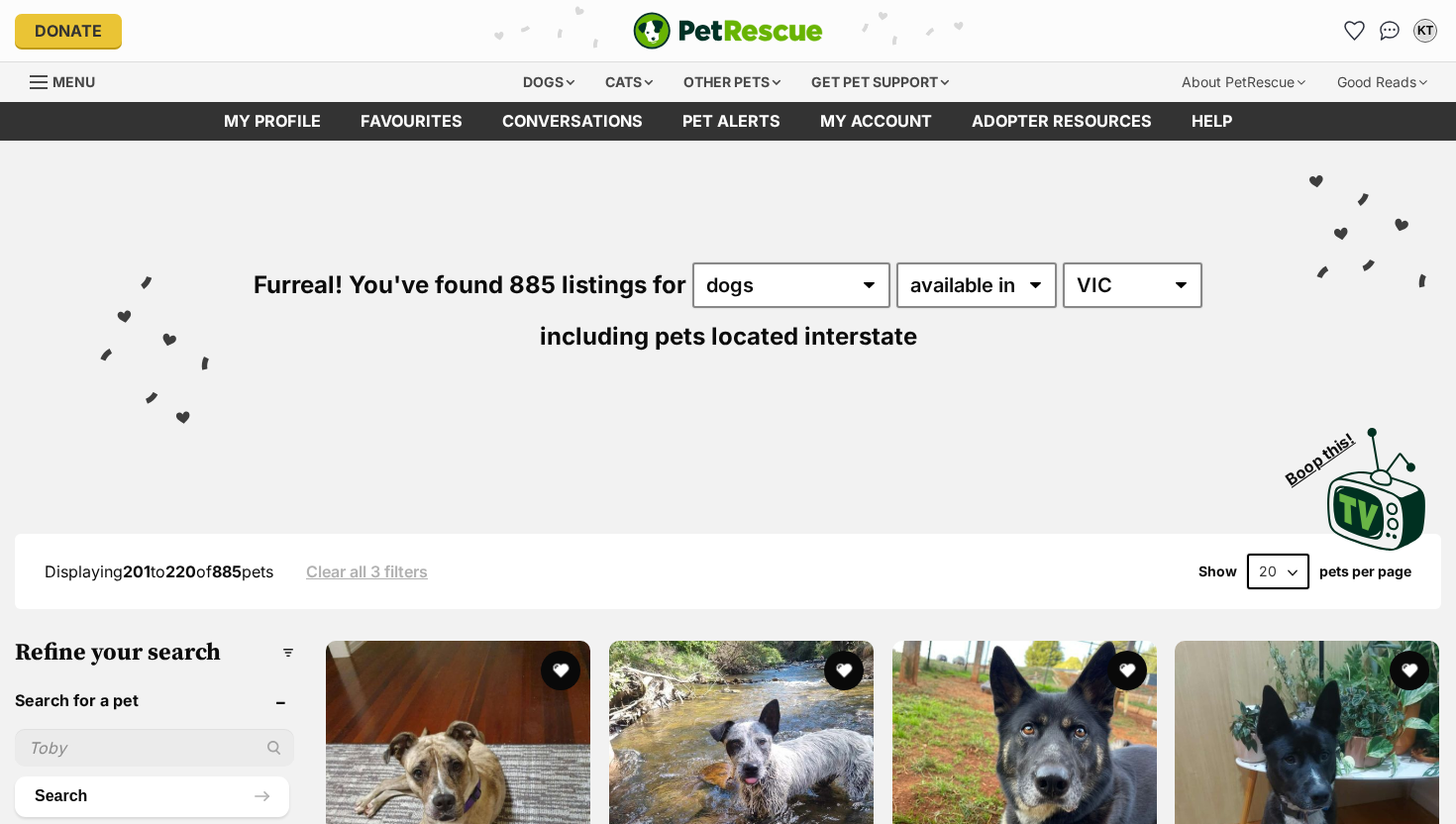 scroll, scrollTop: 0, scrollLeft: 0, axis: both 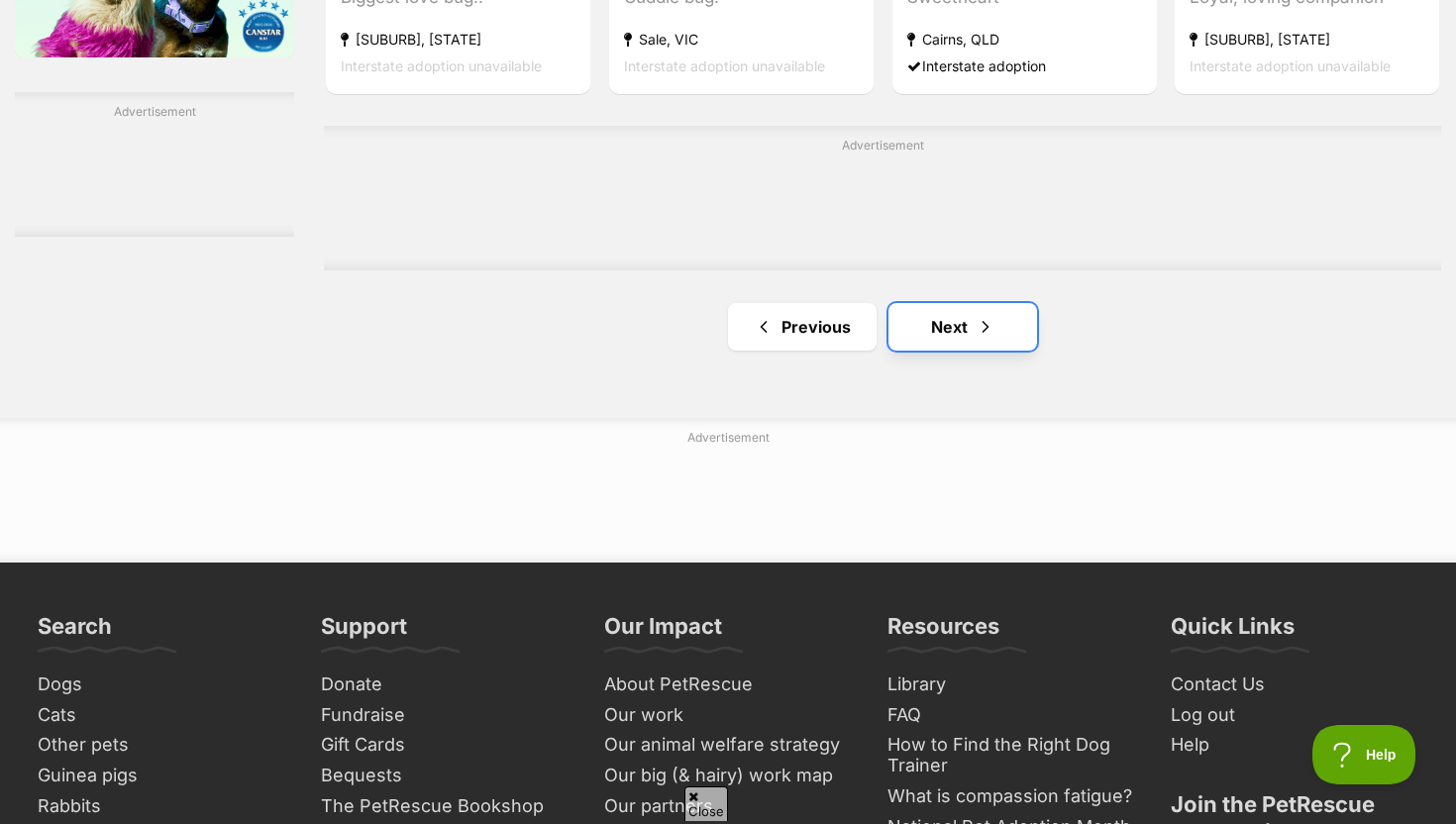 click on "Next" at bounding box center (963, 327) 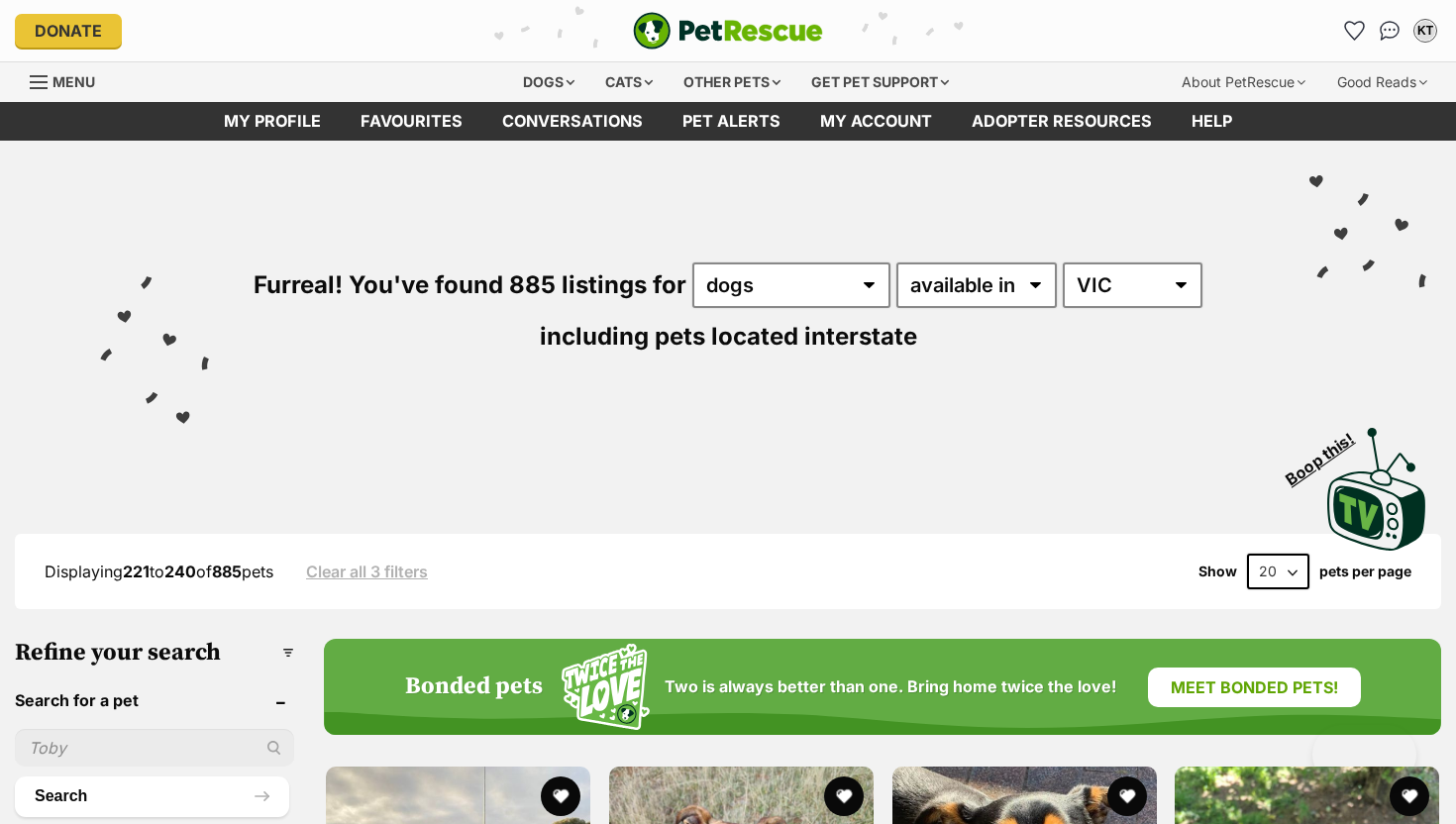 scroll, scrollTop: 0, scrollLeft: 0, axis: both 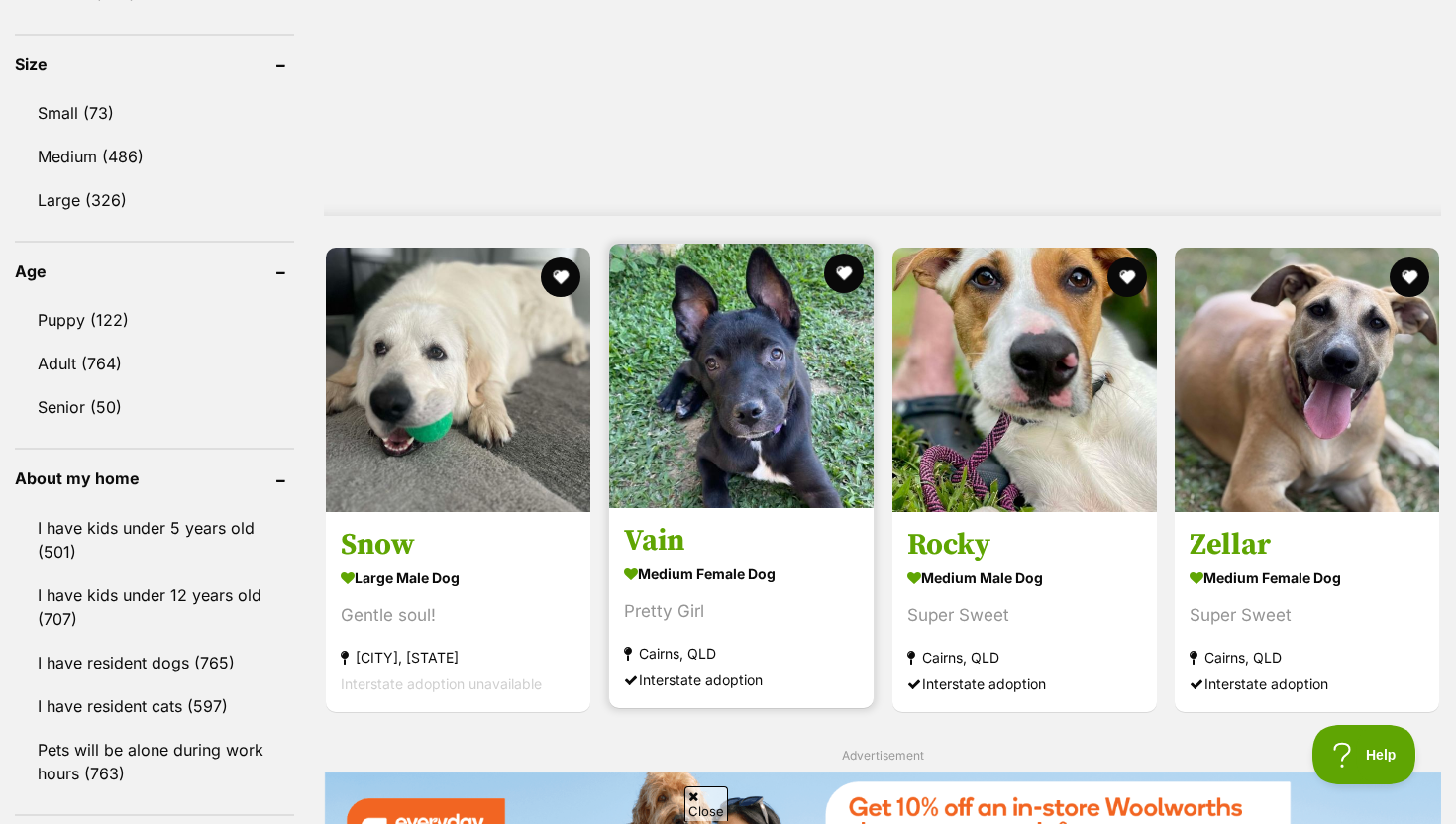 click at bounding box center (741, 375) 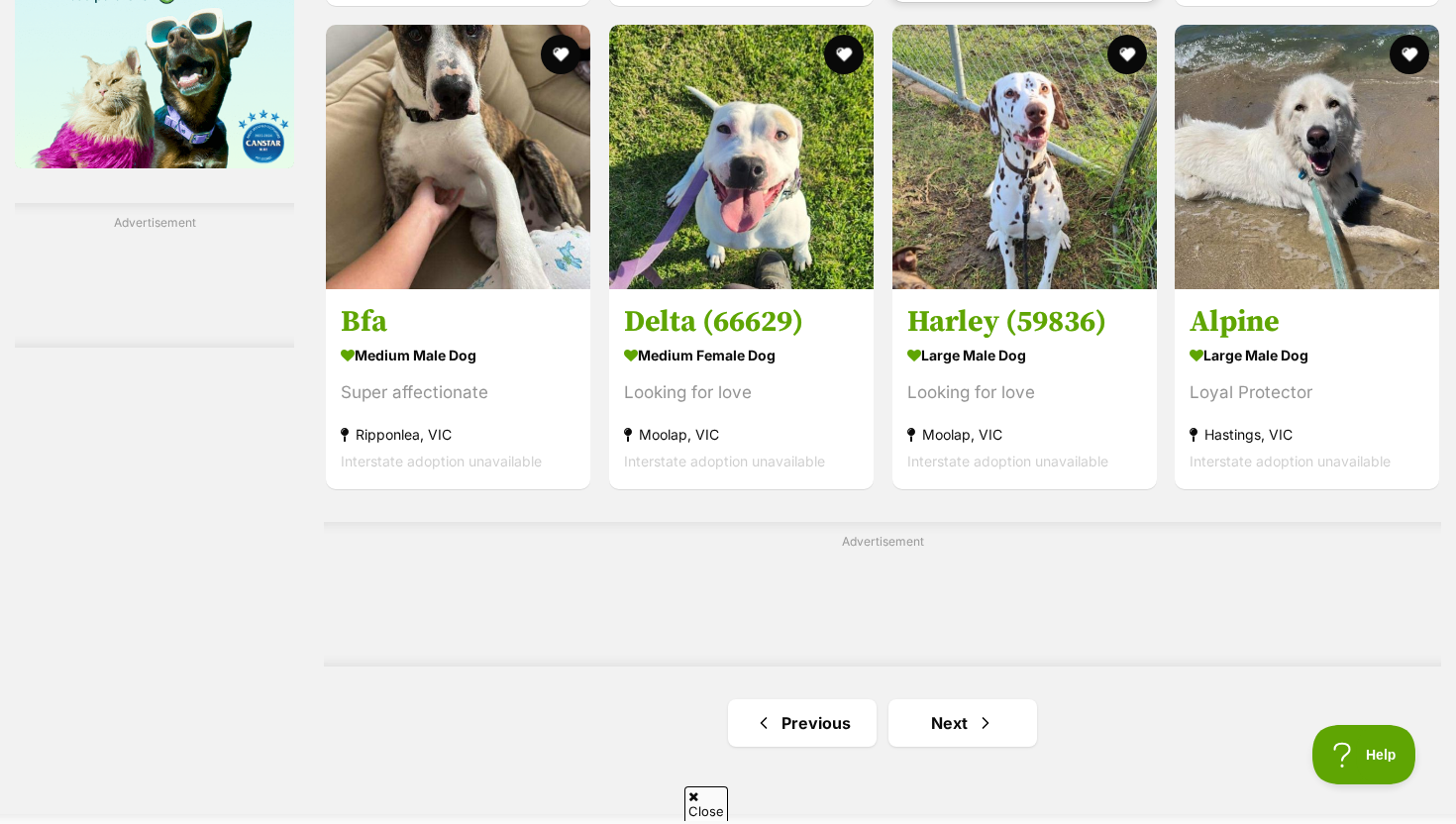 scroll, scrollTop: 3349, scrollLeft: 0, axis: vertical 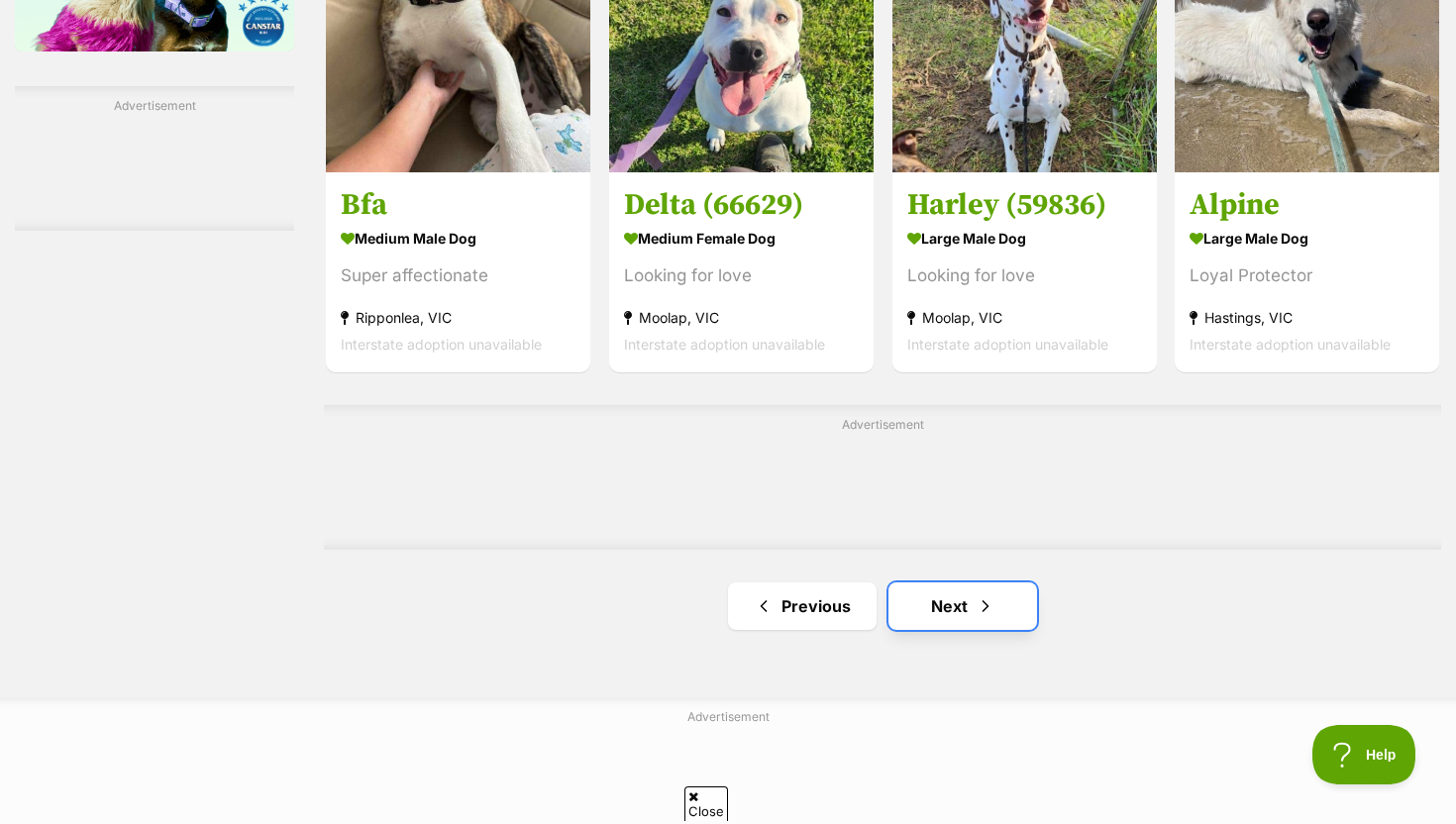 click at bounding box center (986, 606) 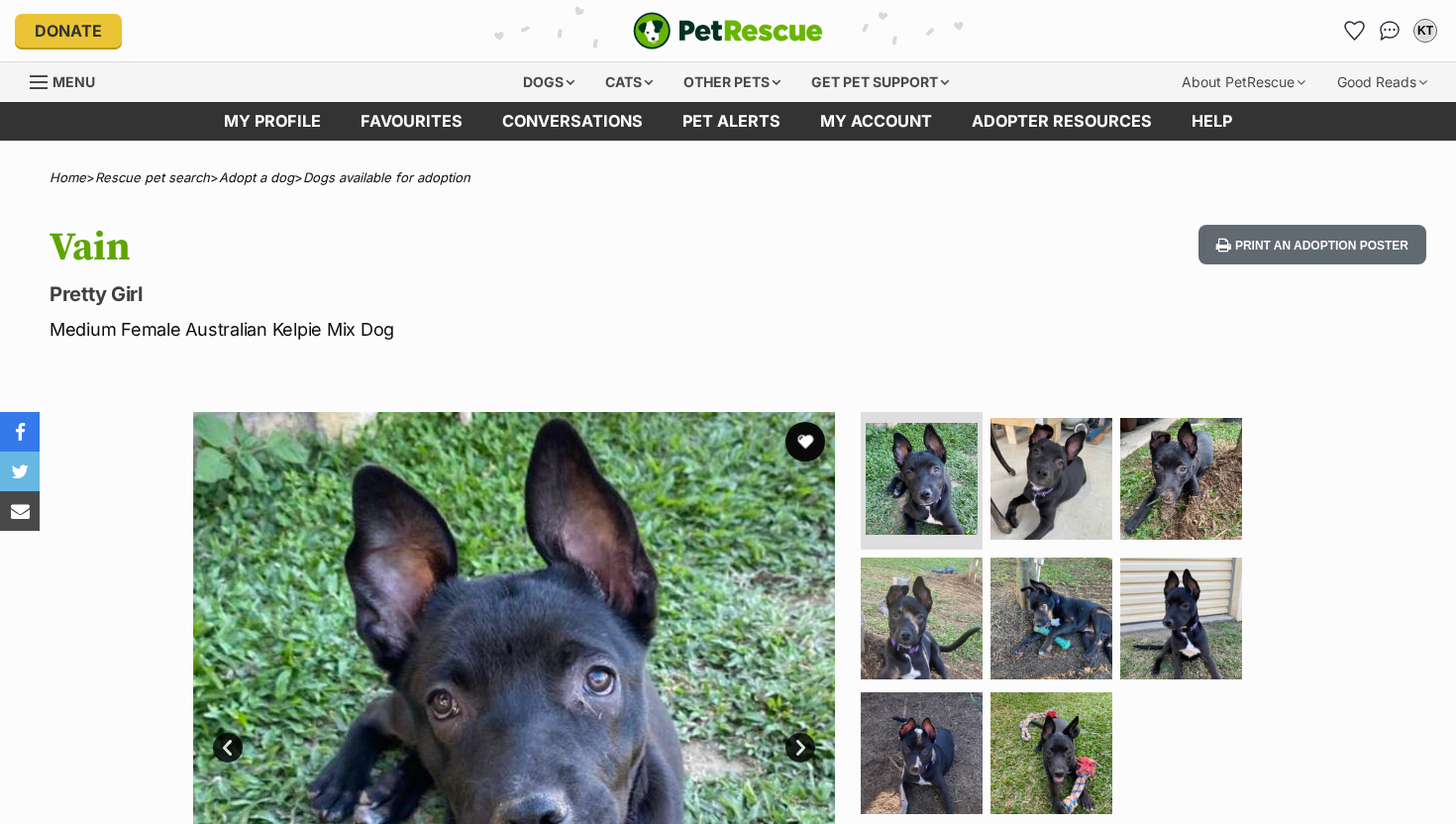 scroll, scrollTop: 0, scrollLeft: 0, axis: both 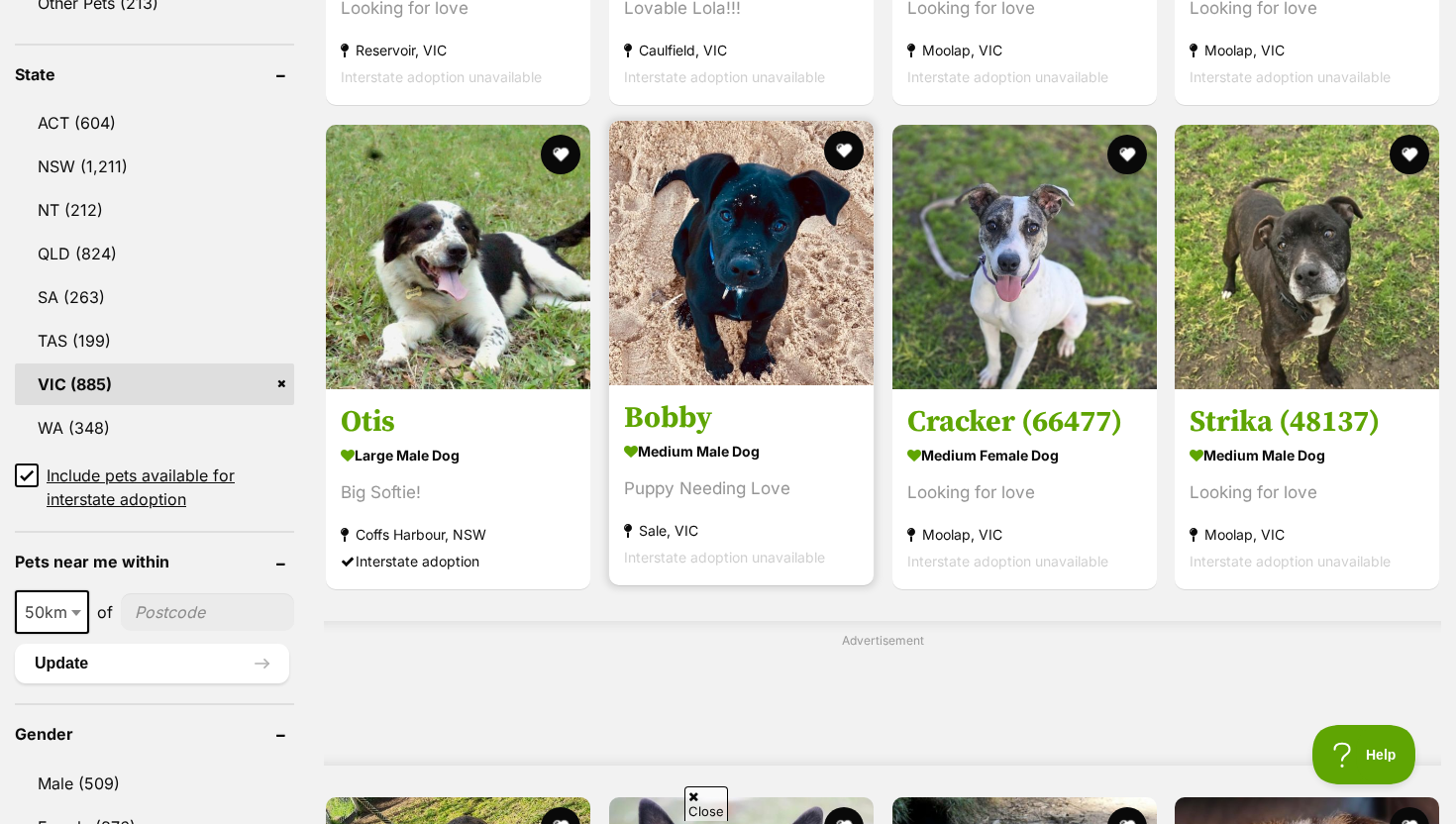 click at bounding box center [741, 253] 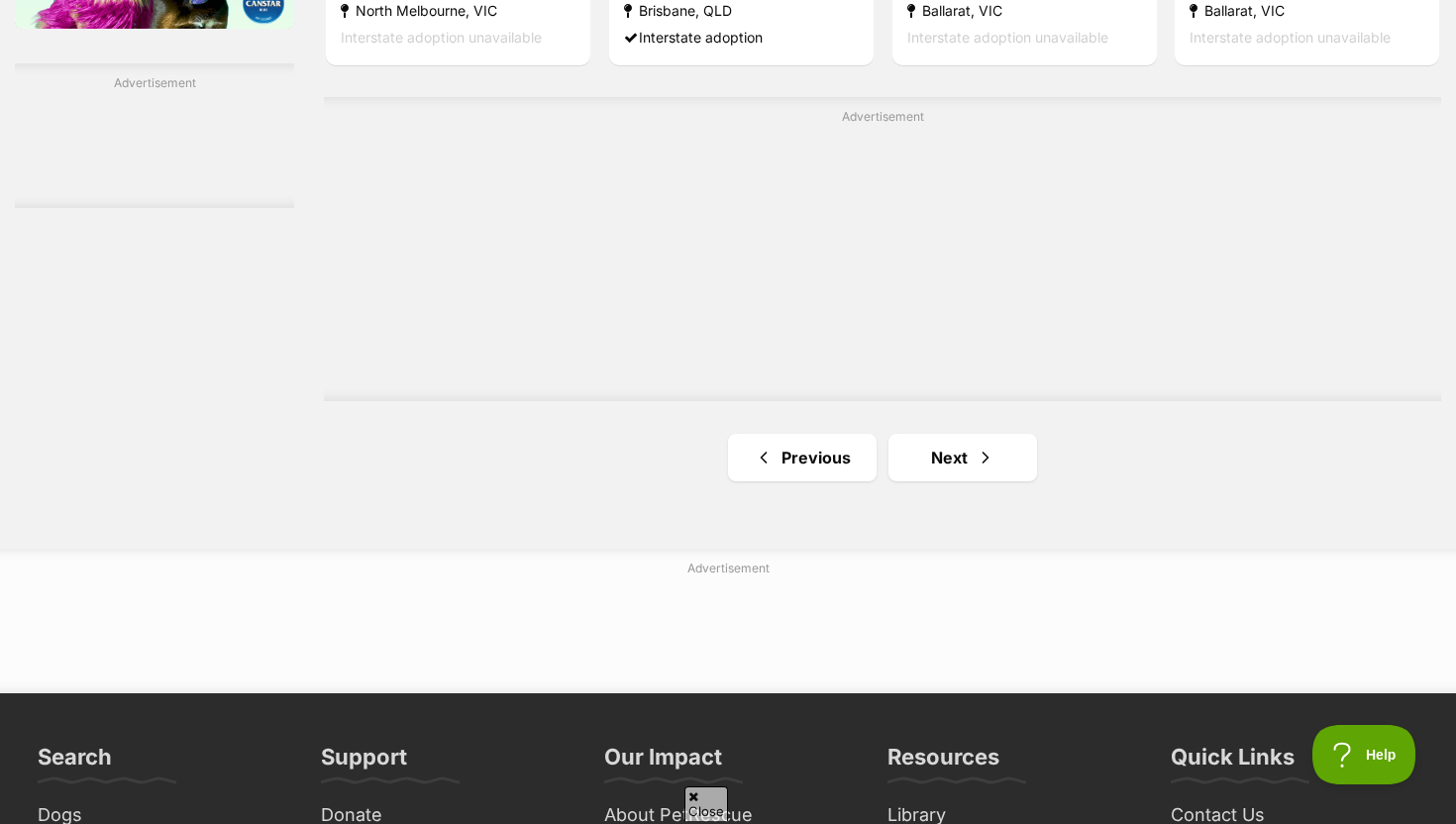 scroll, scrollTop: 3384, scrollLeft: 0, axis: vertical 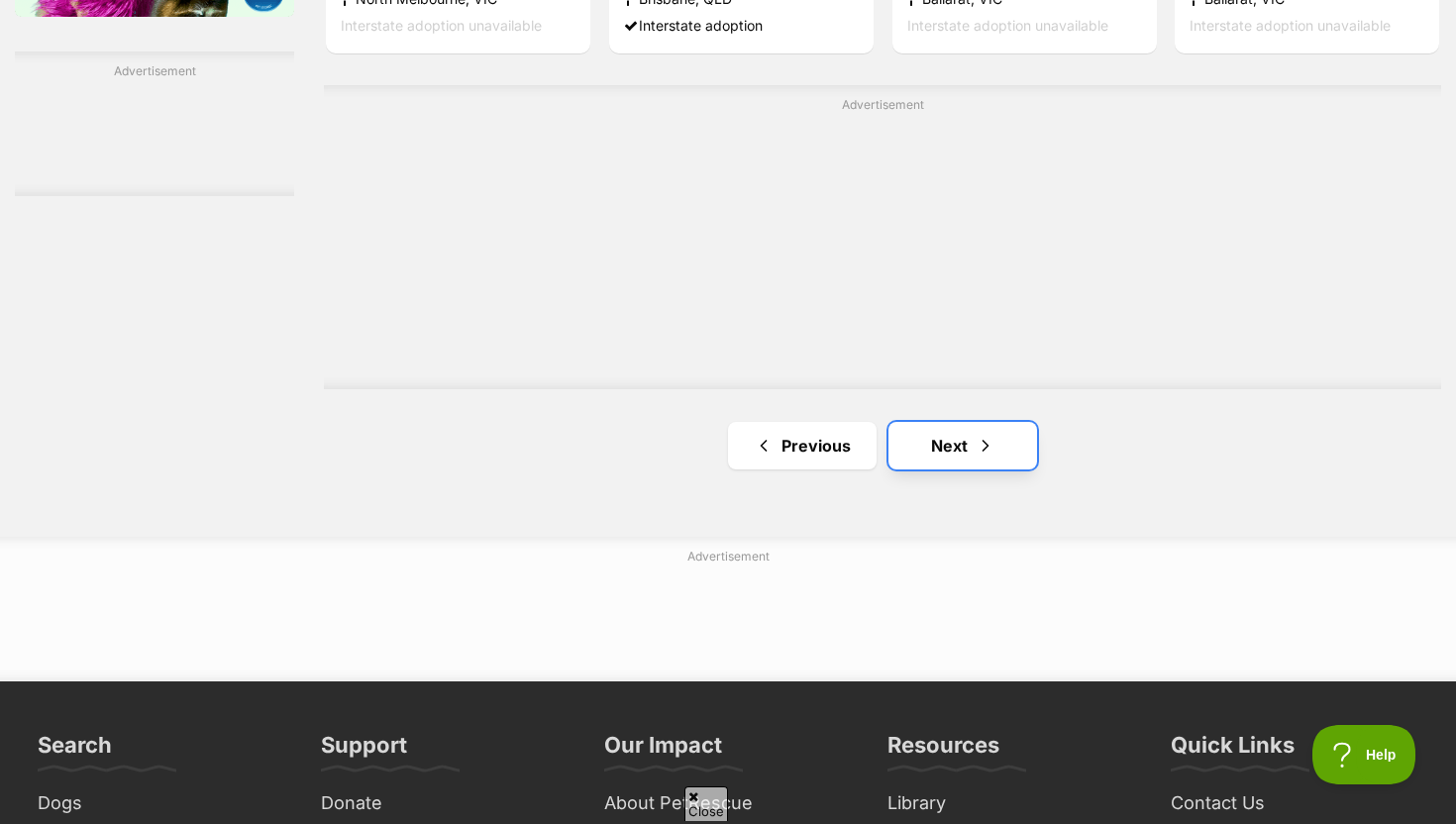 click on "Next" at bounding box center (963, 446) 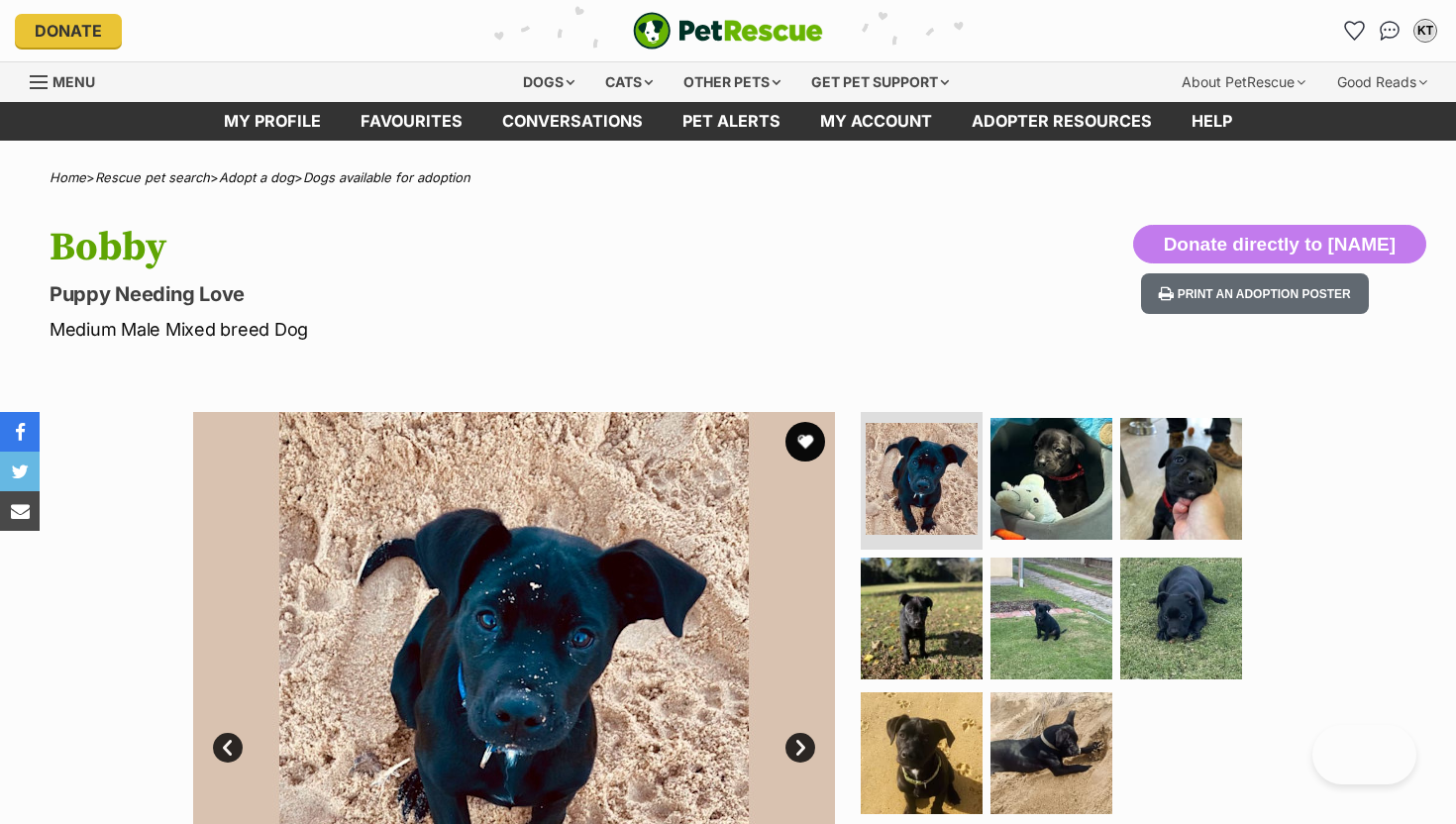 scroll, scrollTop: 0, scrollLeft: 0, axis: both 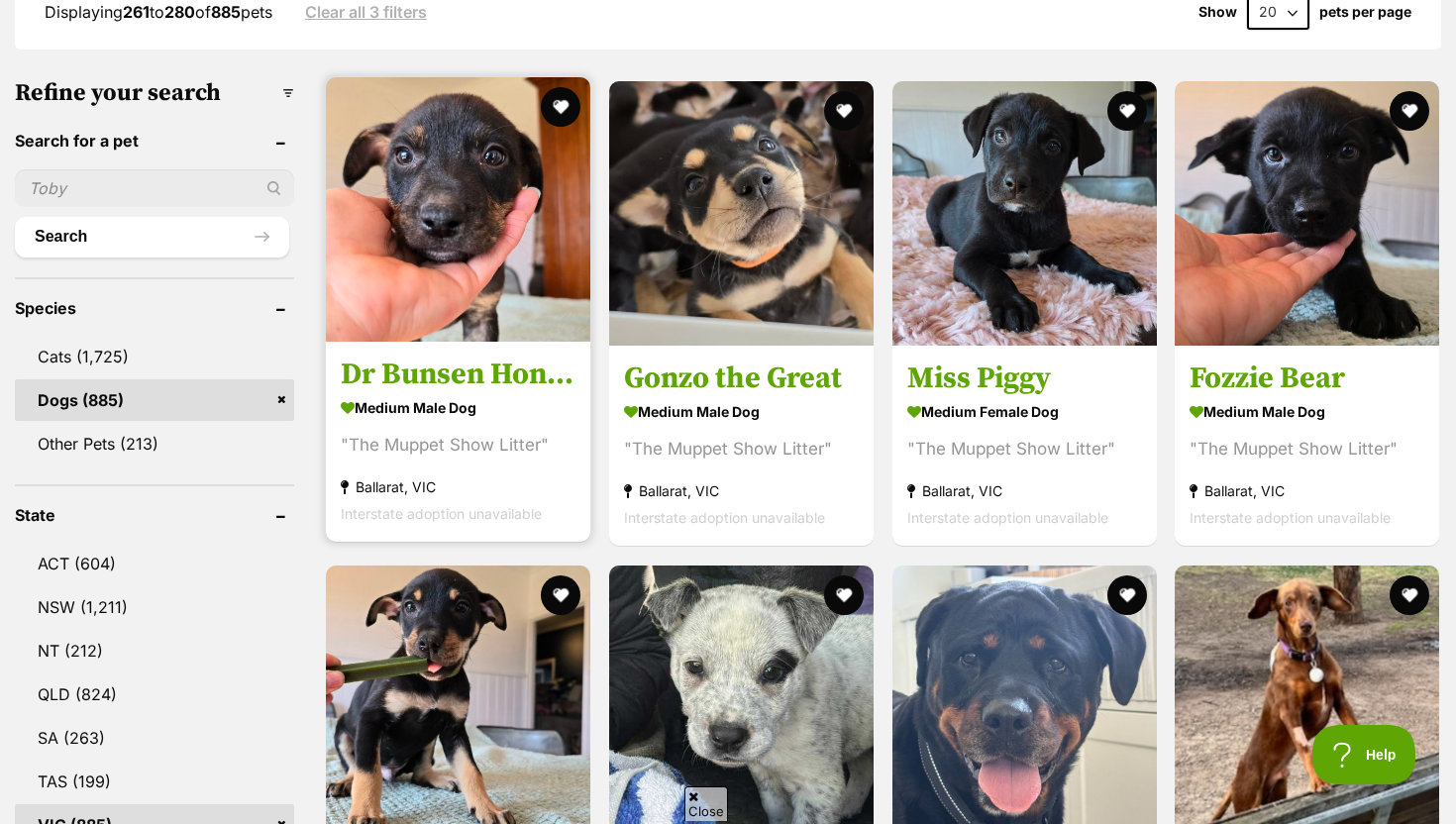 click at bounding box center [458, 209] 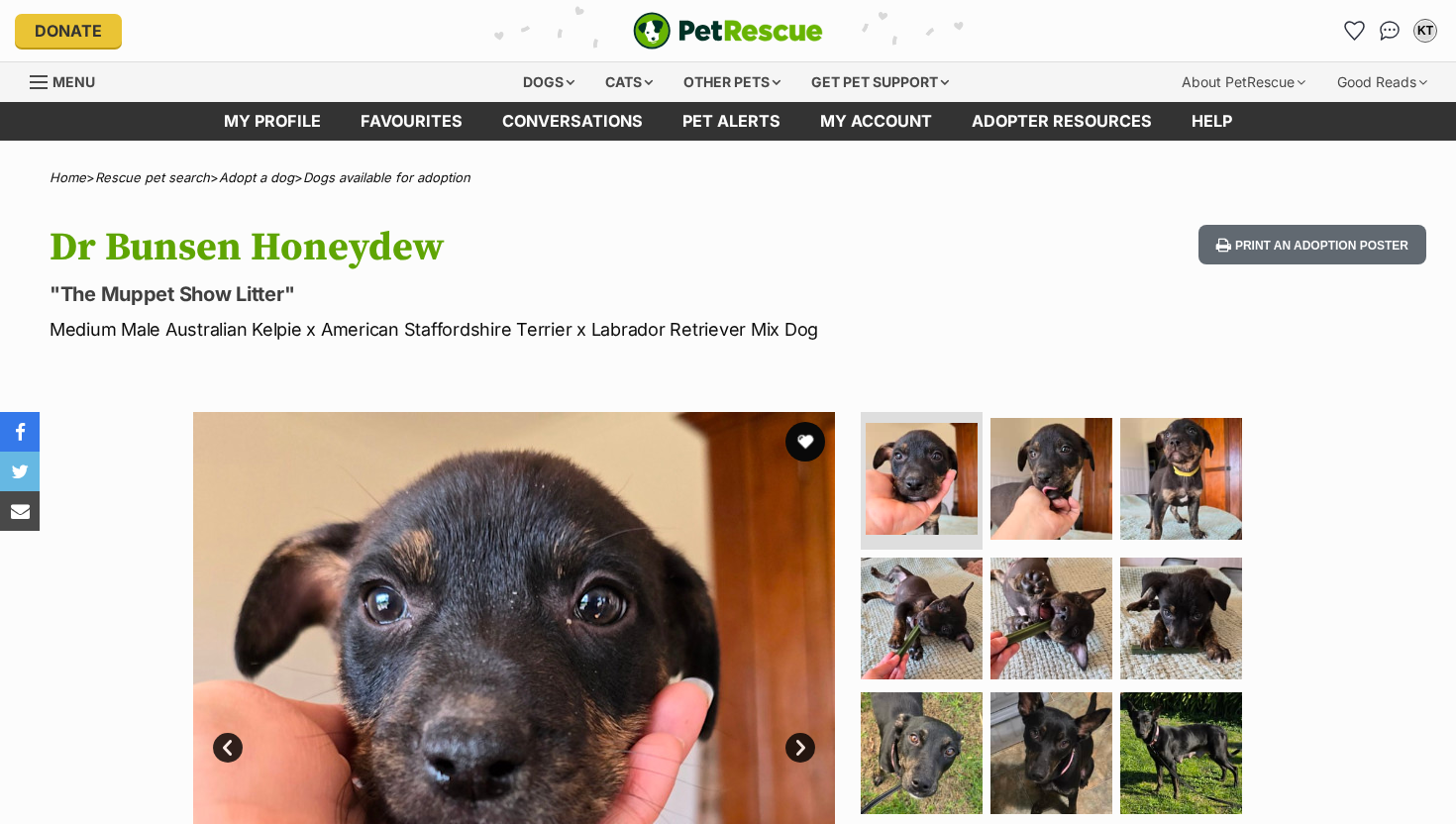 scroll, scrollTop: 0, scrollLeft: 0, axis: both 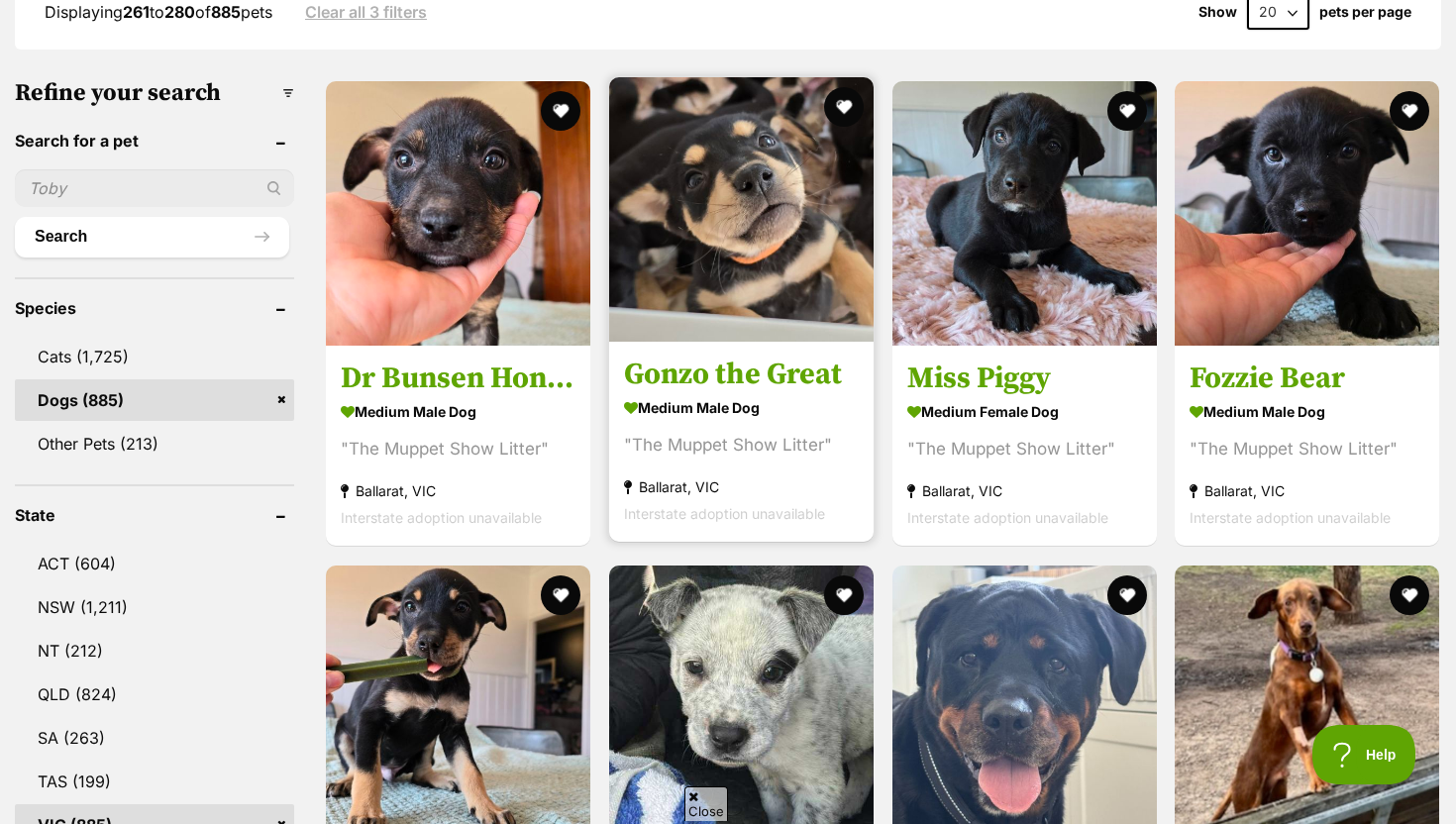 click at bounding box center (741, 209) 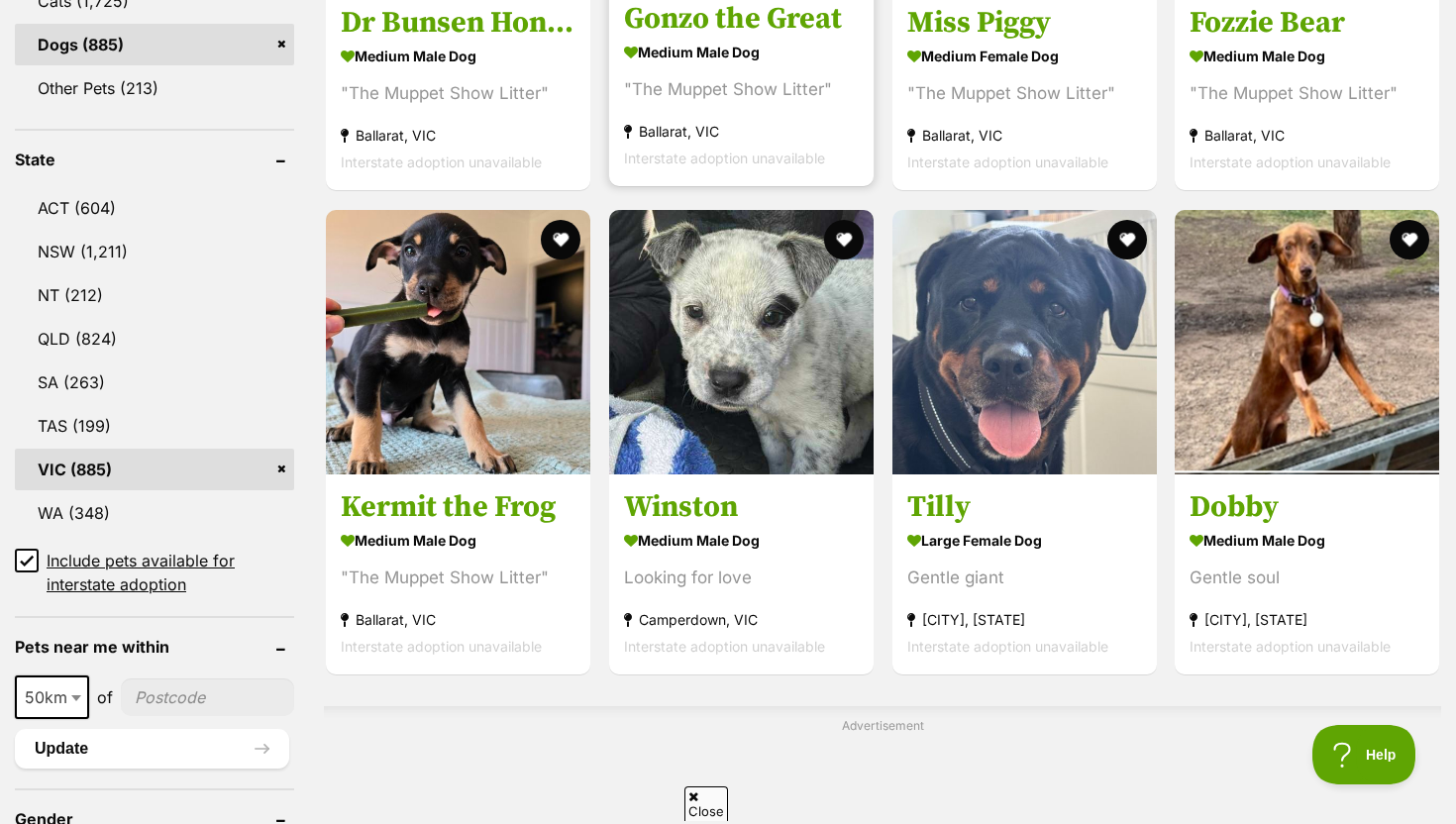 scroll, scrollTop: 921, scrollLeft: 0, axis: vertical 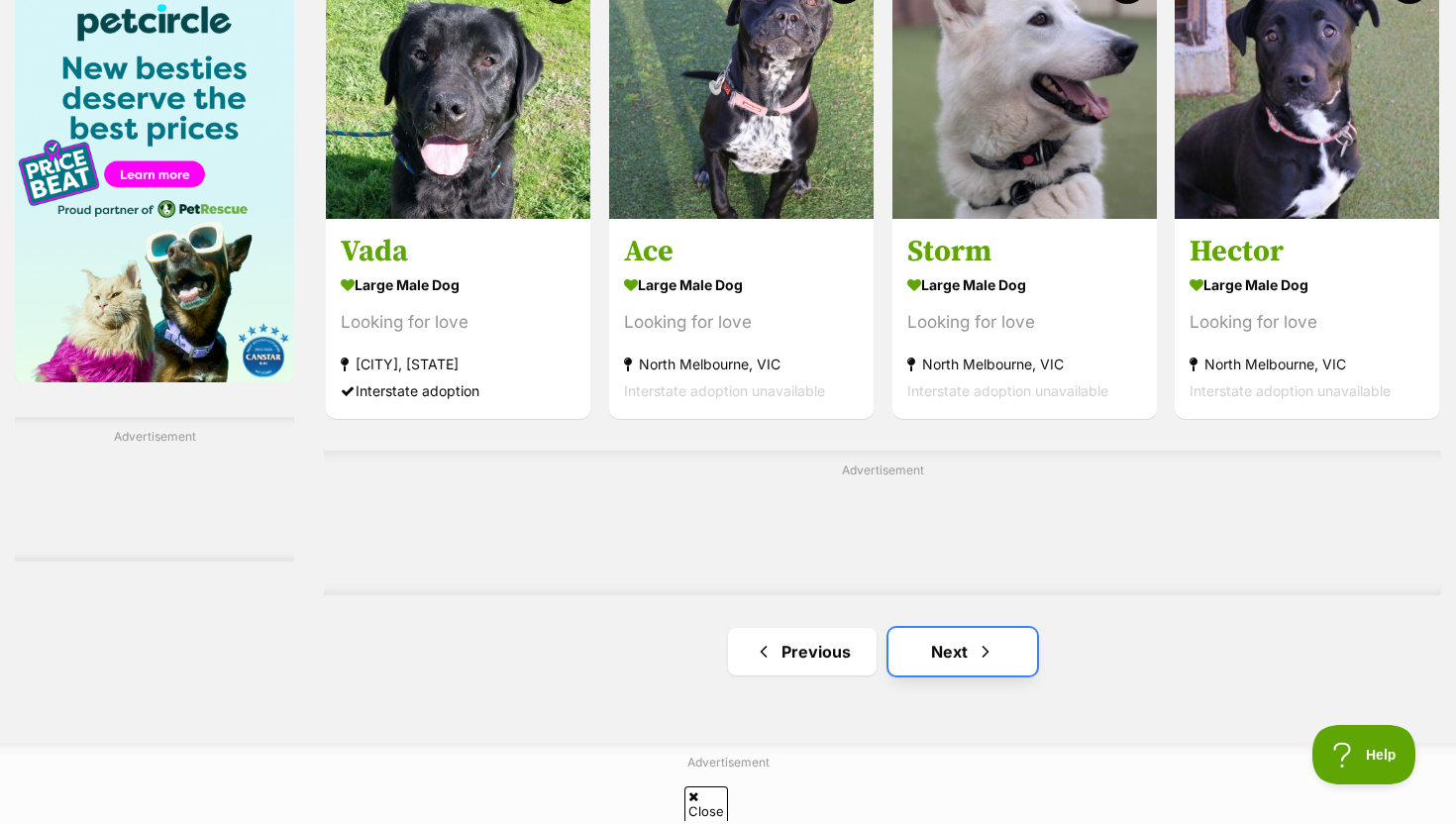 click on "Next" at bounding box center (963, 652) 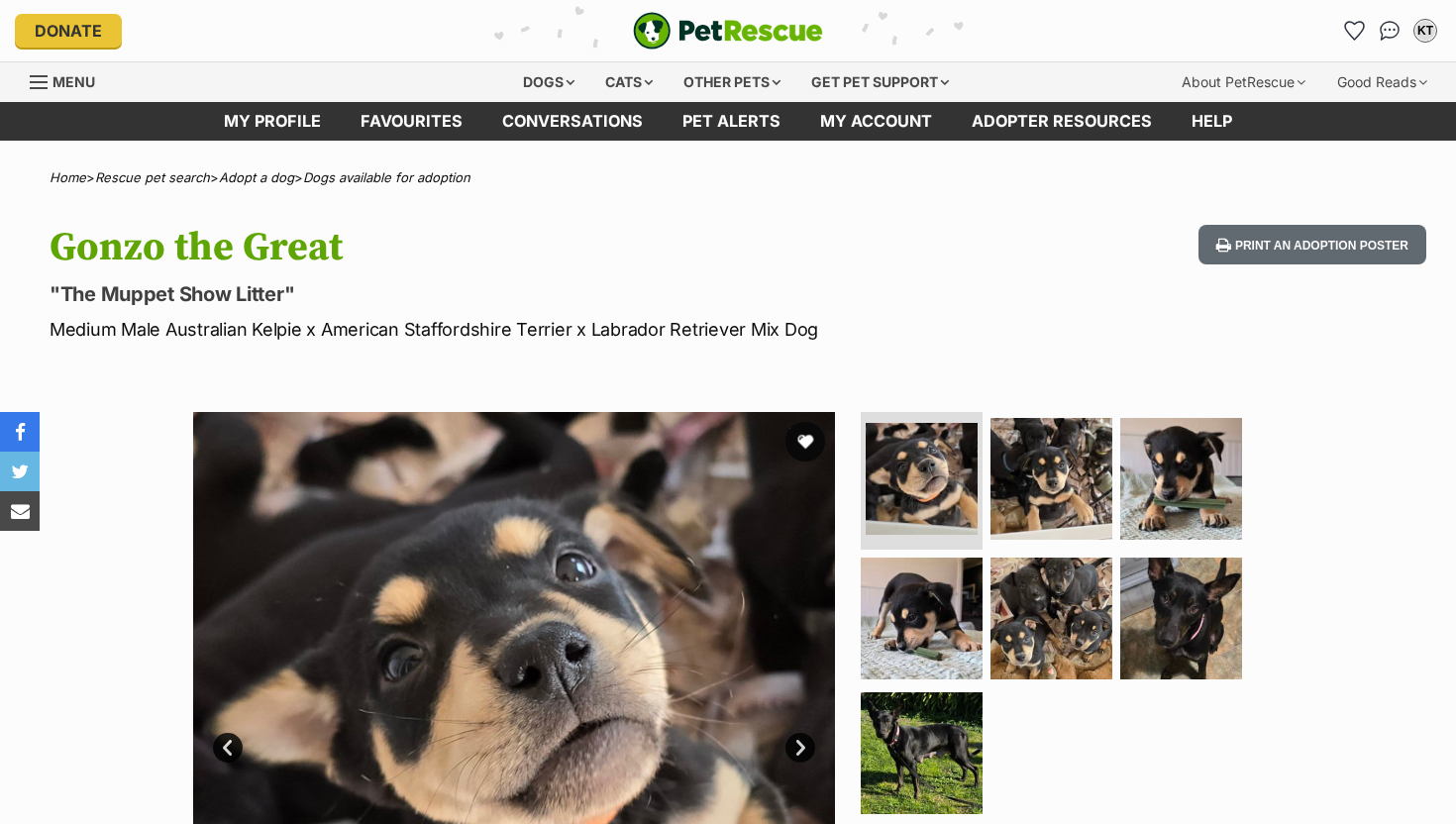 scroll, scrollTop: 0, scrollLeft: 0, axis: both 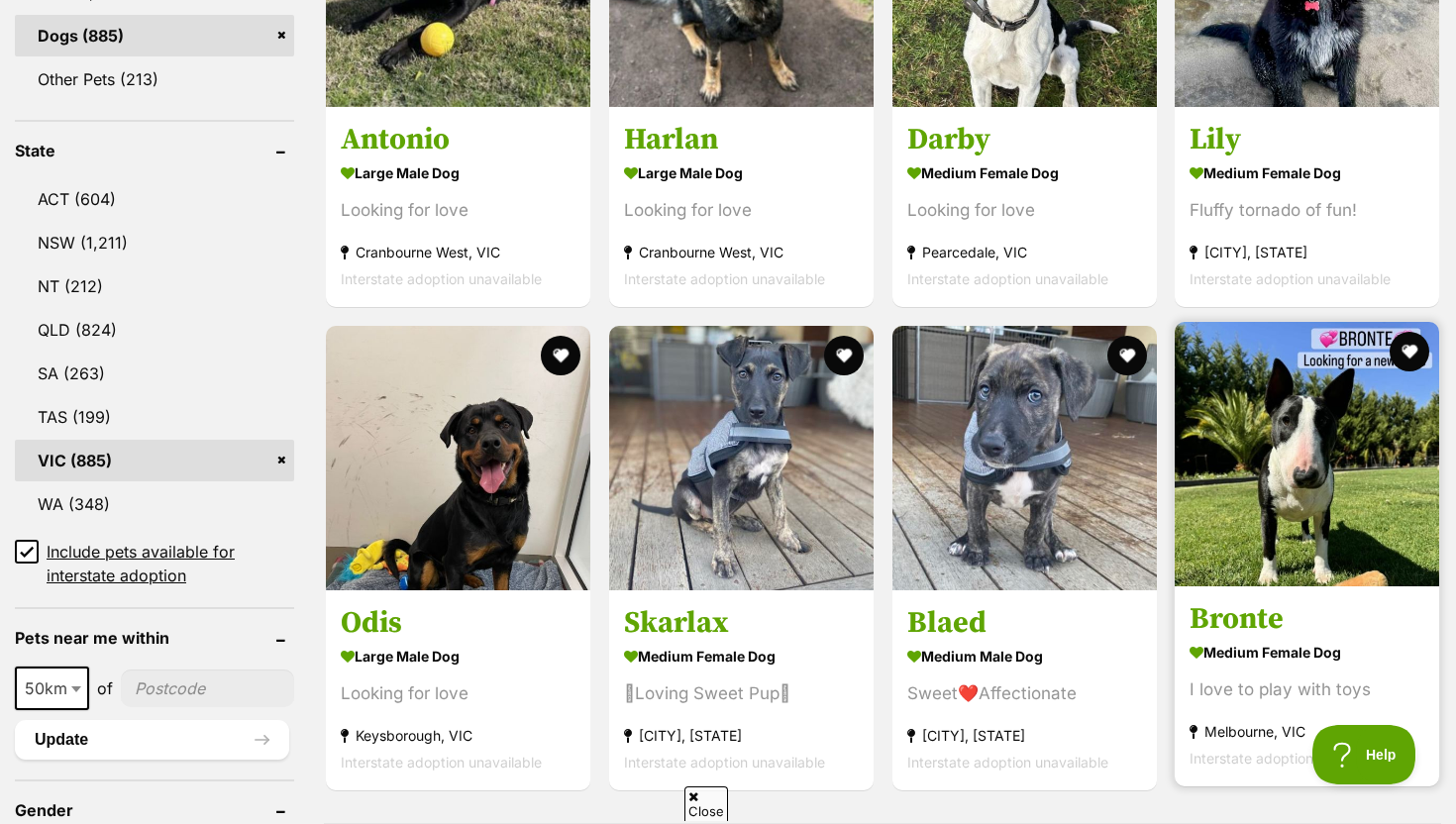 click at bounding box center (1306, 454) 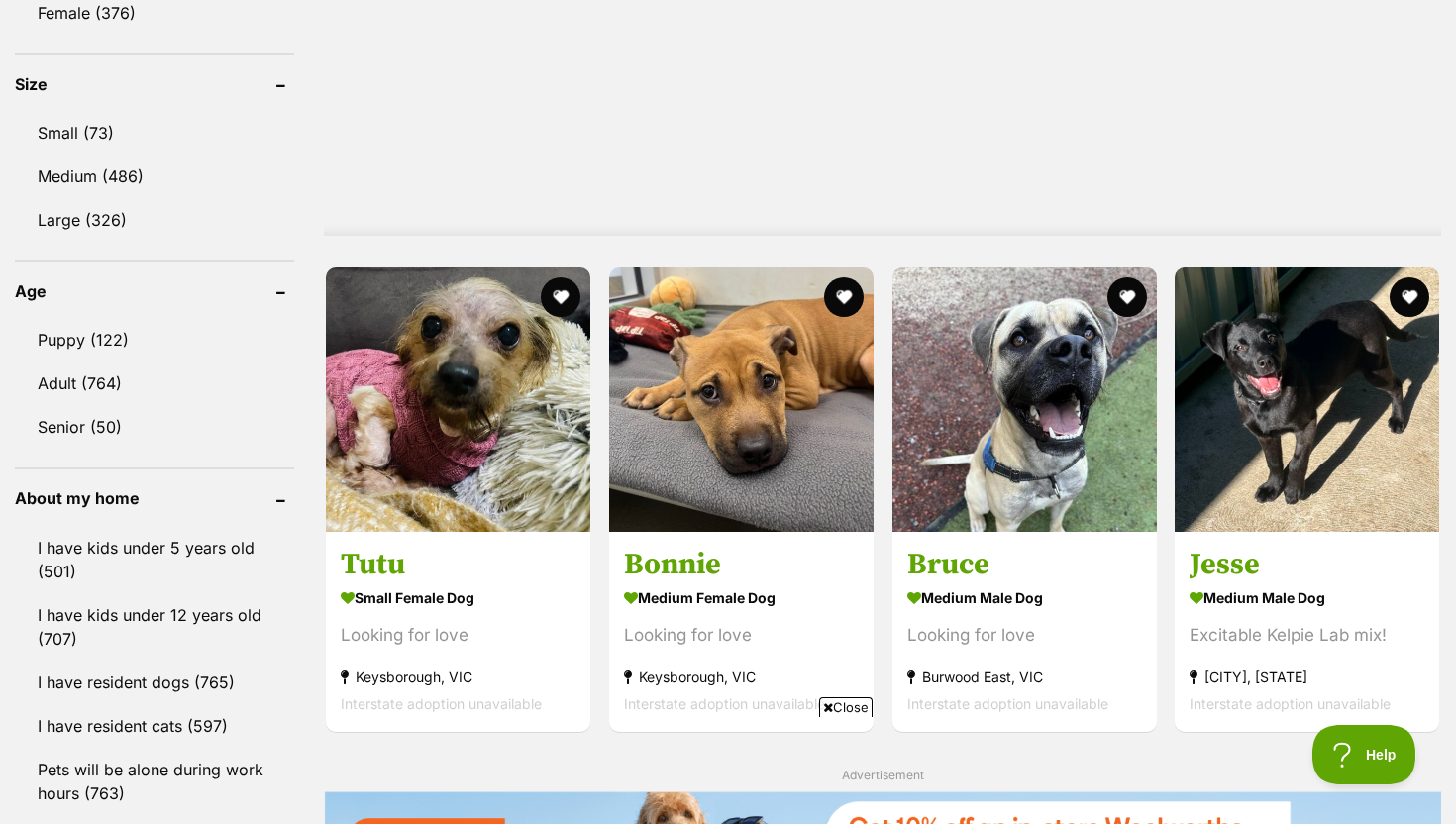 scroll, scrollTop: 1822, scrollLeft: 0, axis: vertical 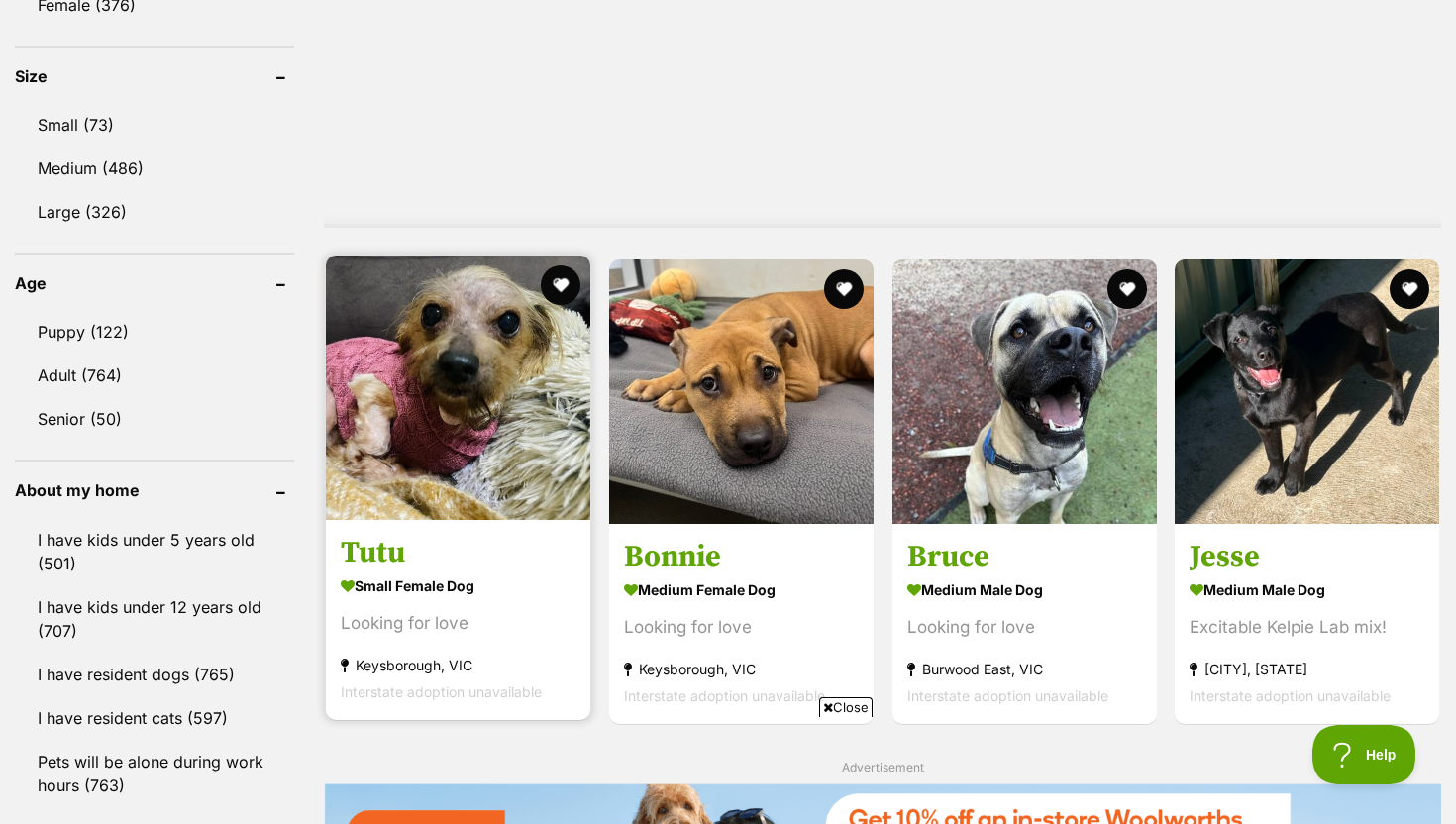 click at bounding box center (458, 387) 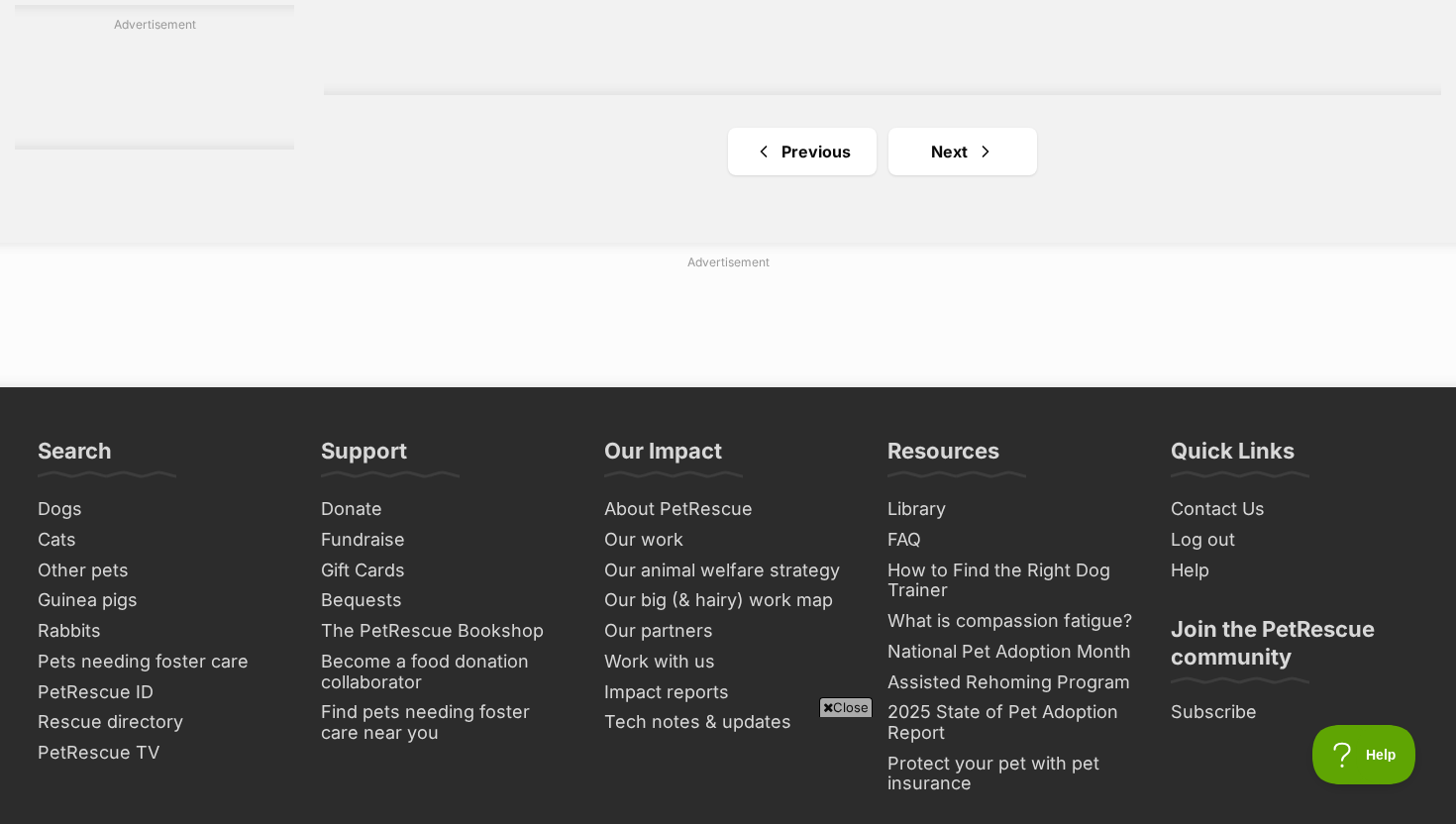 scroll, scrollTop: 3965, scrollLeft: 0, axis: vertical 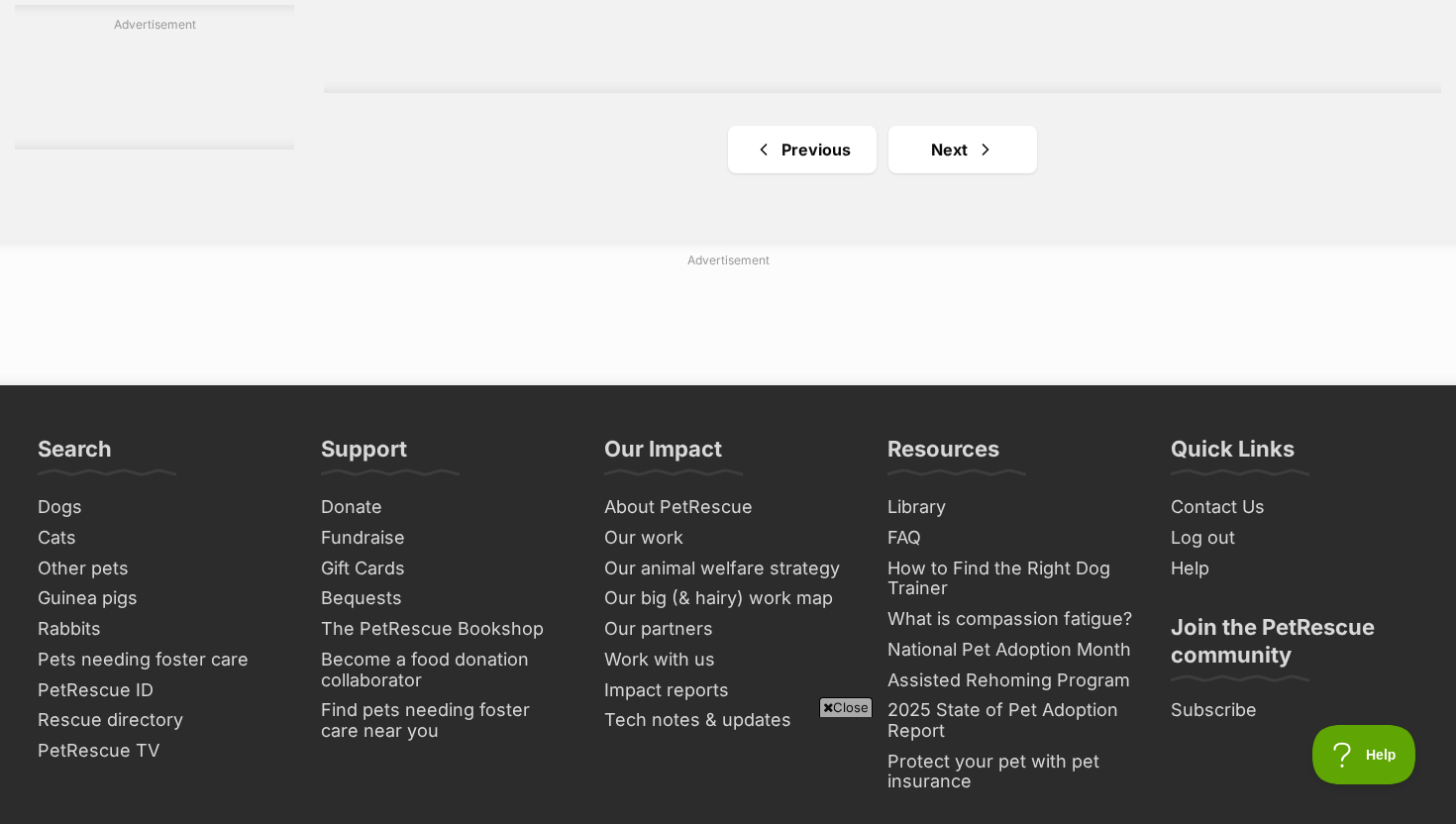 click on "Previous
Next" at bounding box center [883, 150] 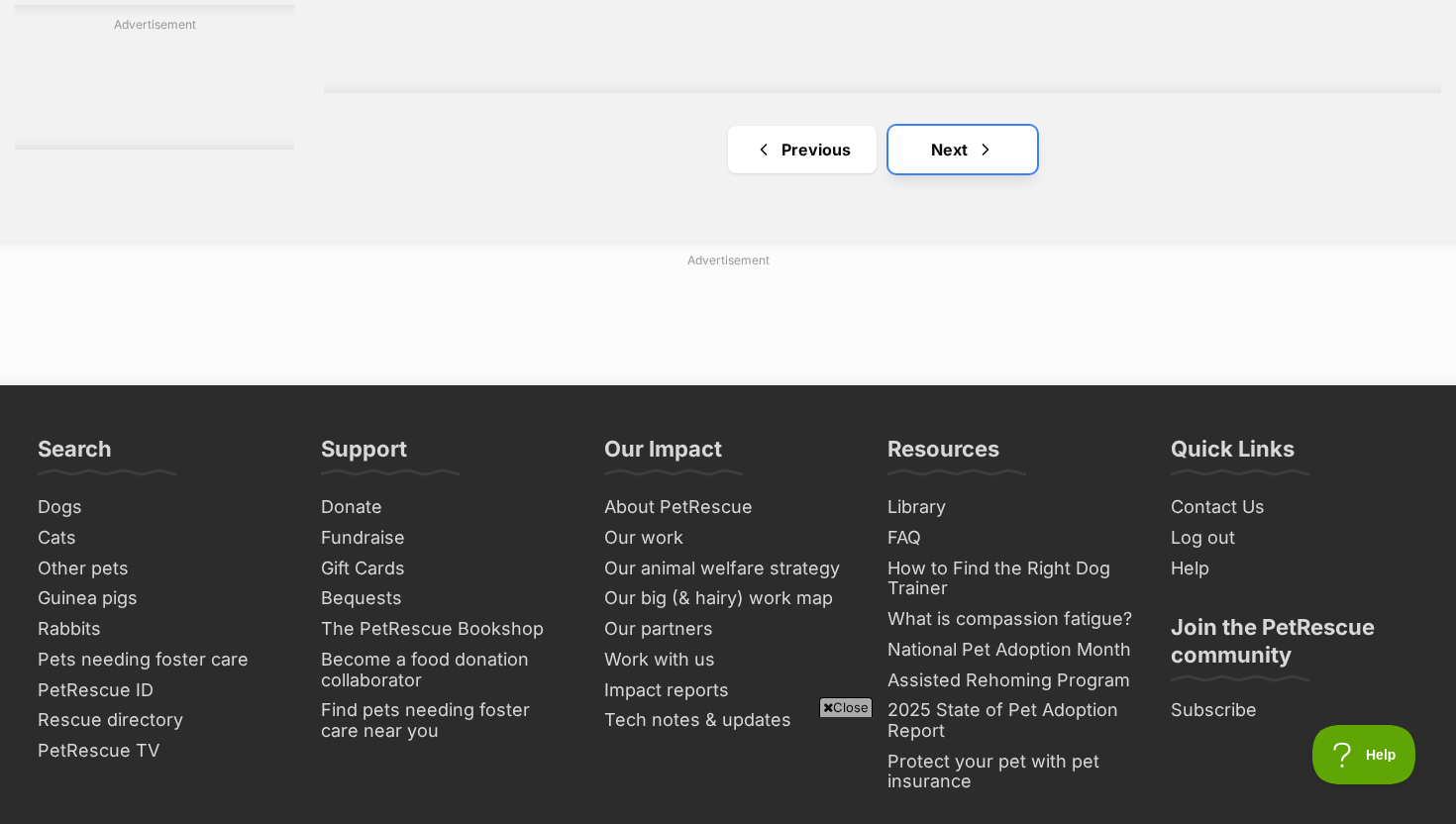 click on "Next" at bounding box center (963, 150) 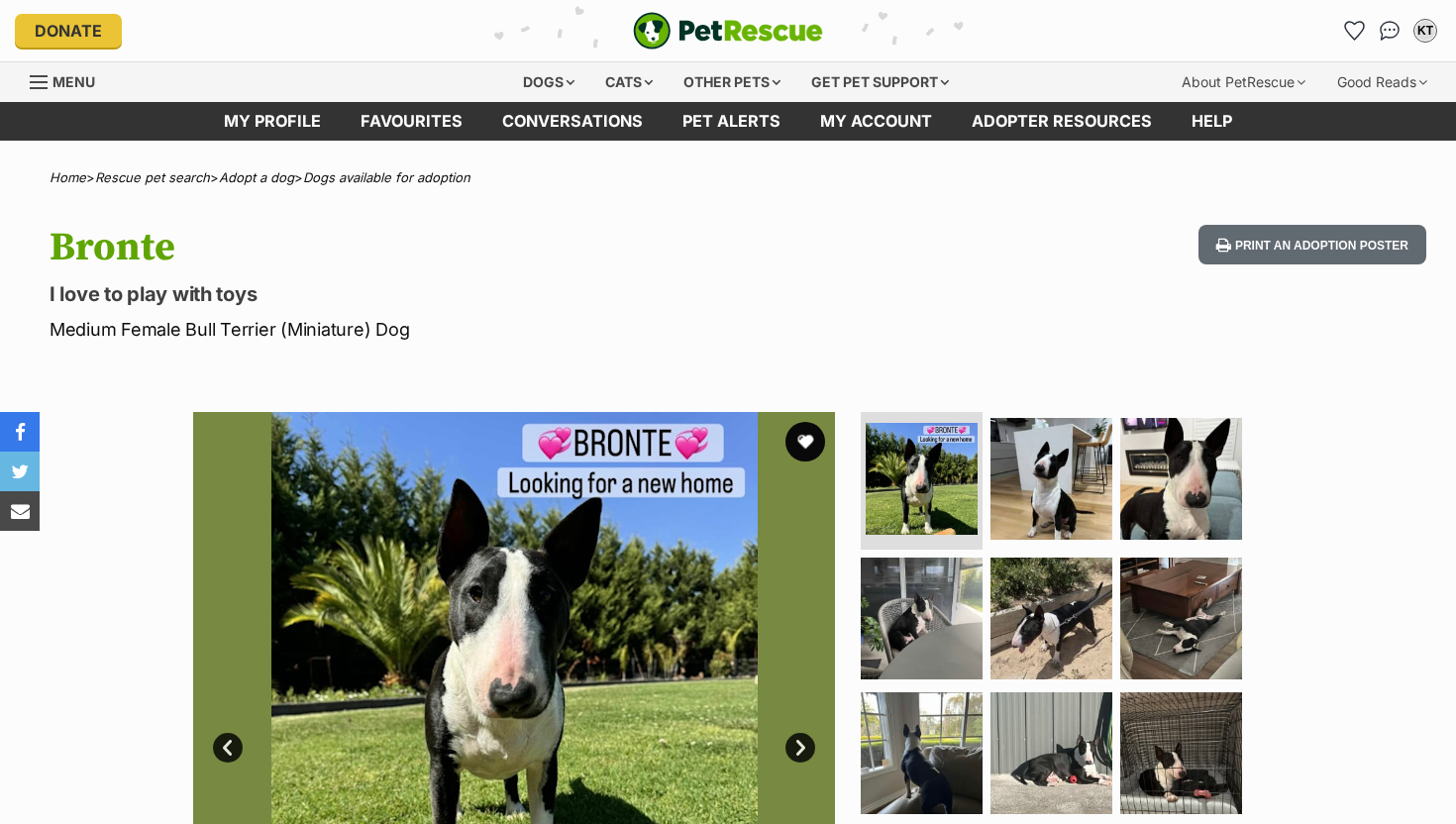 scroll, scrollTop: 0, scrollLeft: 0, axis: both 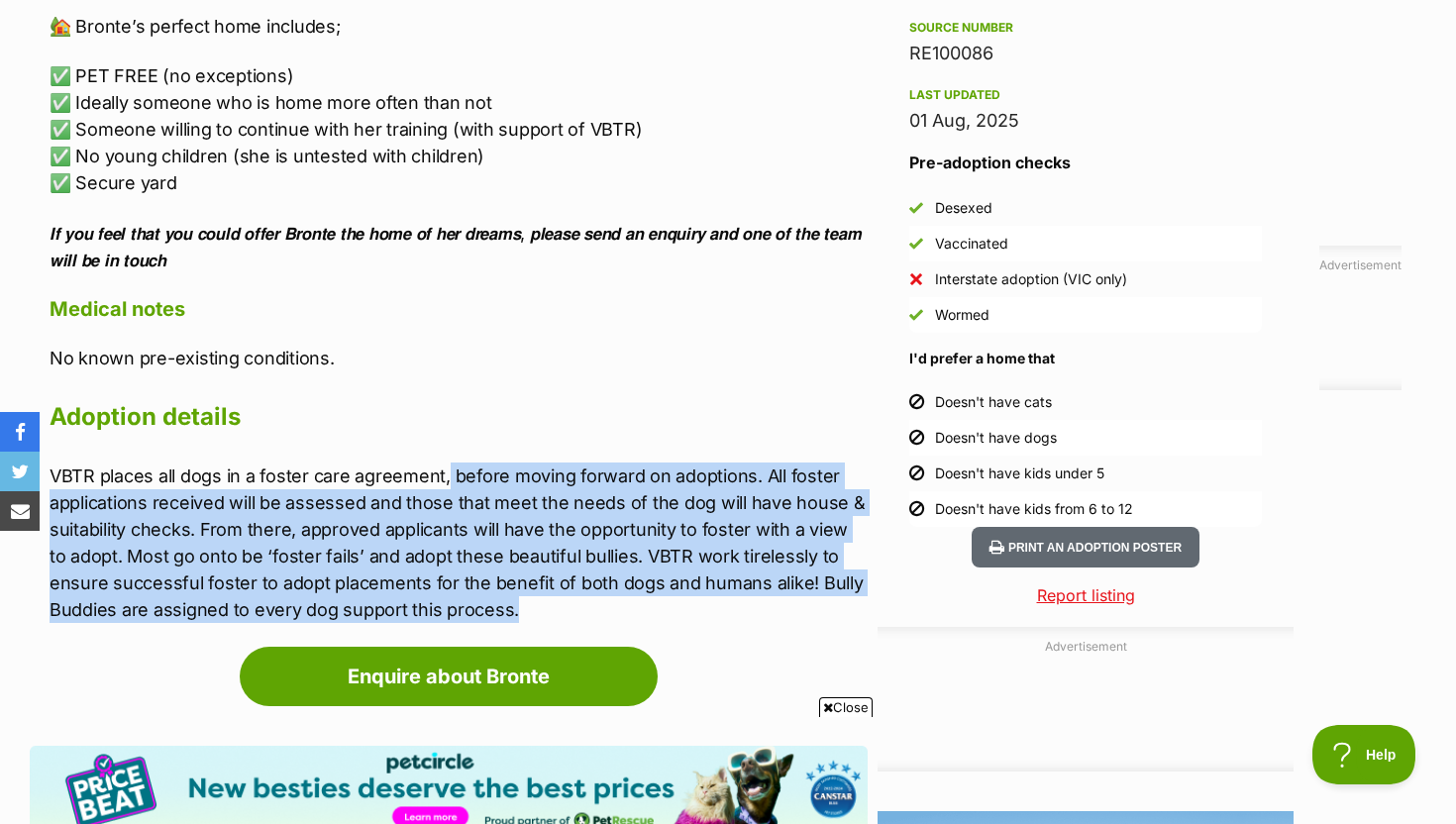 drag, startPoint x: 444, startPoint y: 488, endPoint x: 722, endPoint y: 600, distance: 299.7132 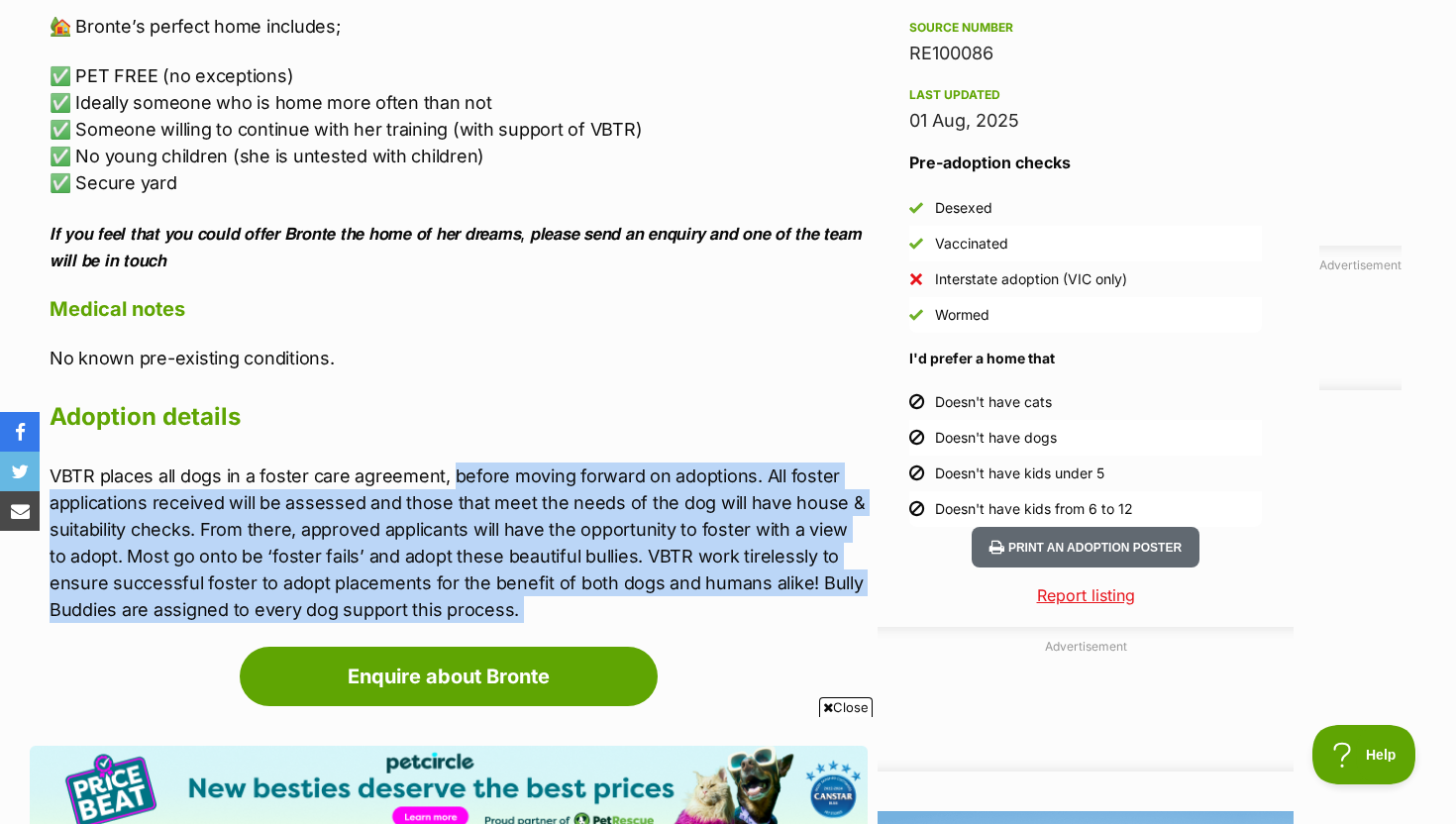 drag, startPoint x: 722, startPoint y: 600, endPoint x: 492, endPoint y: 478, distance: 260.35361 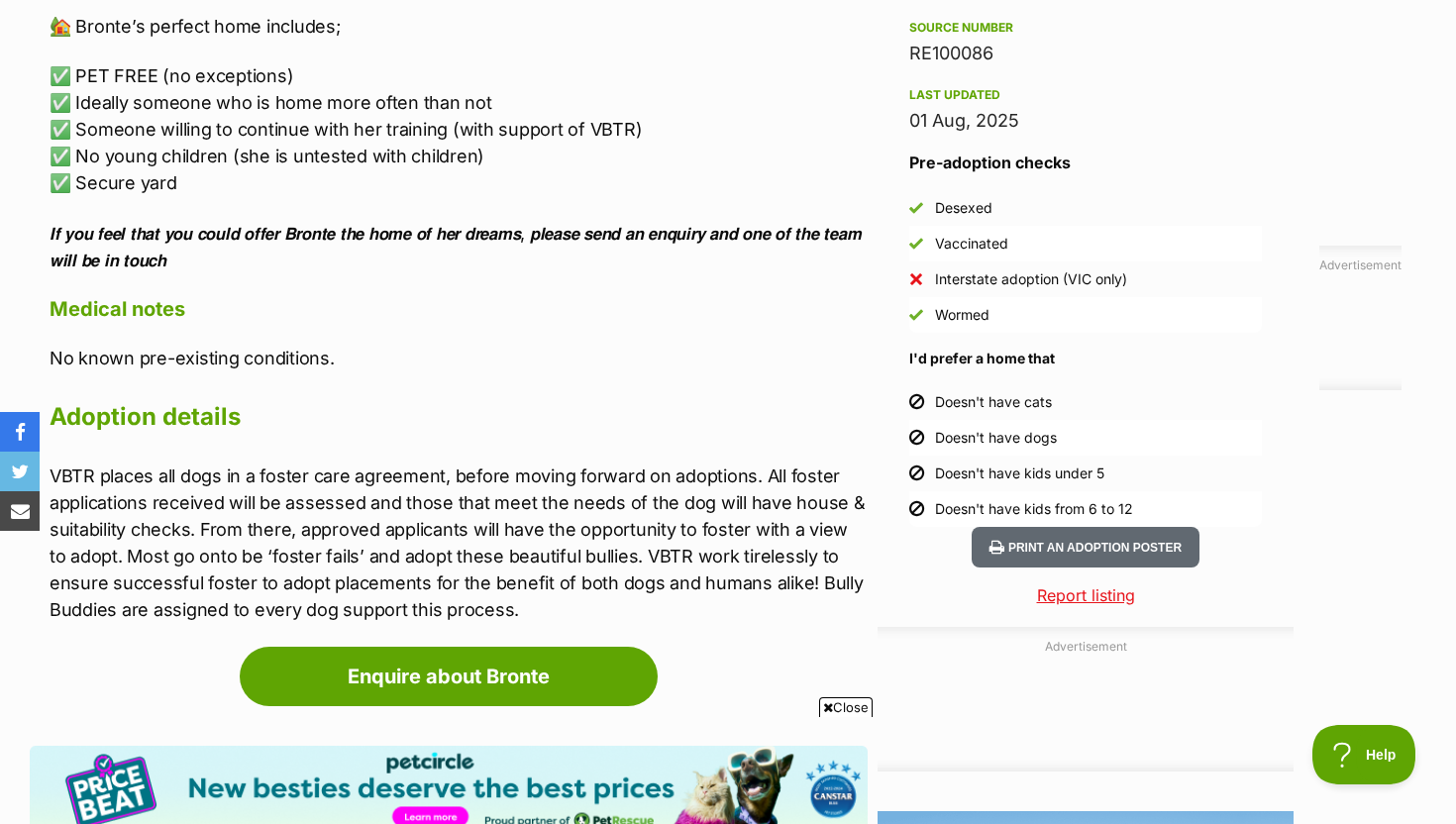 click on "VBTR places all dogs in a foster care agreement, before moving forward on adoptions. All foster applications received will be assessed and those that meet the needs of the dog will have house & suitability checks. From there, approved applicants will have the opportunity to foster with a view to adopt. Most go onto be ‘foster fails’ and adopt these beautiful bullies. VBTR work tirelessly to ensure successful foster to adopt placements for the benefit of both dogs and humans alike! Bully Buddies are assigned to every dog support this process." at bounding box center [459, 543] 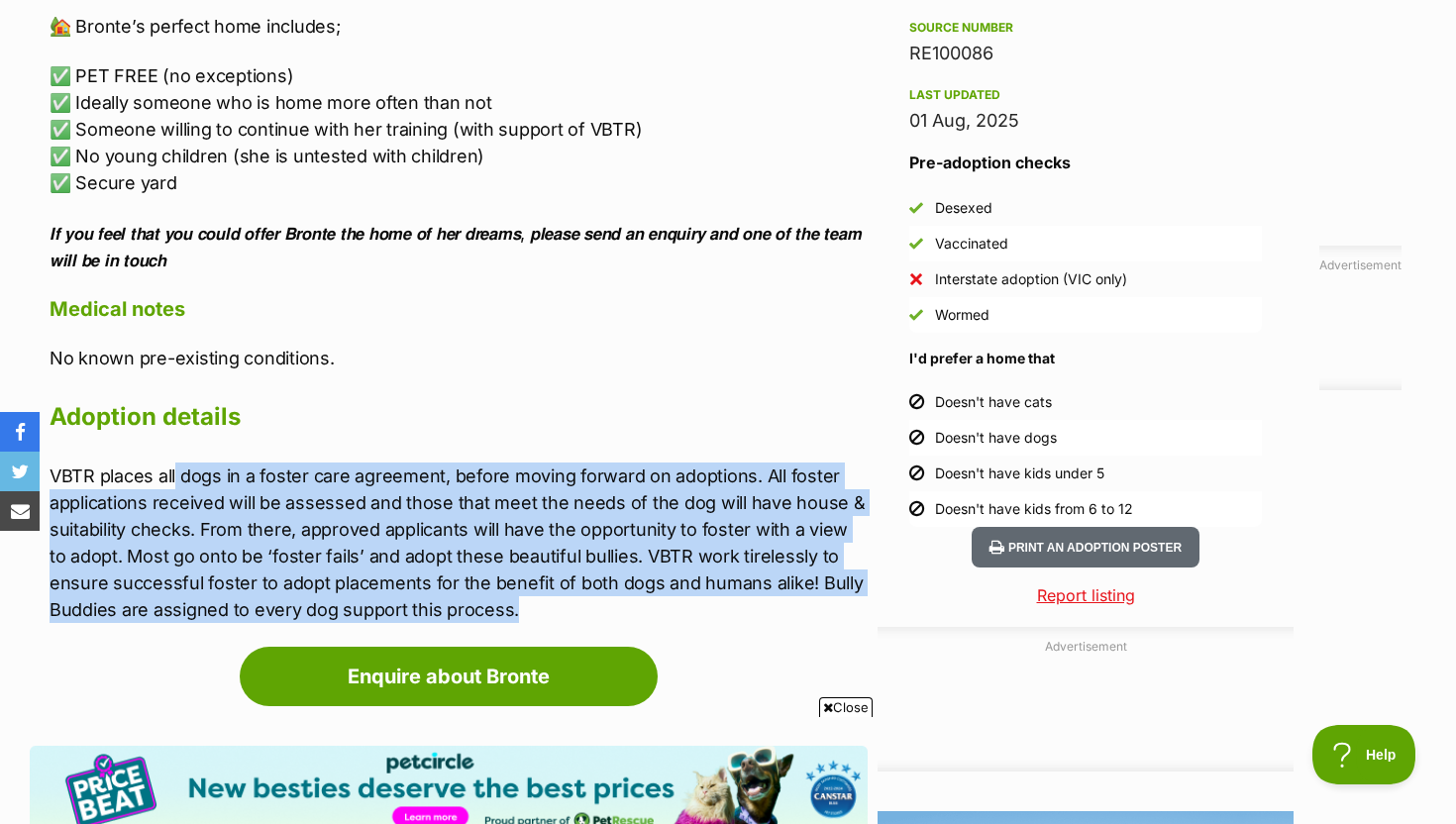 drag, startPoint x: 508, startPoint y: 612, endPoint x: 175, endPoint y: 482, distance: 357.47587 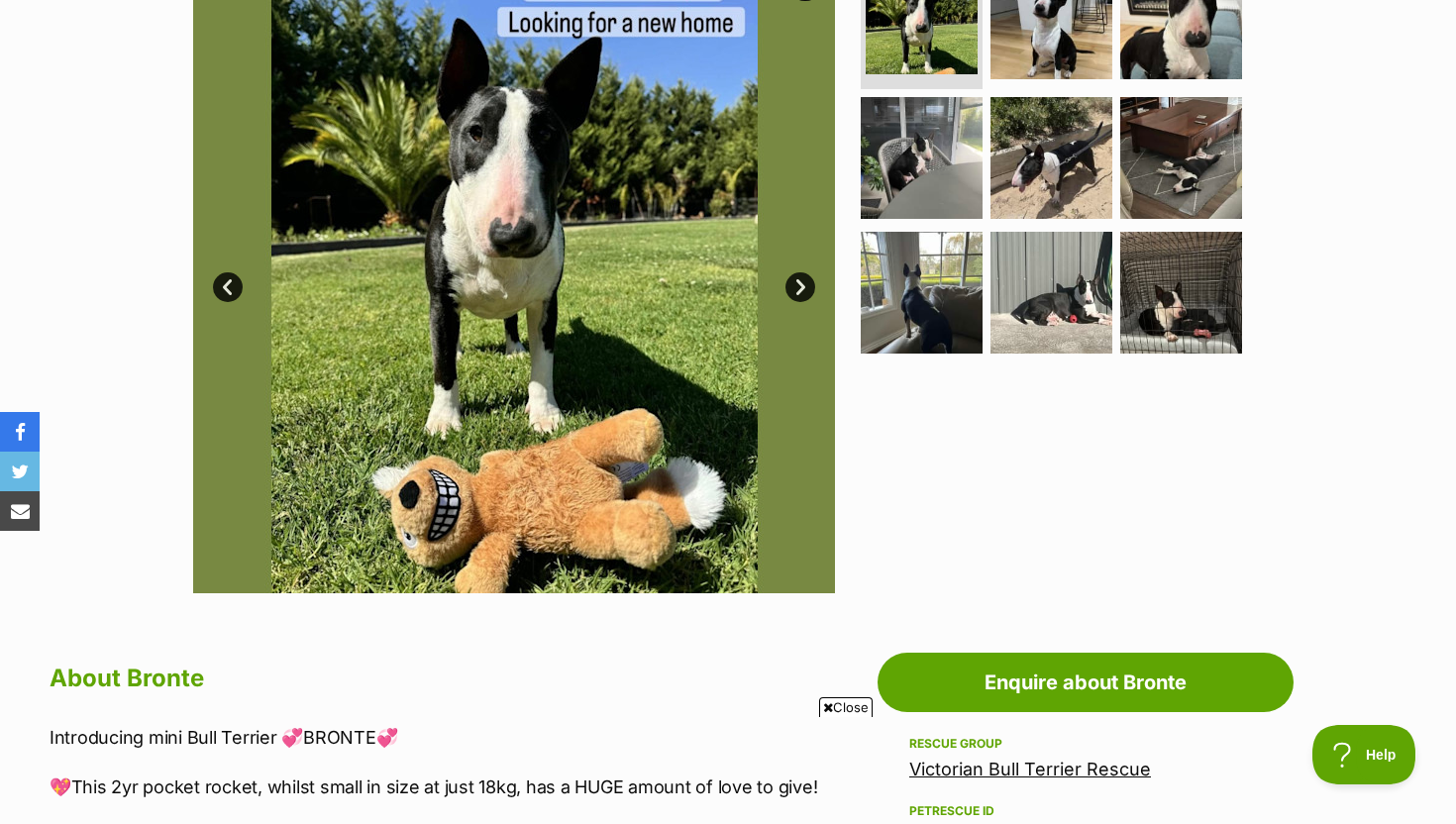 scroll, scrollTop: 442, scrollLeft: 0, axis: vertical 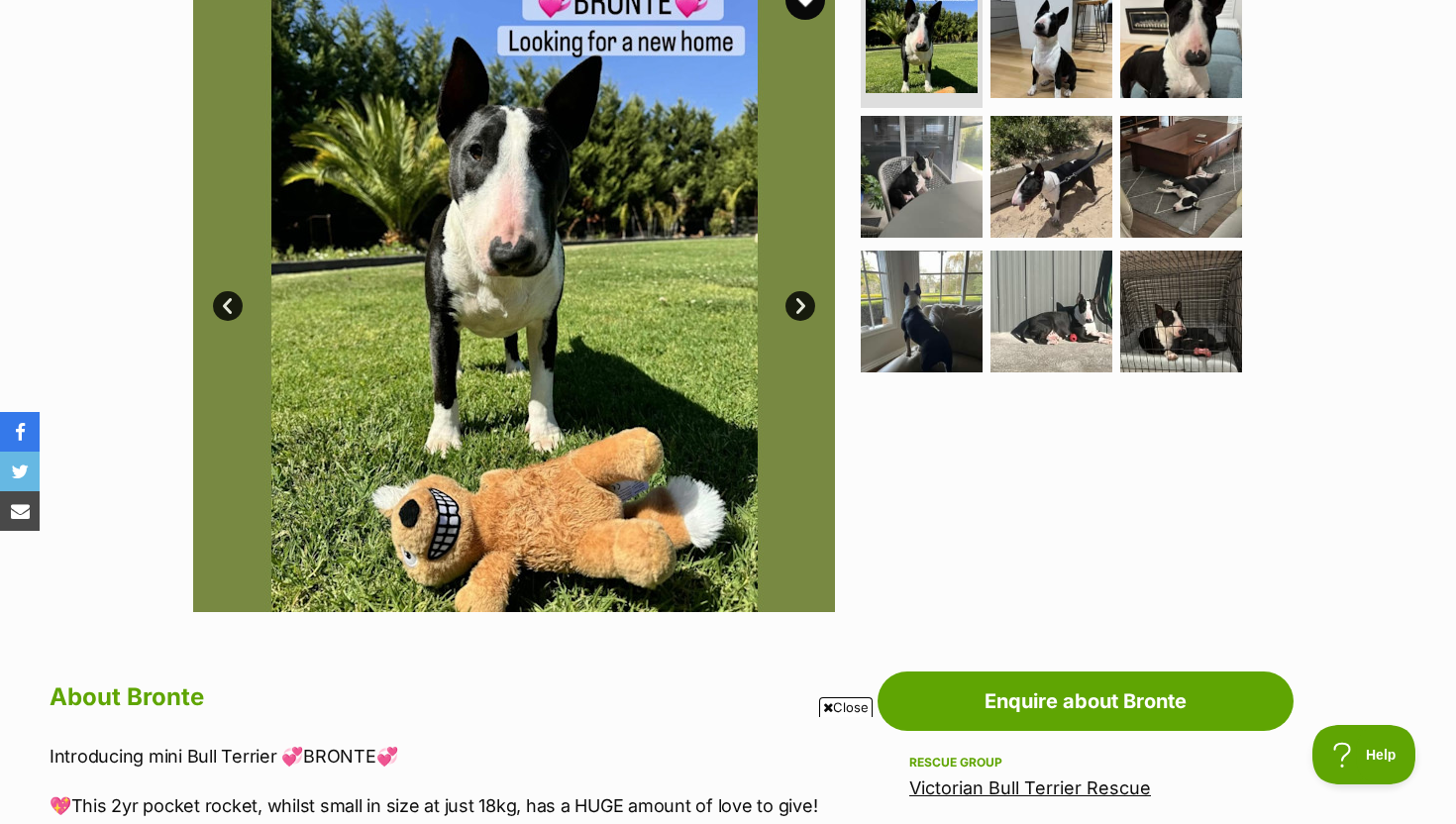 click at bounding box center (514, 291) 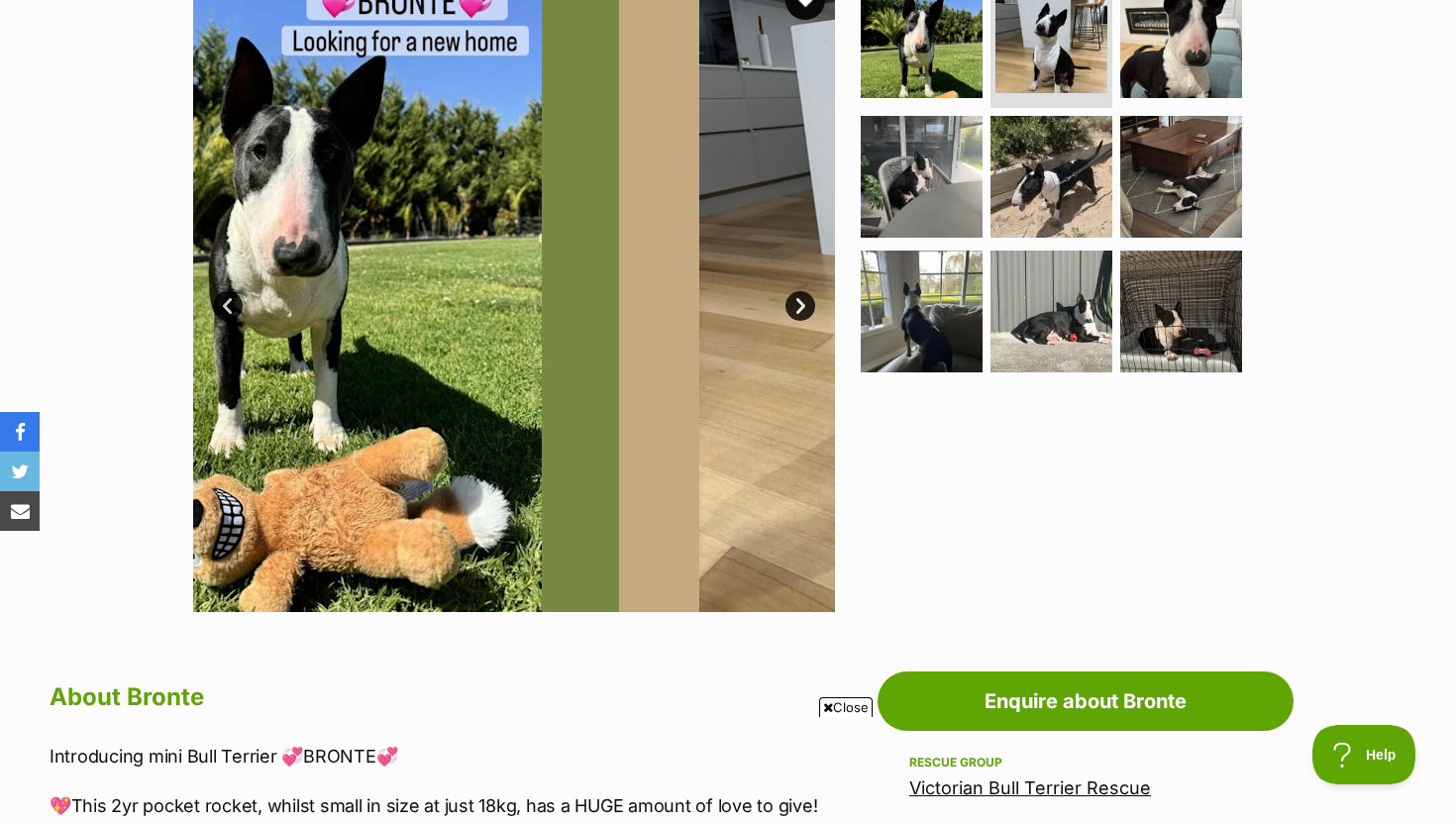 click on "Next" at bounding box center [800, 306] 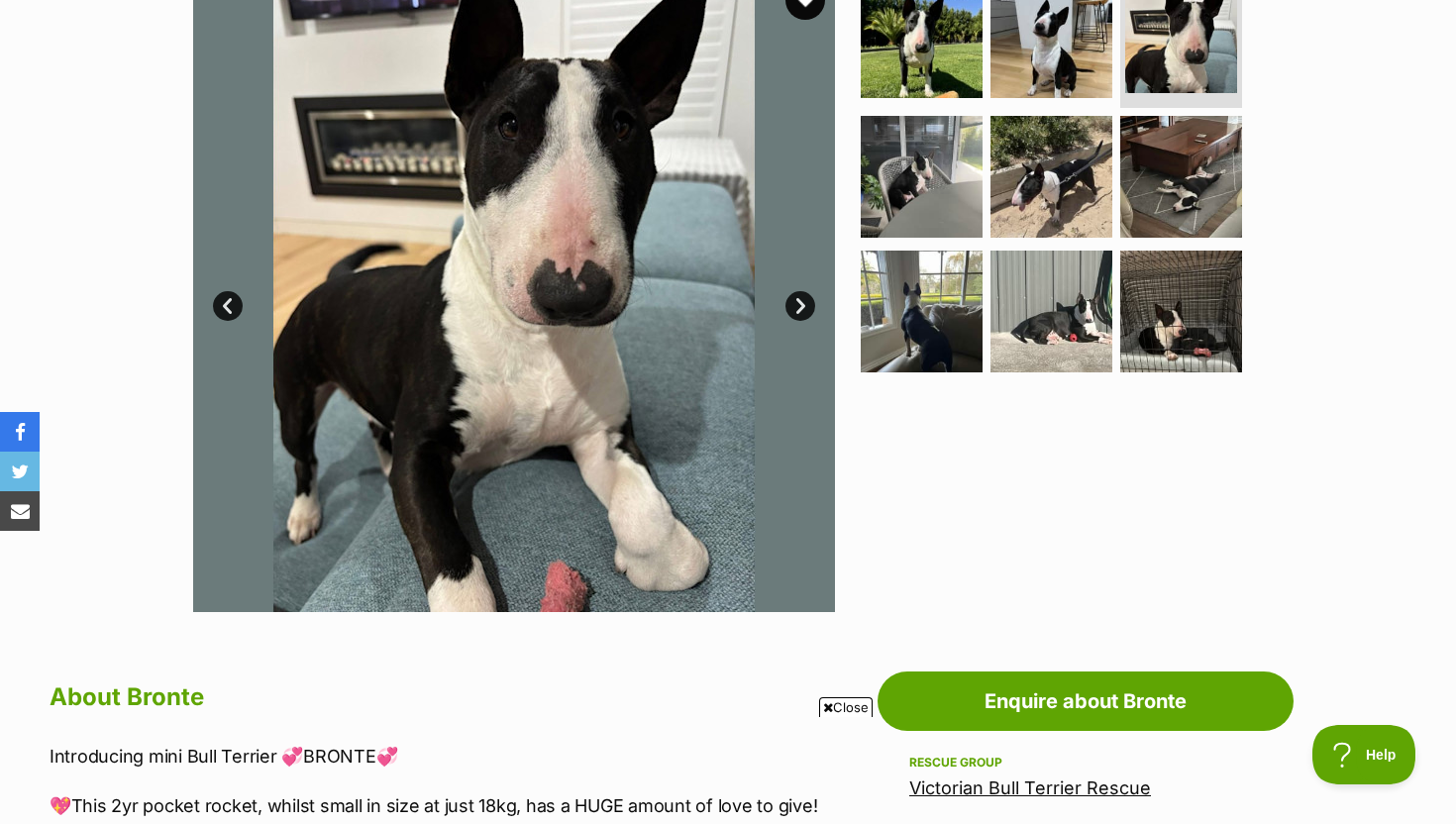 click on "Next" at bounding box center (800, 306) 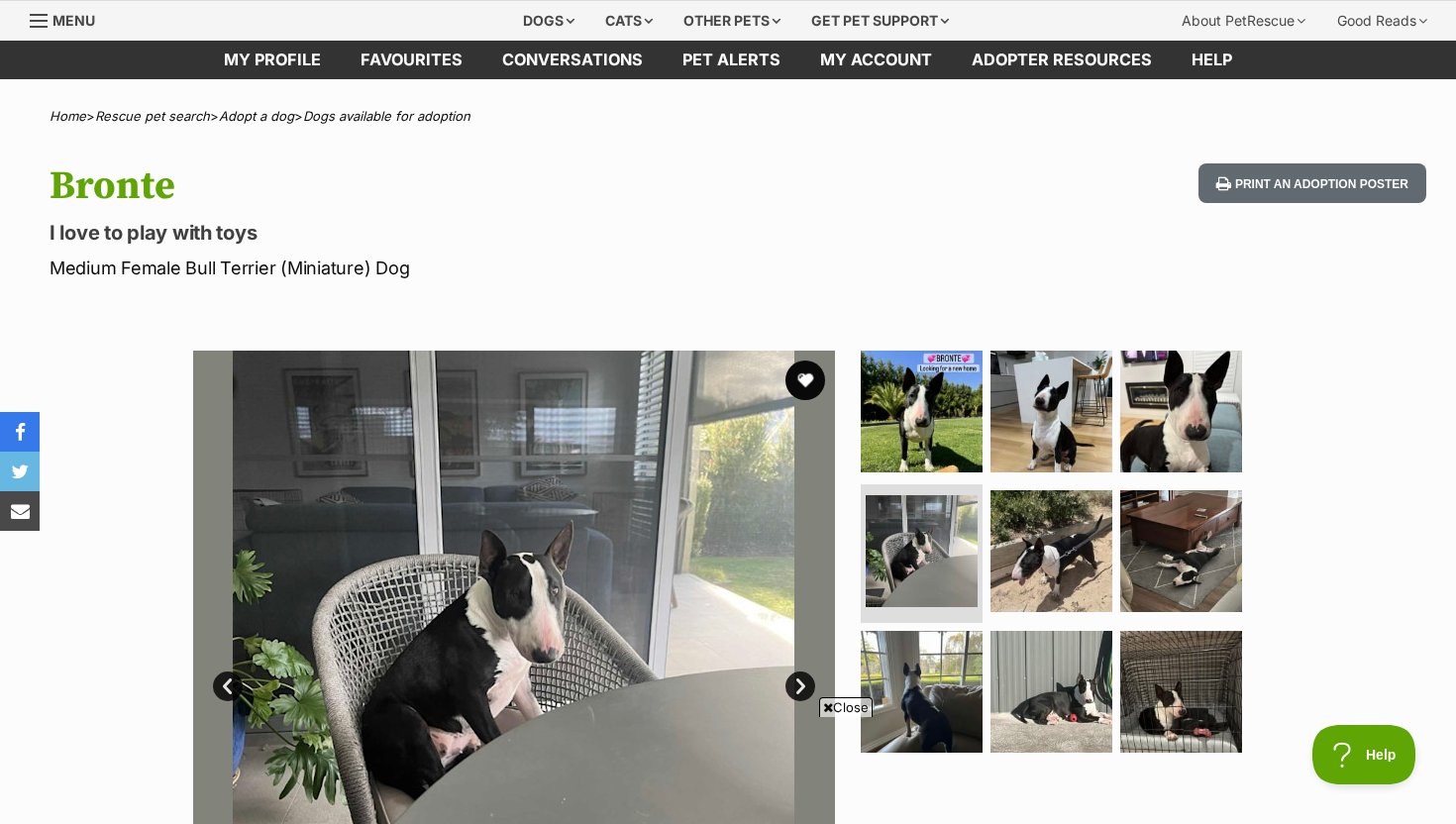 scroll, scrollTop: 21, scrollLeft: 0, axis: vertical 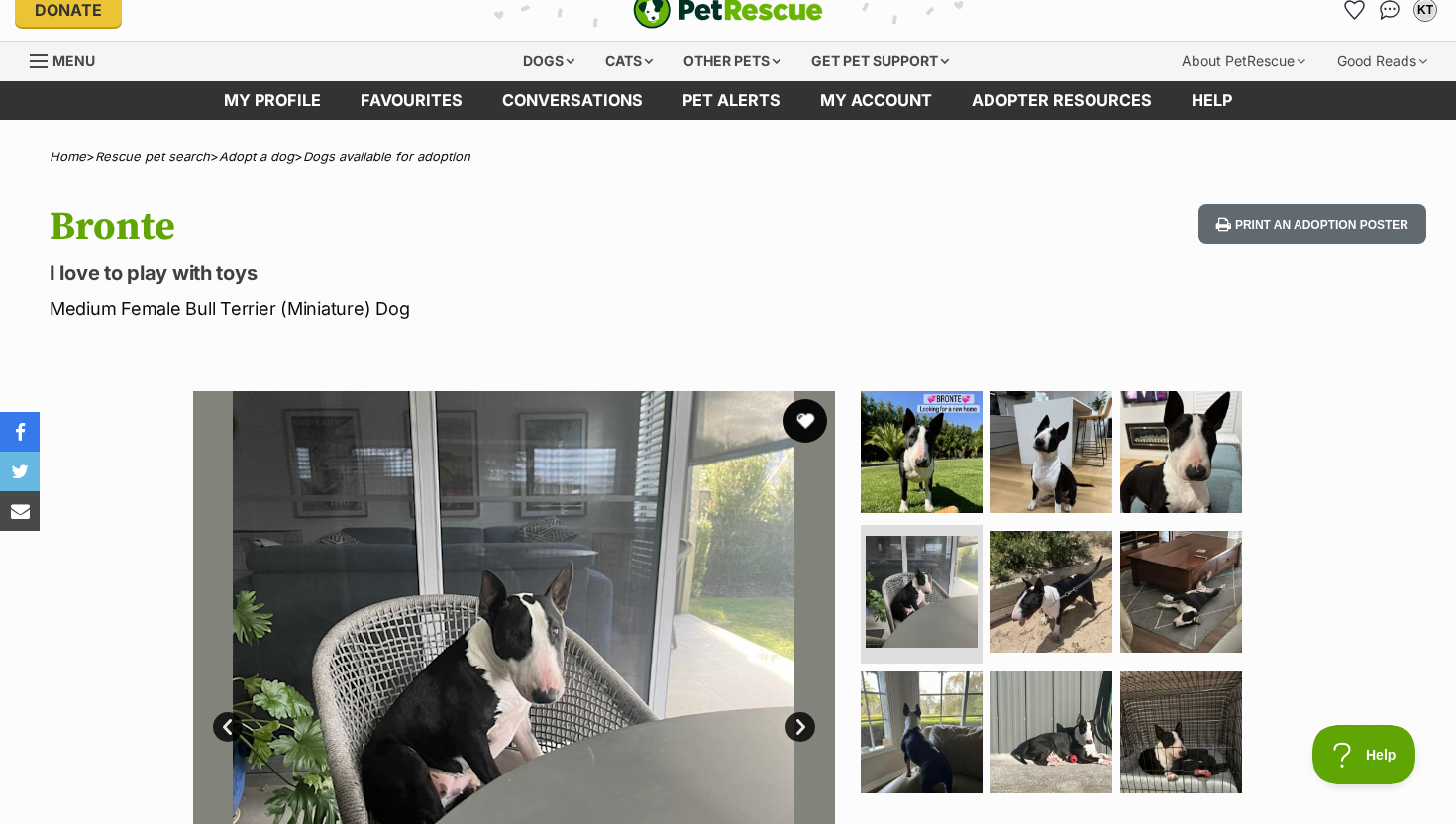 click at bounding box center (805, 421) 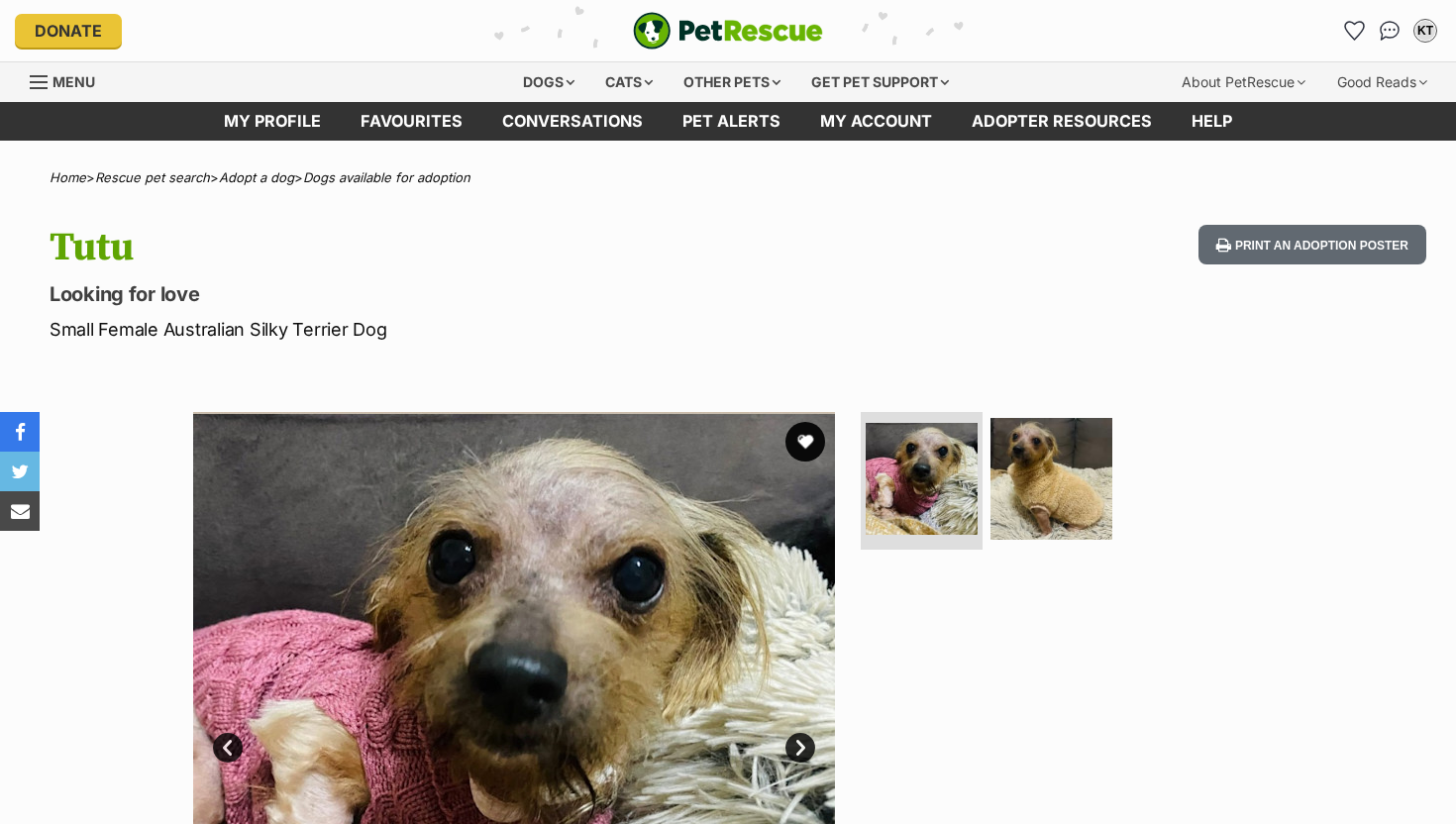 scroll, scrollTop: 0, scrollLeft: 0, axis: both 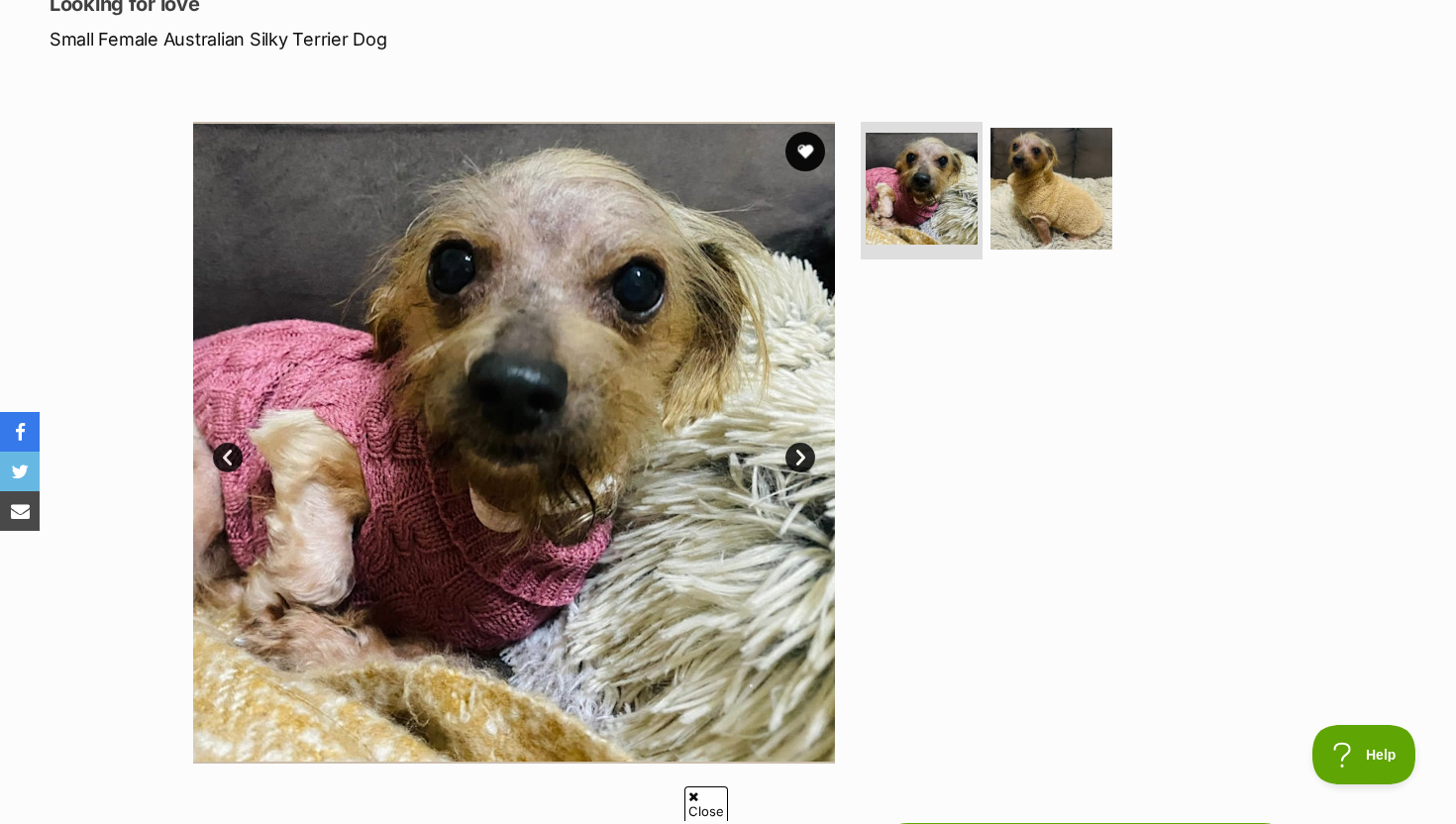 click on "Next" at bounding box center [800, 458] 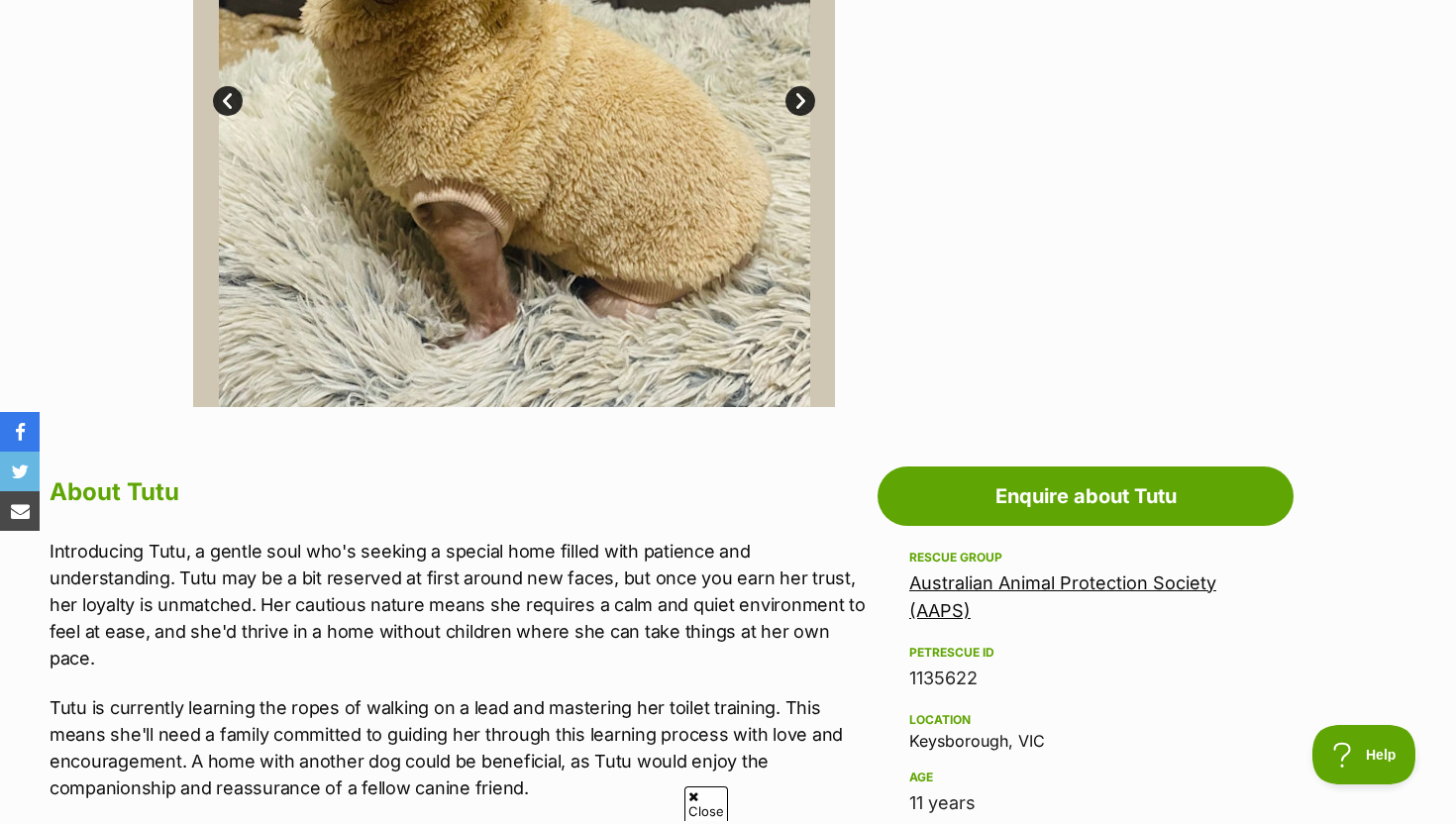 scroll, scrollTop: 582, scrollLeft: 0, axis: vertical 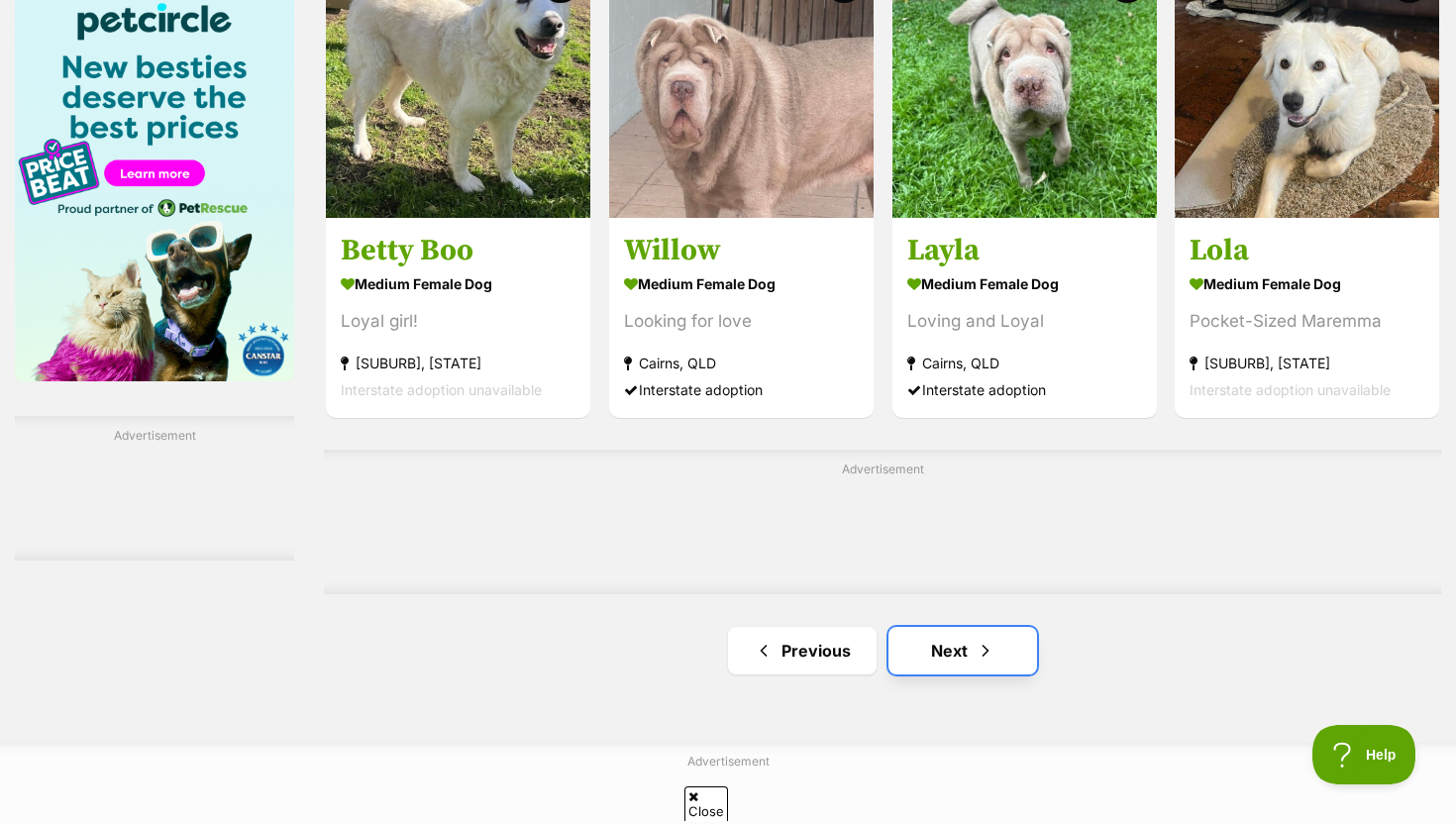 click on "Next" at bounding box center (963, 651) 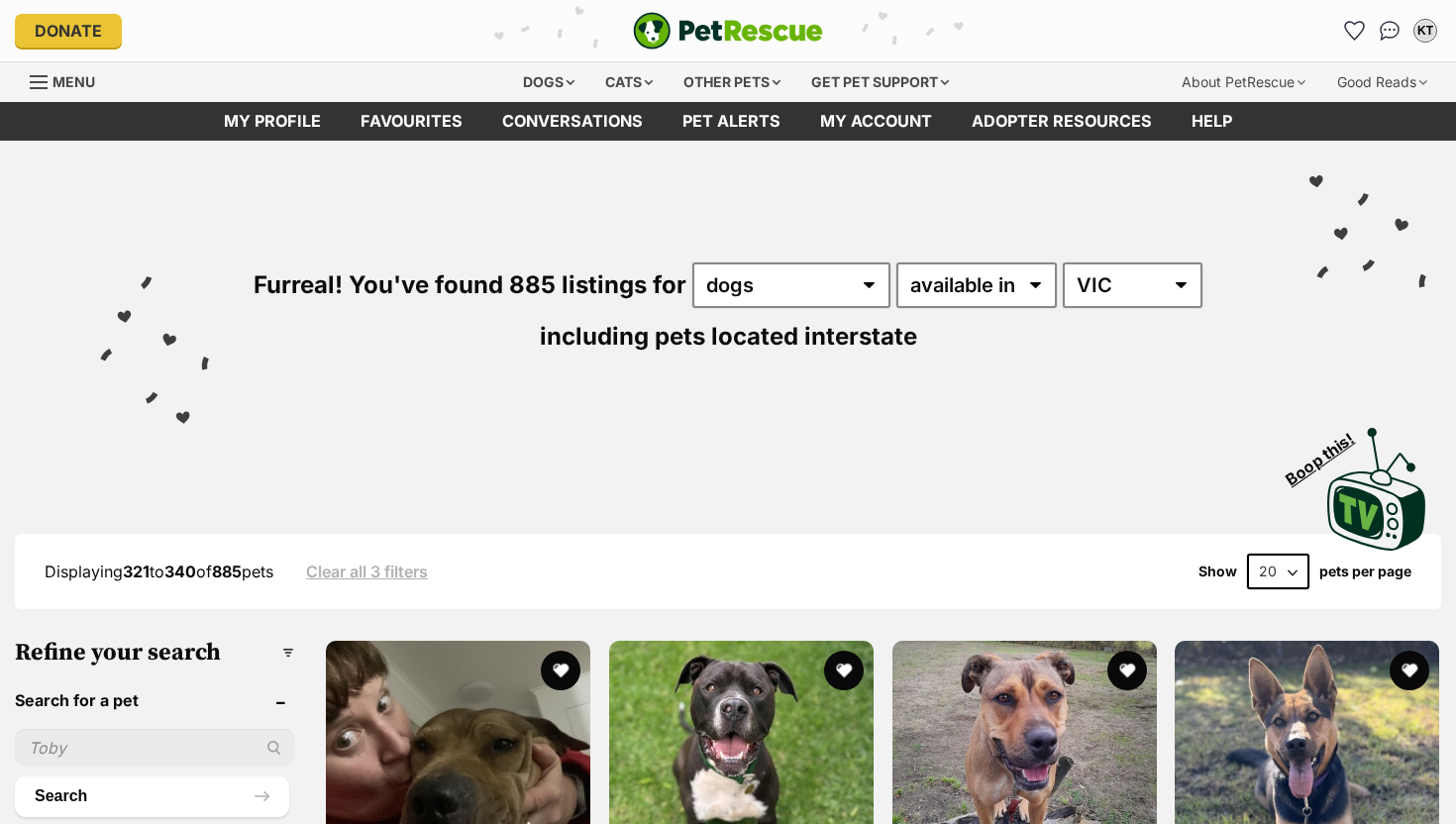scroll, scrollTop: 69, scrollLeft: 0, axis: vertical 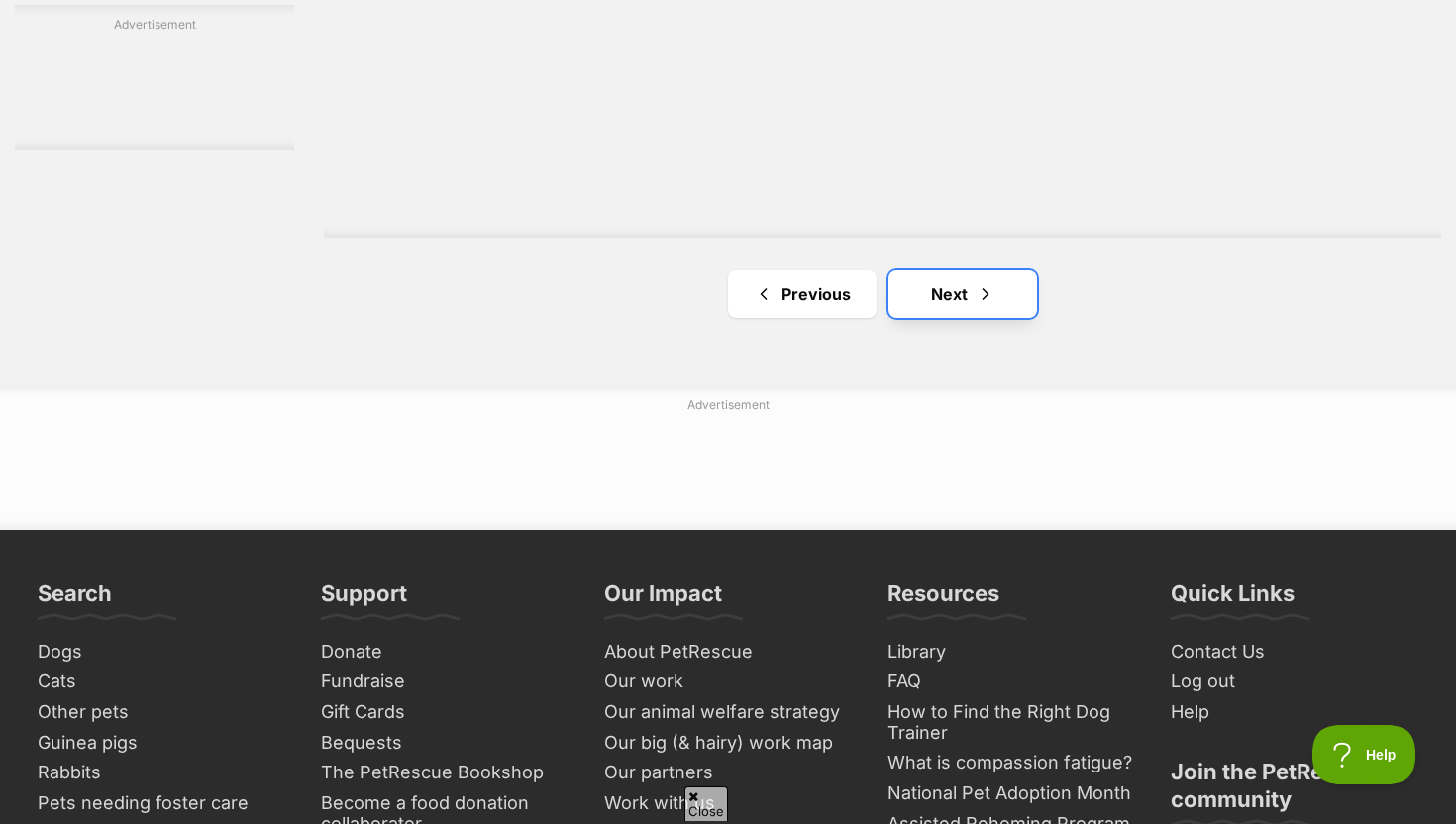 click on "Next" at bounding box center (963, 294) 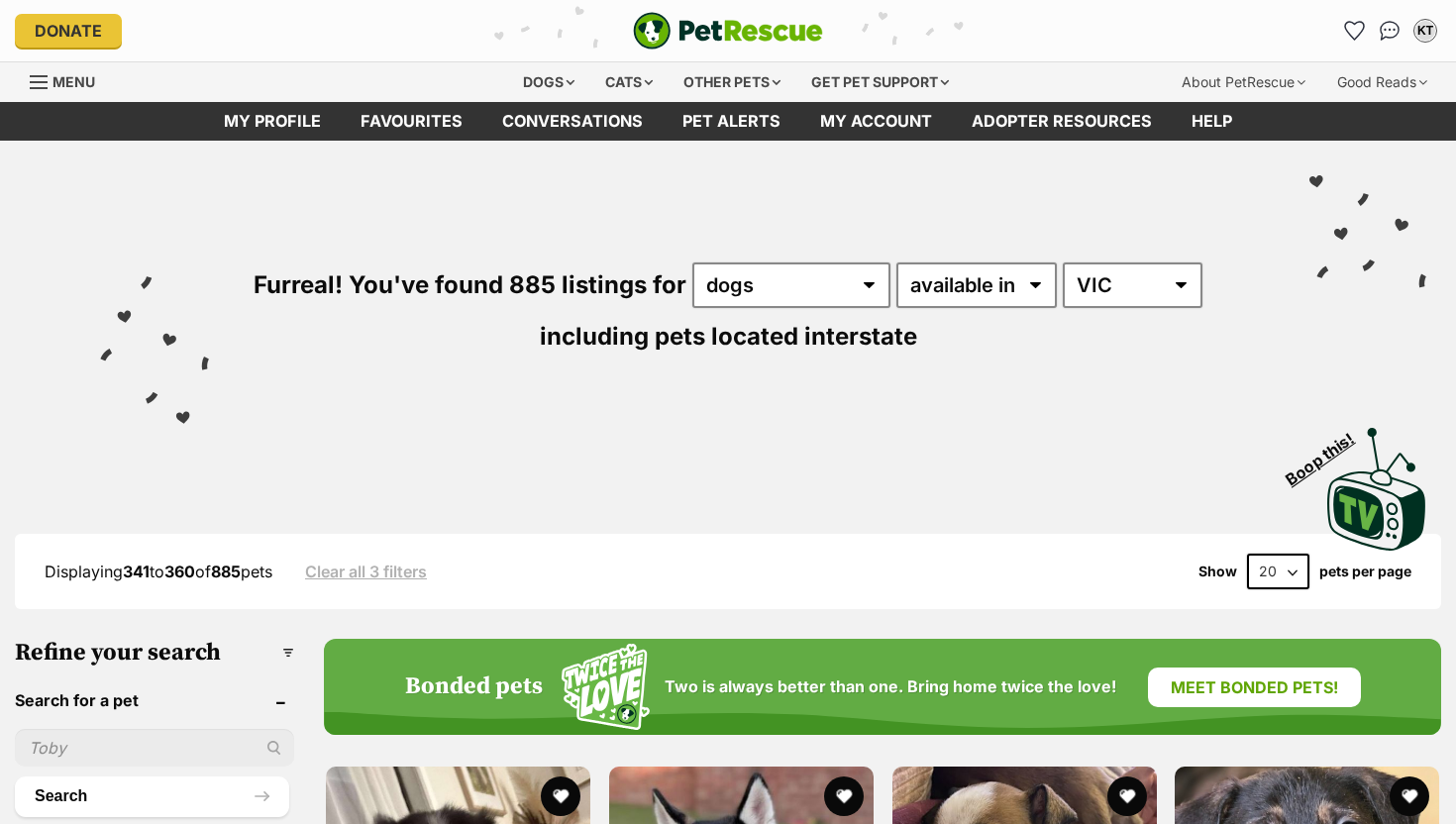 scroll, scrollTop: 0, scrollLeft: 0, axis: both 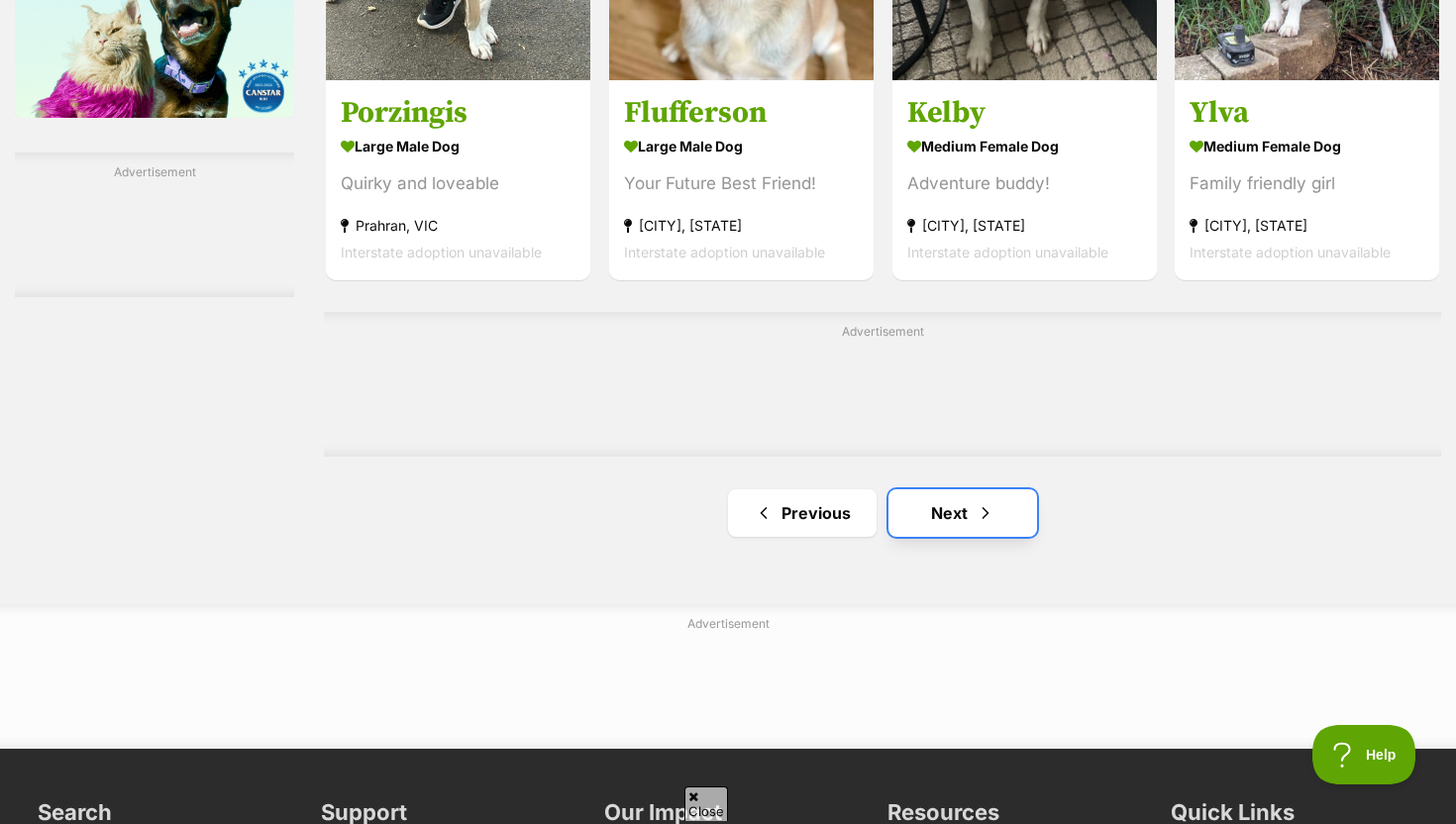 click on "Next" at bounding box center [963, 513] 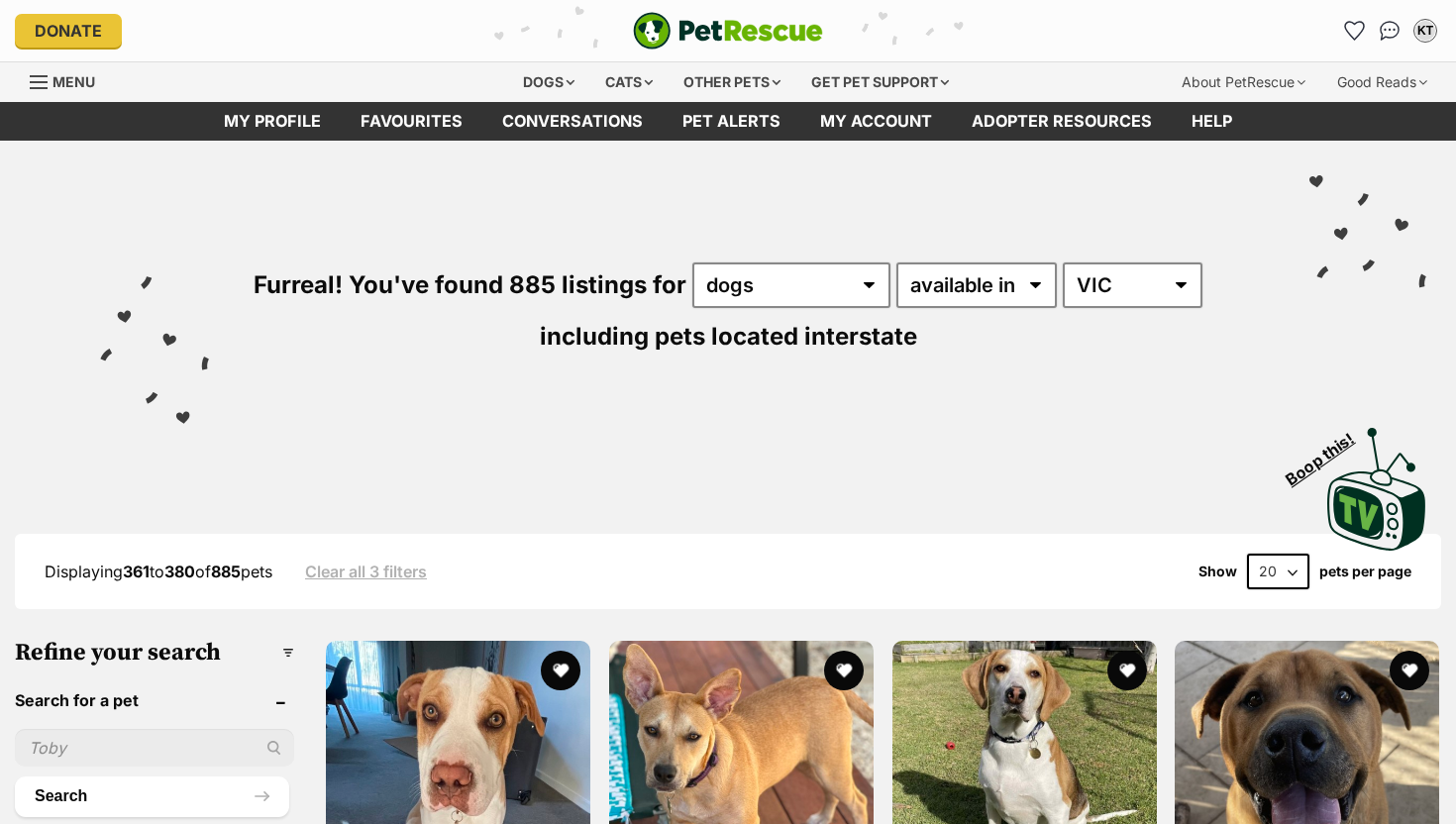 scroll, scrollTop: 0, scrollLeft: 0, axis: both 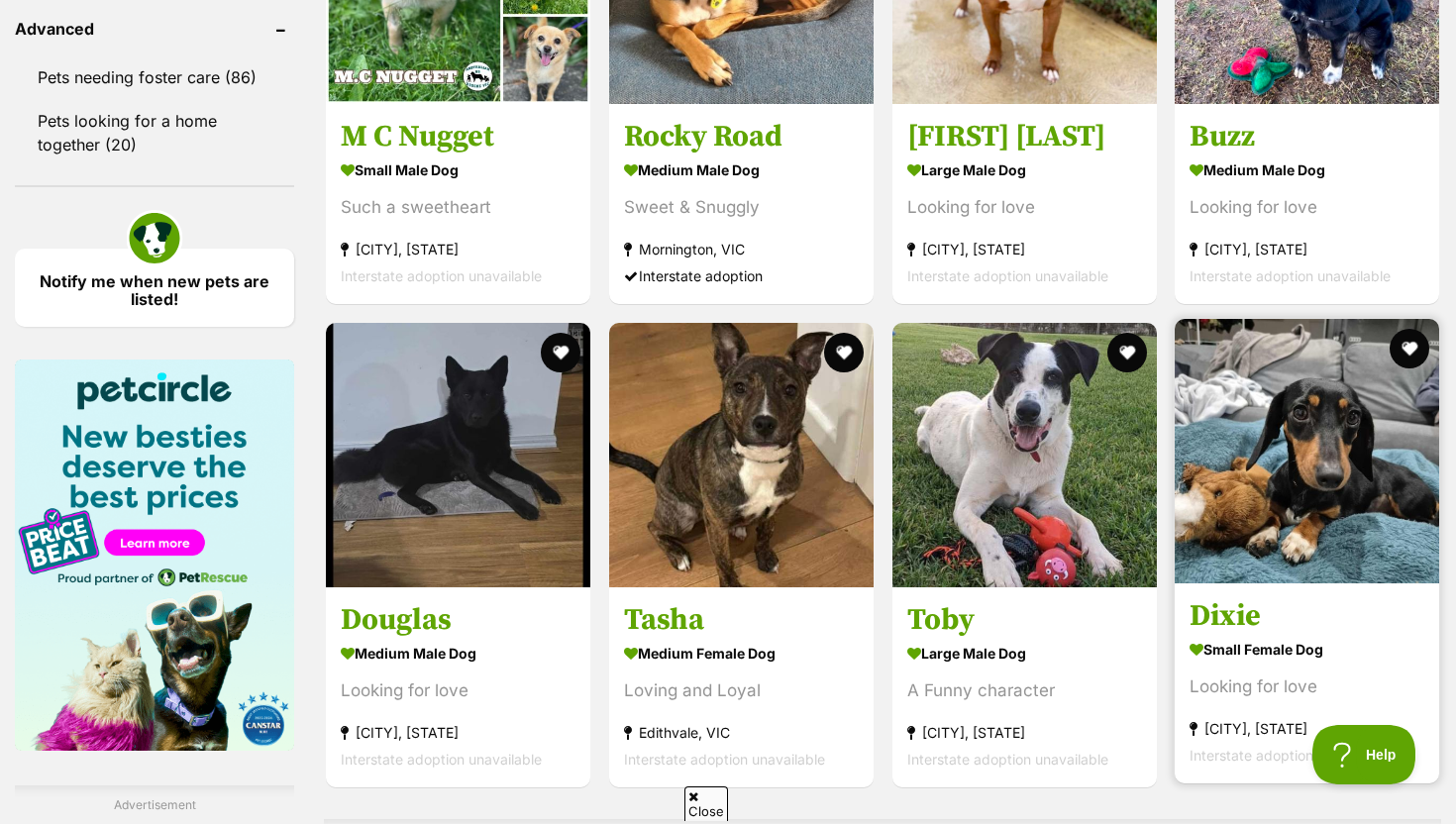 click at bounding box center (1306, 451) 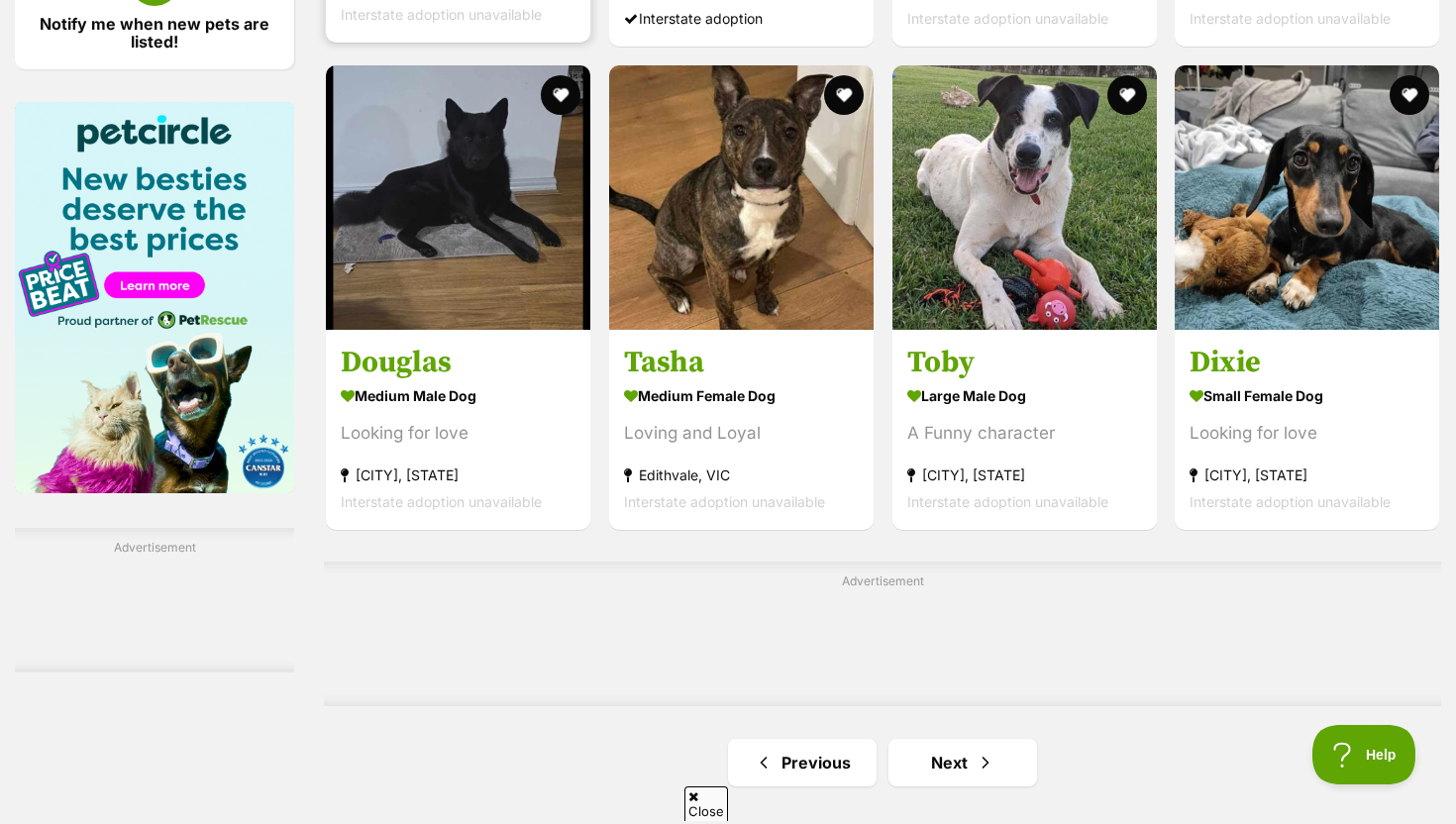 scroll, scrollTop: 2978, scrollLeft: 0, axis: vertical 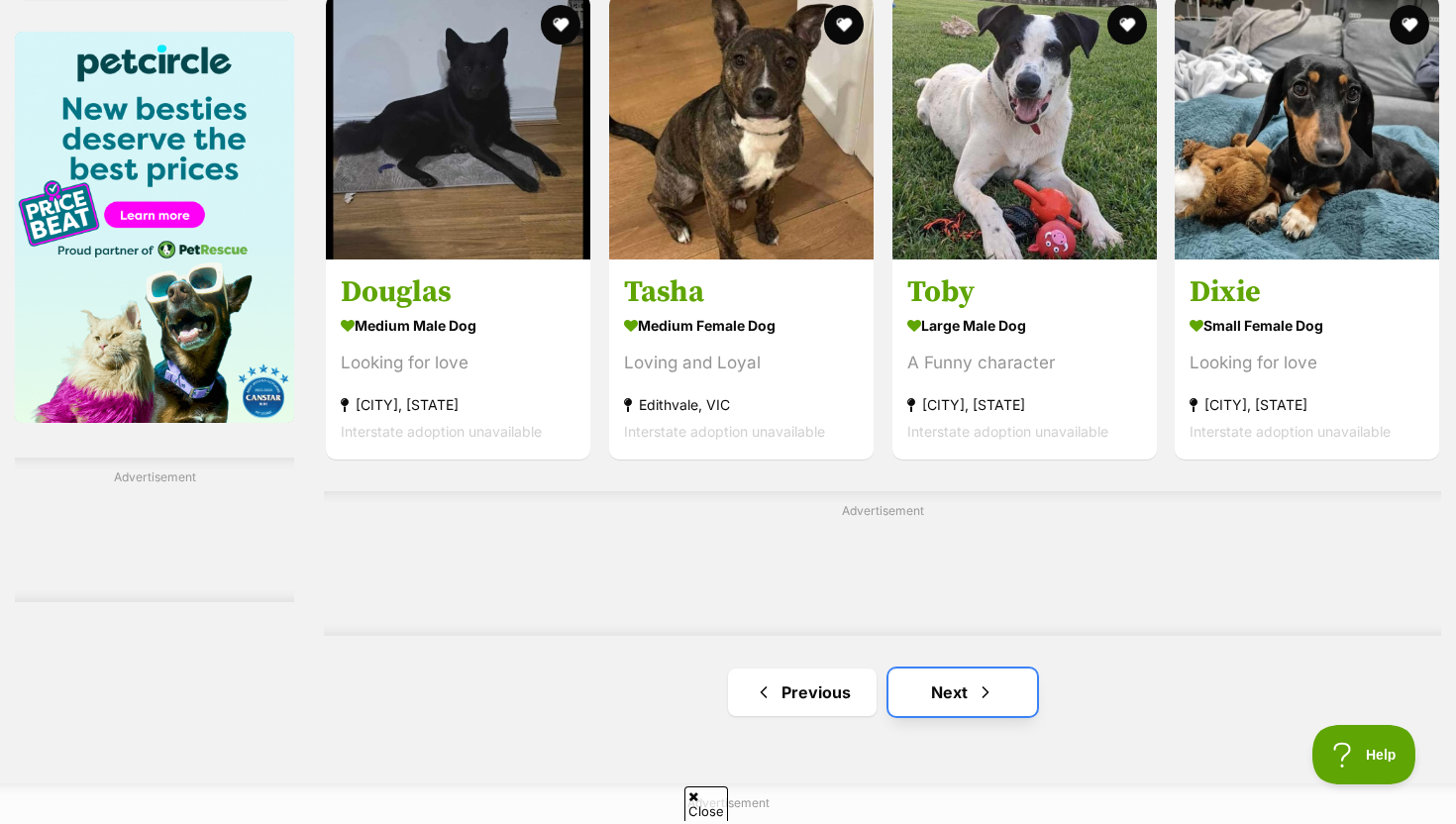 click on "Next" at bounding box center [963, 692] 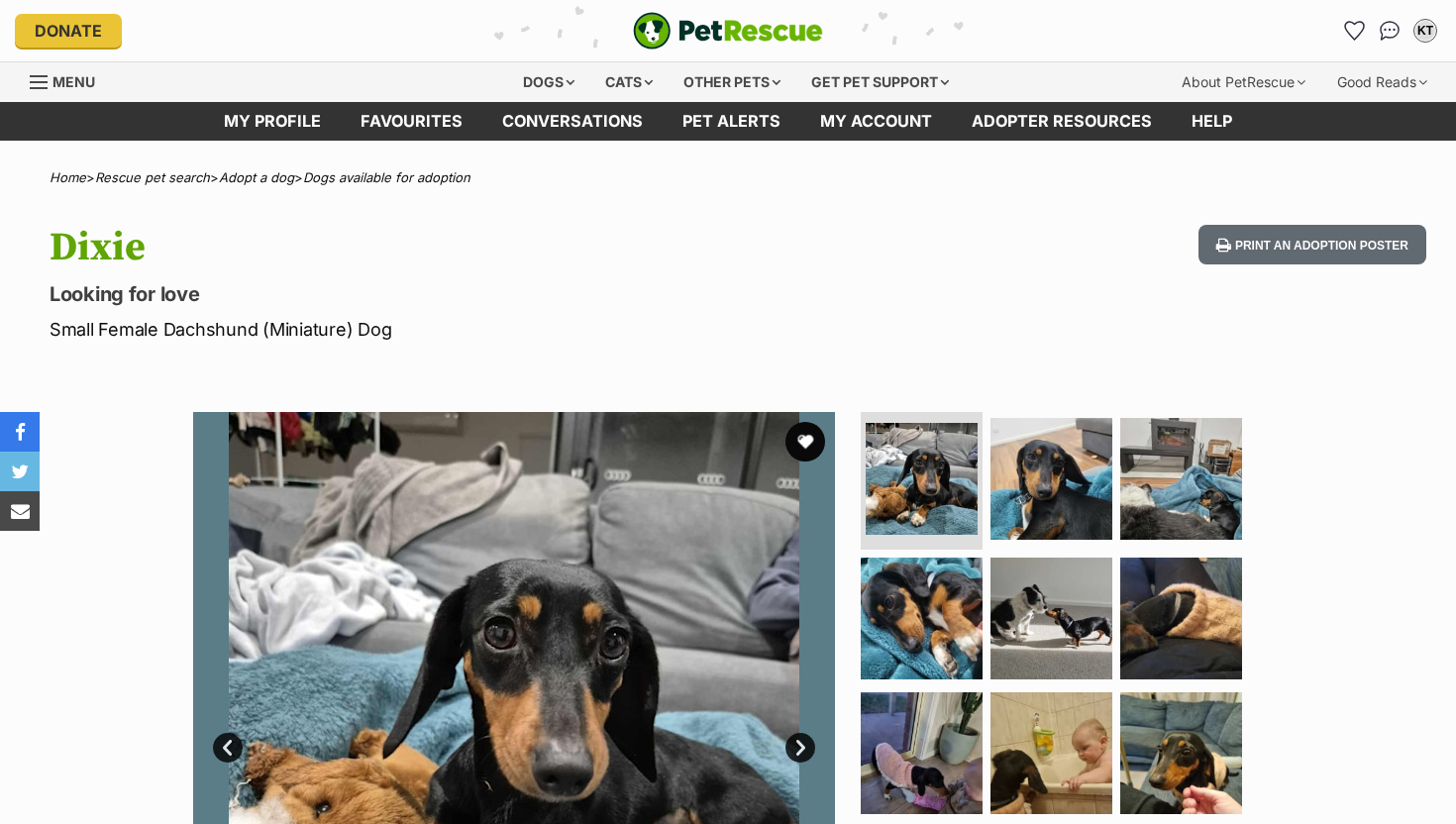 scroll, scrollTop: 0, scrollLeft: 0, axis: both 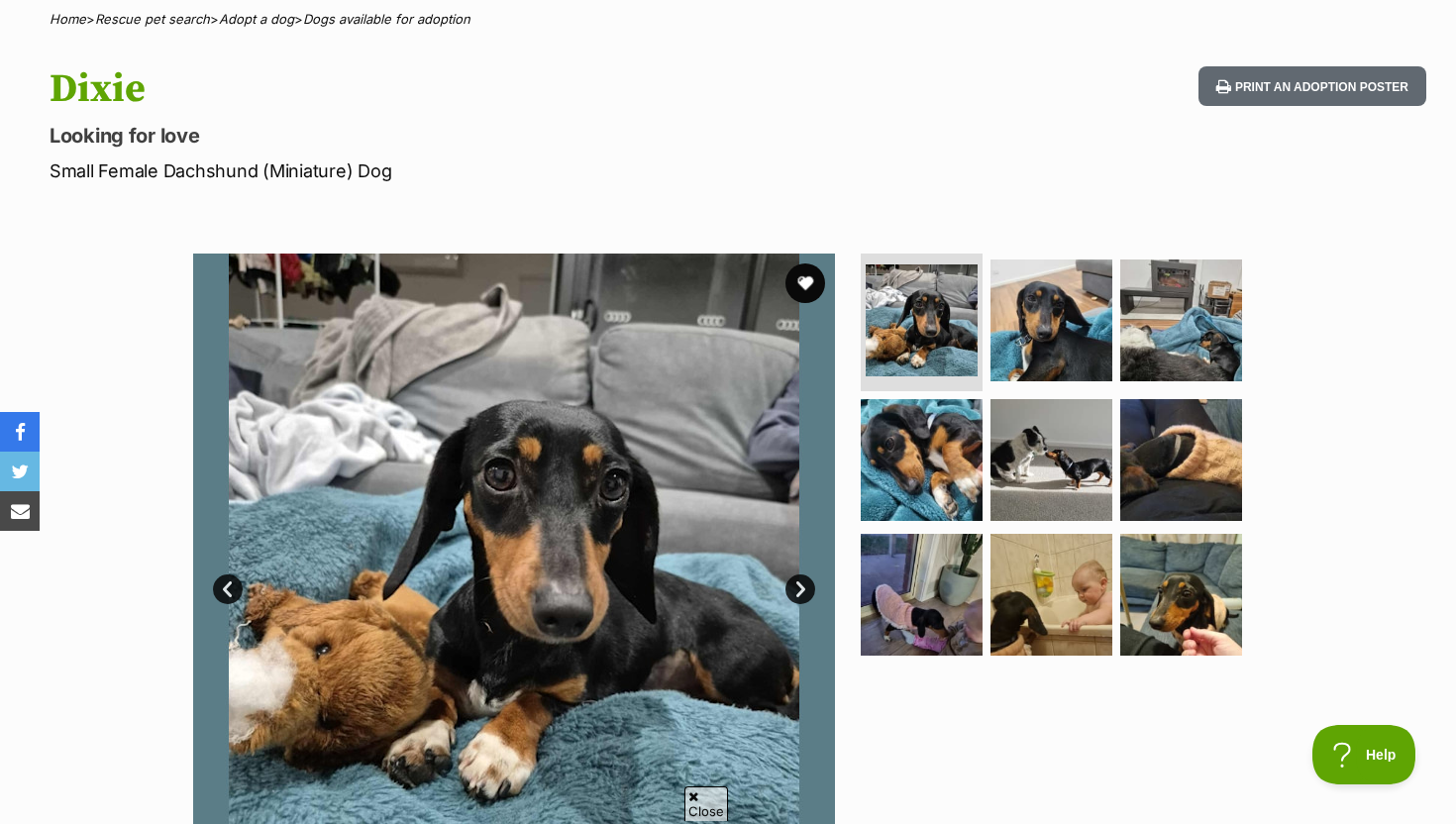 click on "Next" at bounding box center (800, 589) 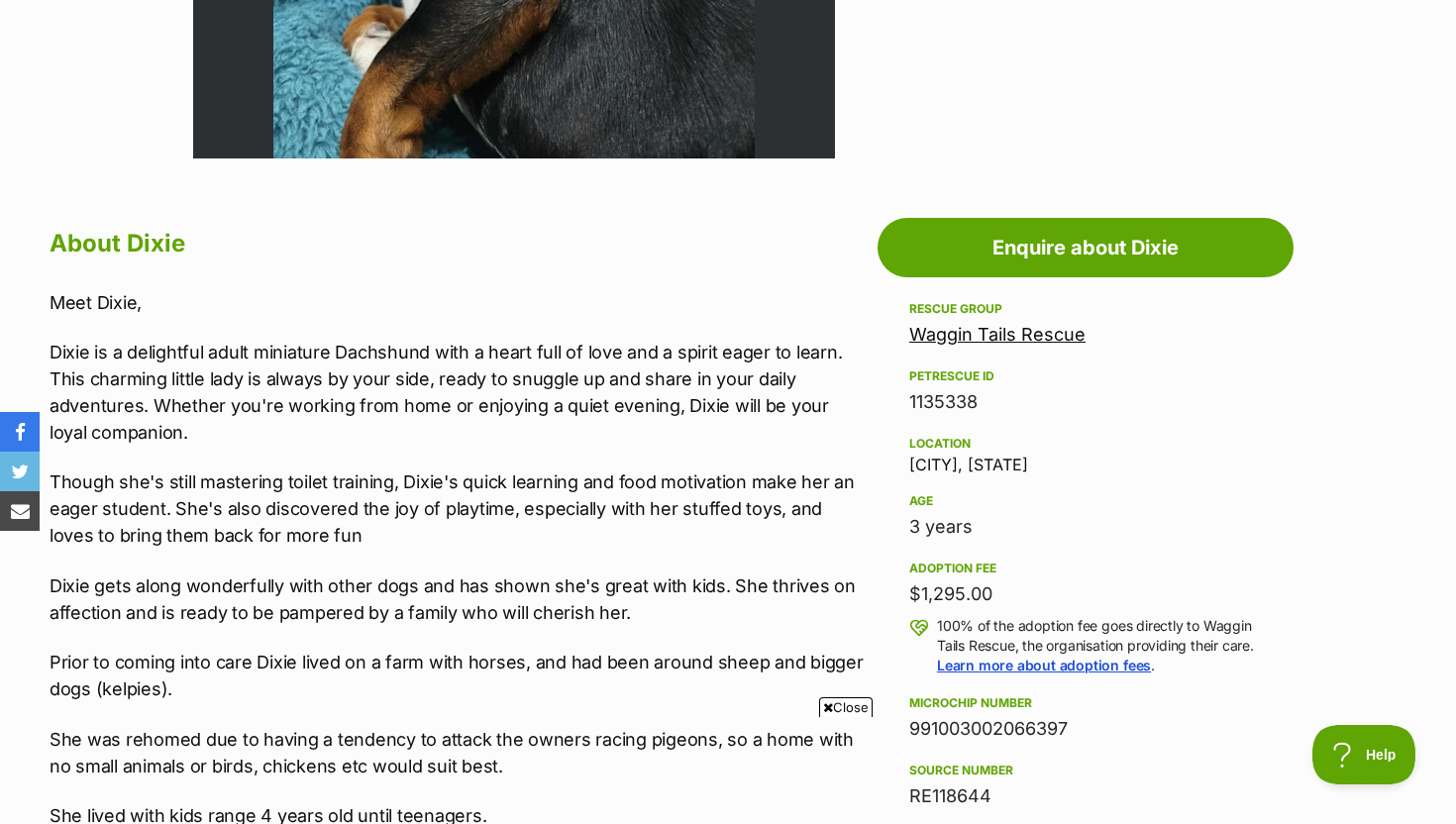 scroll, scrollTop: 915, scrollLeft: 0, axis: vertical 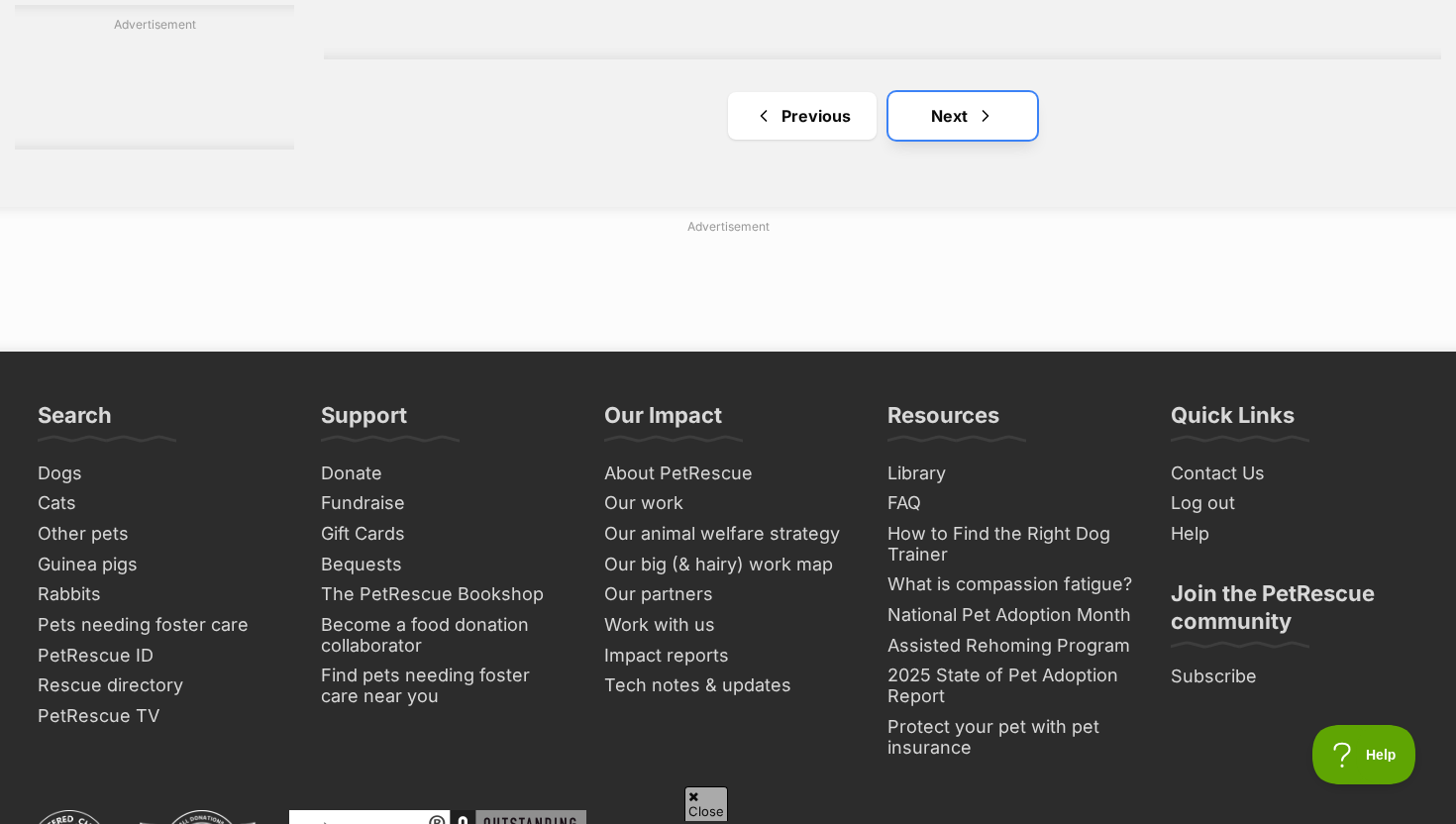 click on "Next" at bounding box center (963, 116) 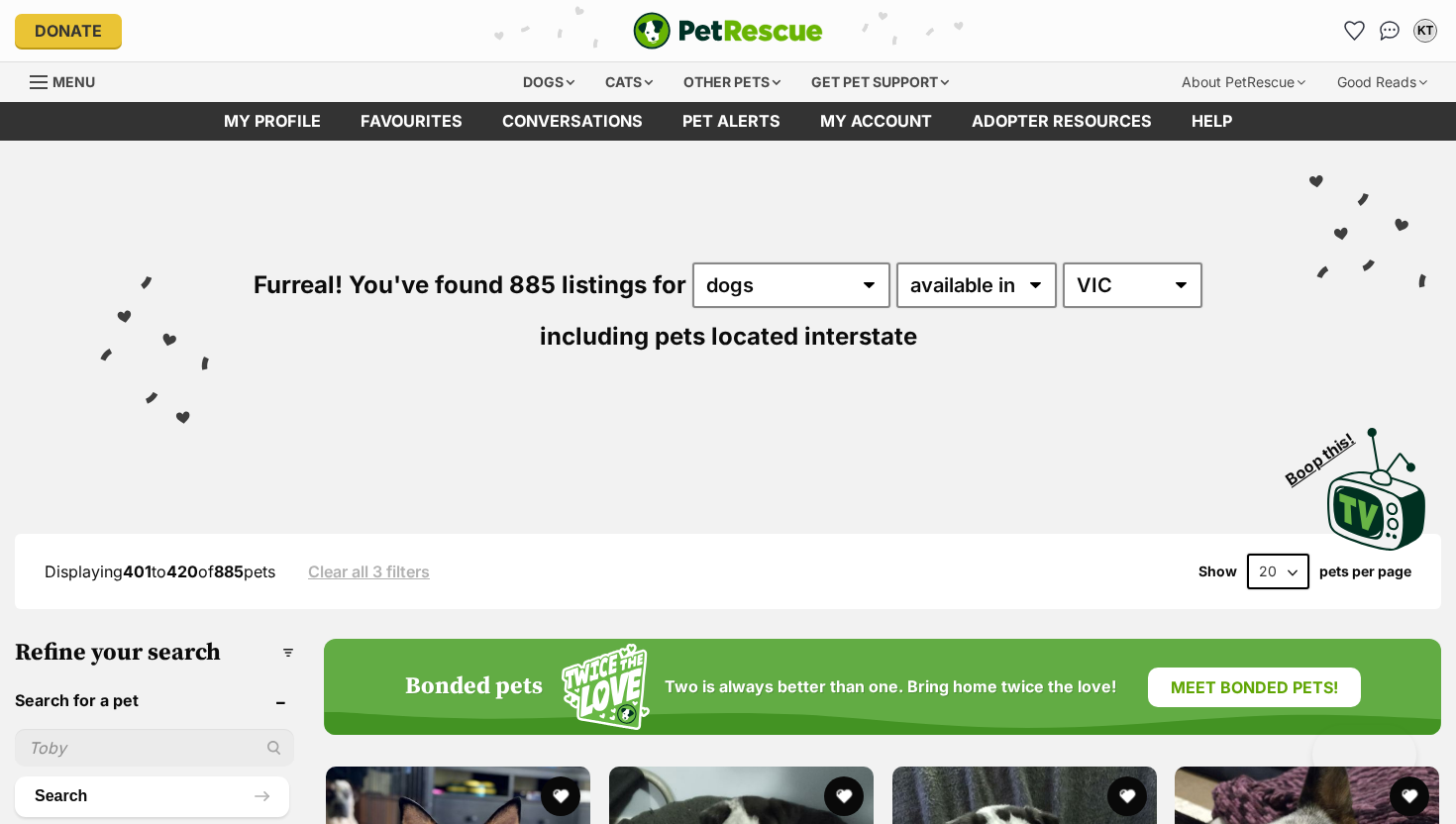 scroll, scrollTop: 0, scrollLeft: 0, axis: both 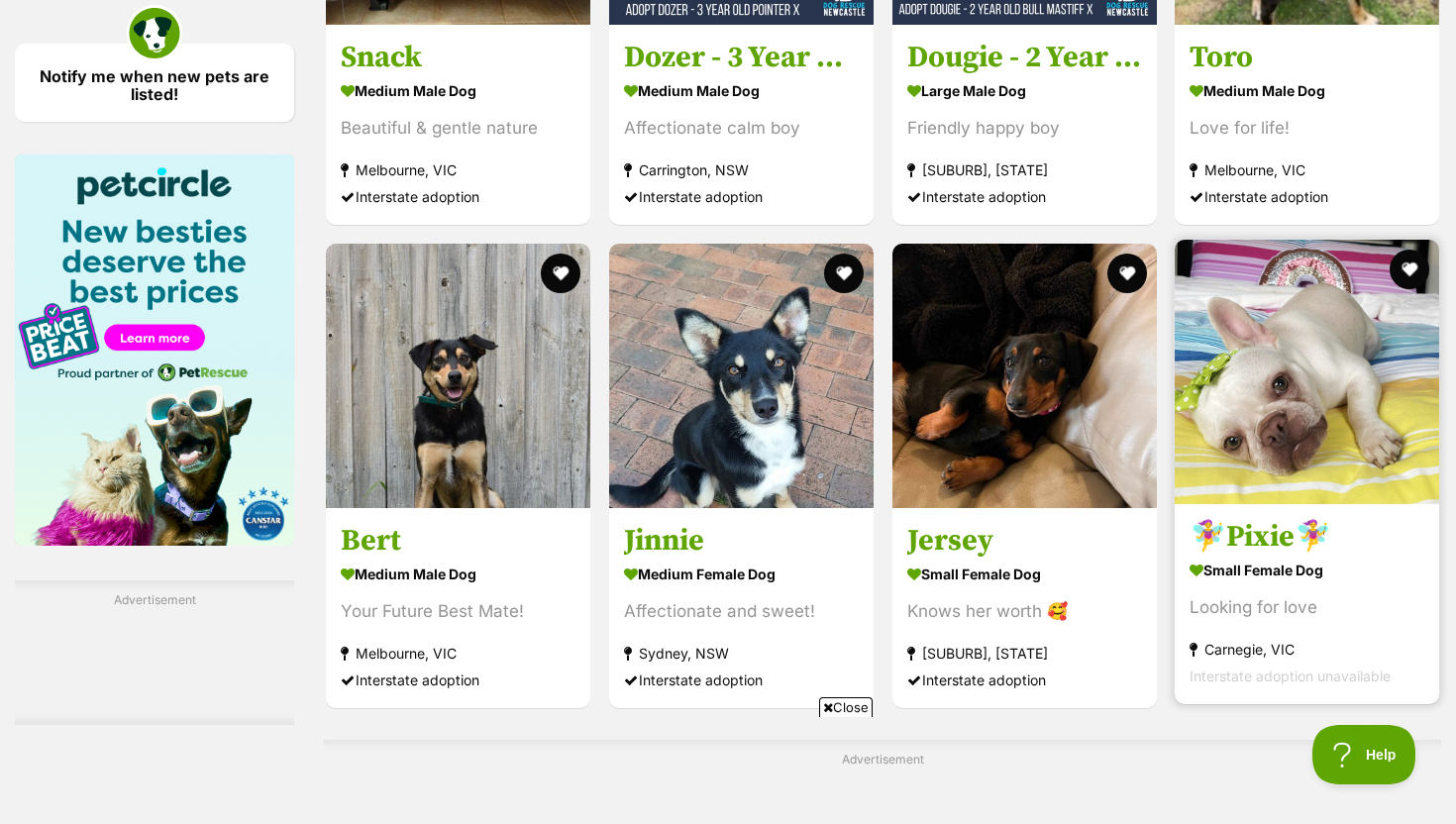 click at bounding box center (1306, 371) 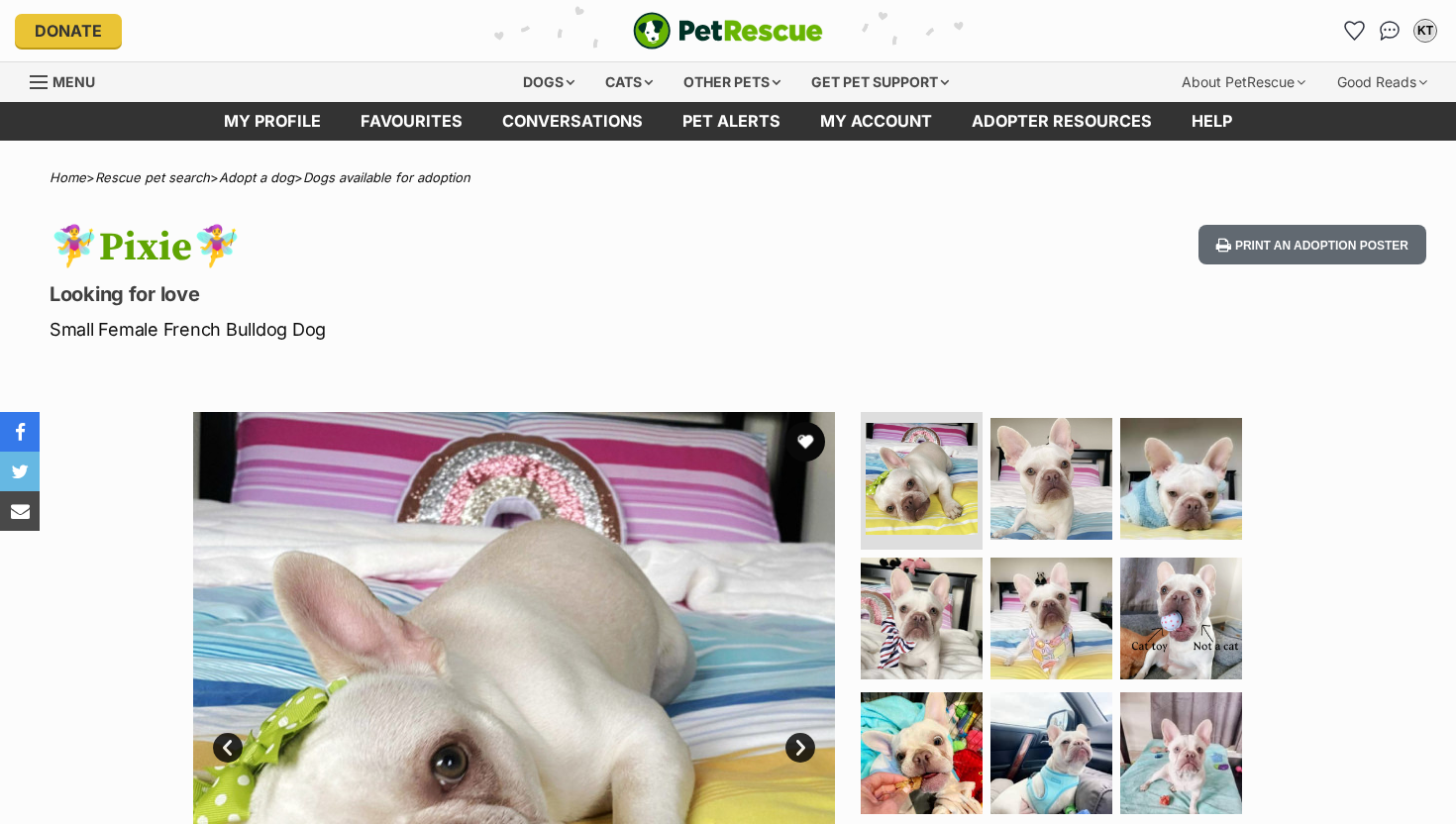 scroll, scrollTop: 0, scrollLeft: 0, axis: both 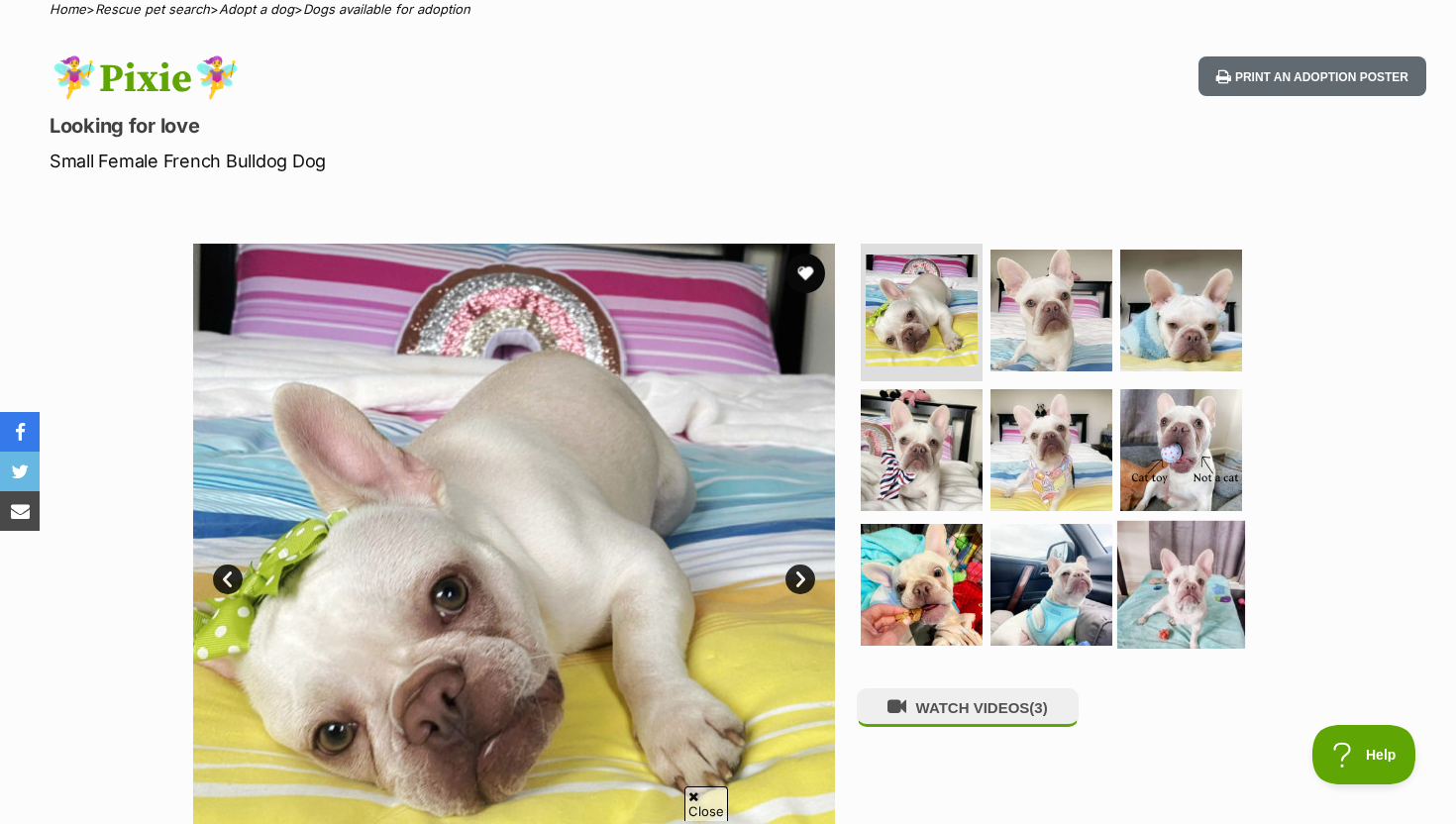 click at bounding box center [1181, 584] 